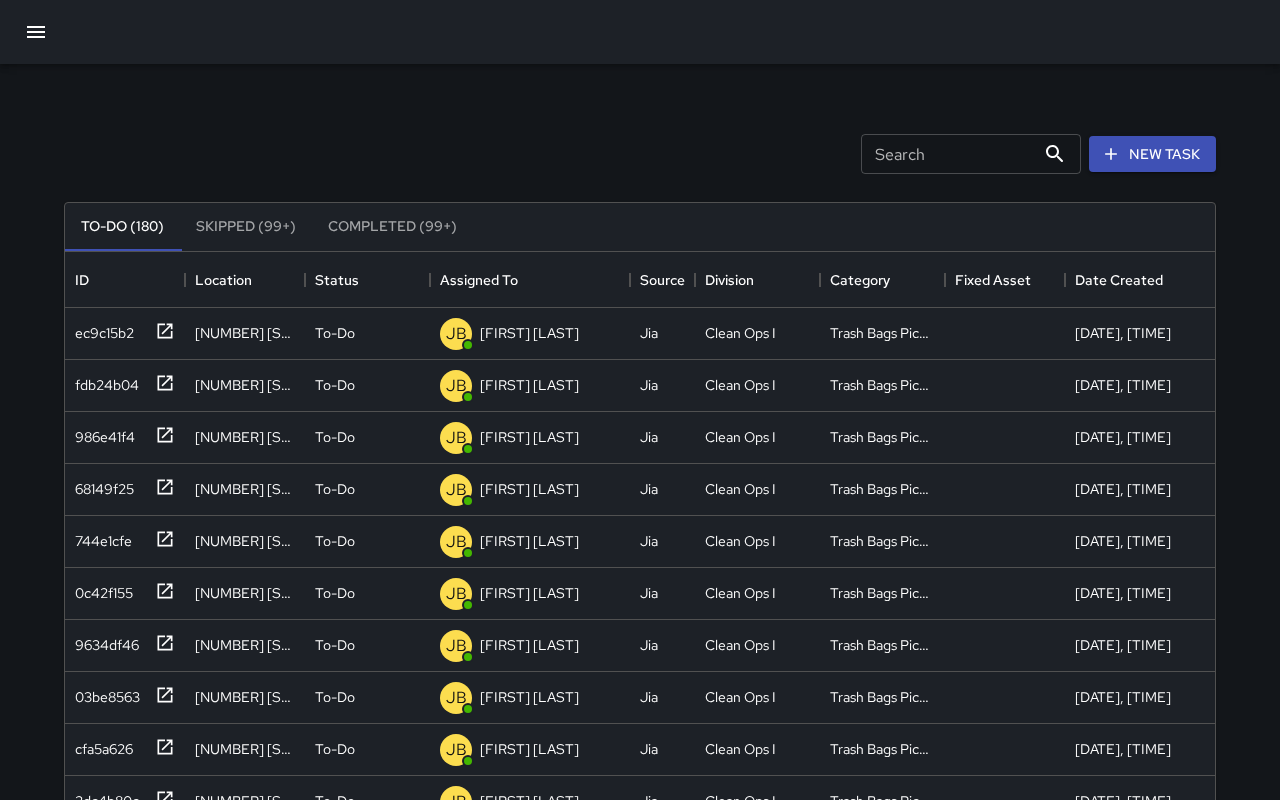 scroll, scrollTop: 99, scrollLeft: 0, axis: vertical 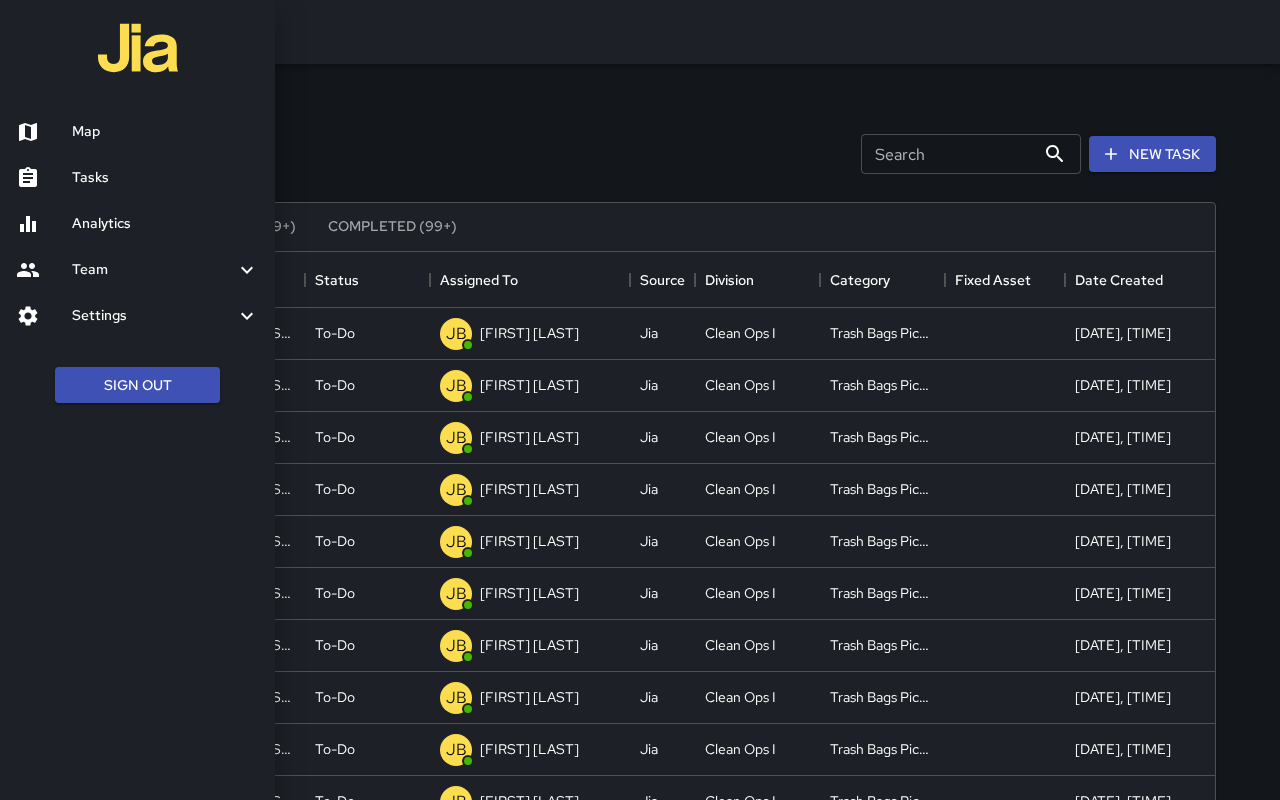 click on "Map" at bounding box center [137, 132] 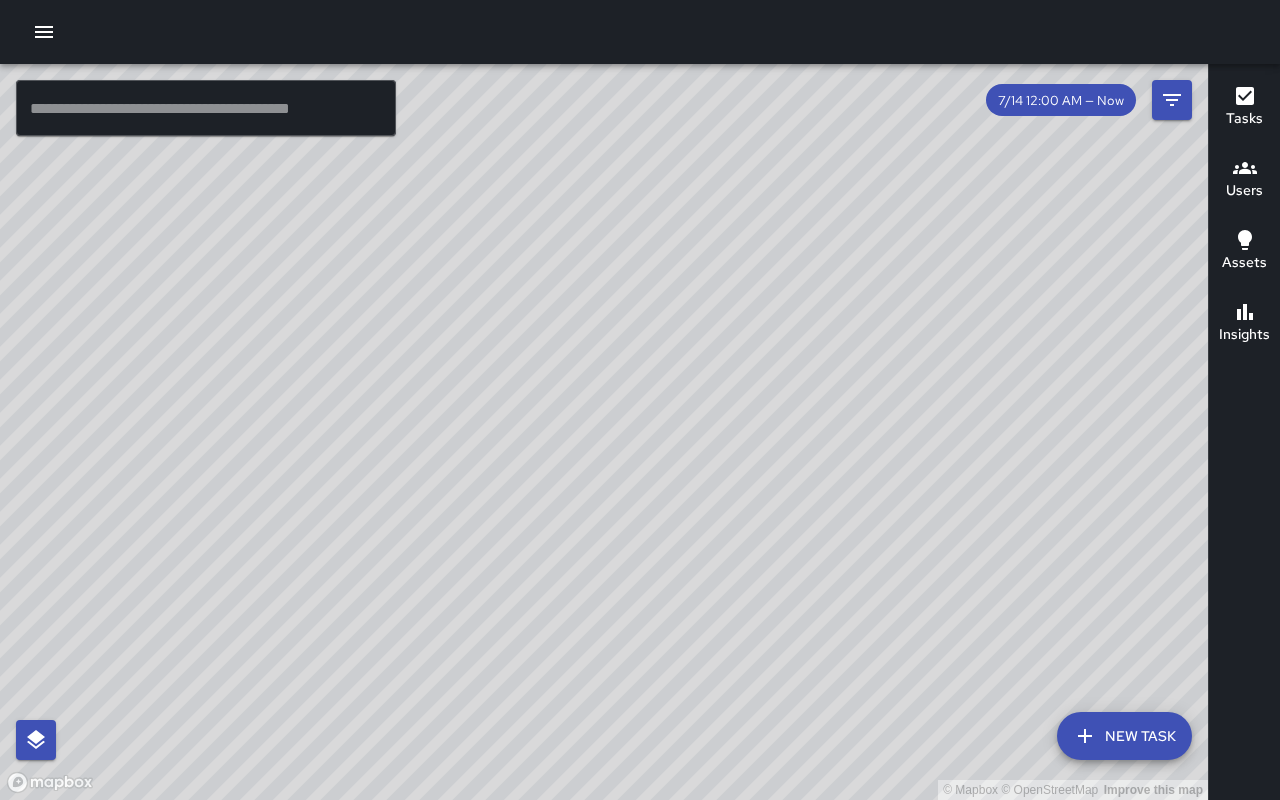 drag, startPoint x: 644, startPoint y: 207, endPoint x: 634, endPoint y: 151, distance: 56.88585 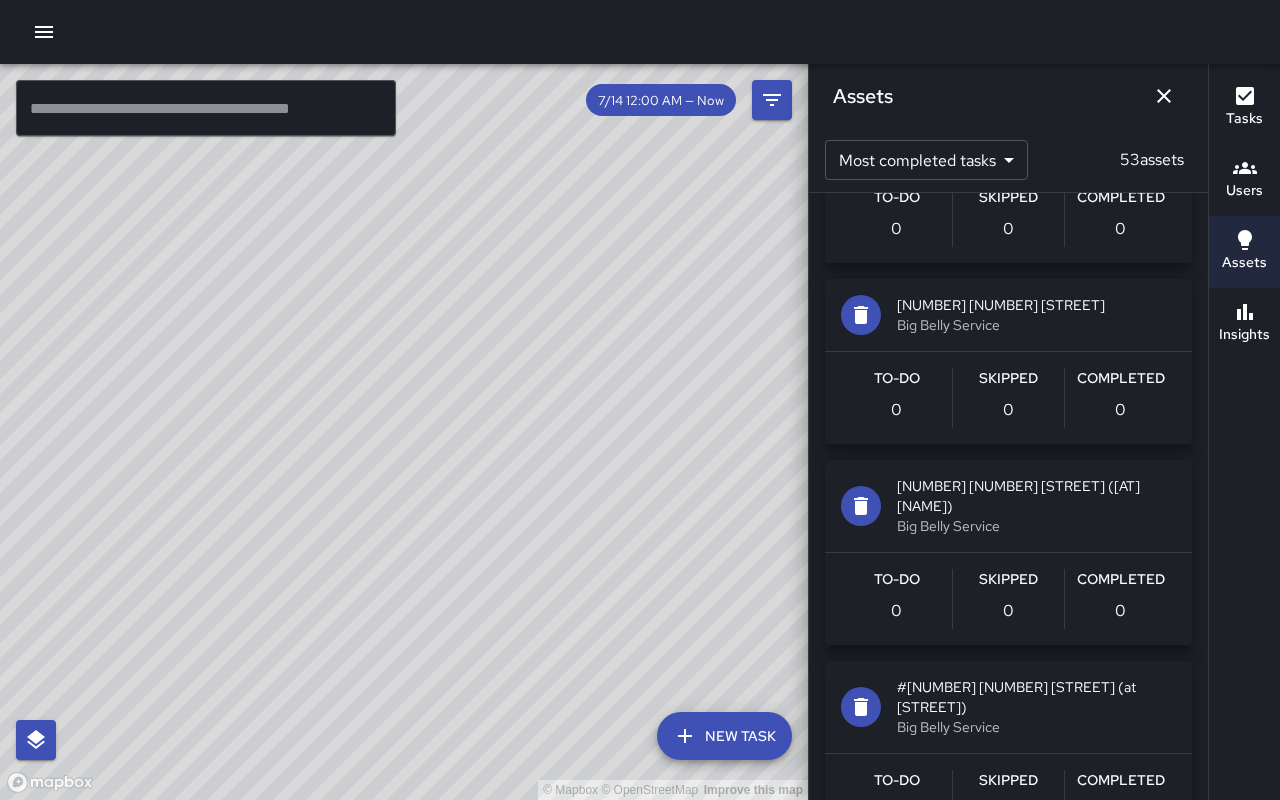 scroll, scrollTop: 1162, scrollLeft: 0, axis: vertical 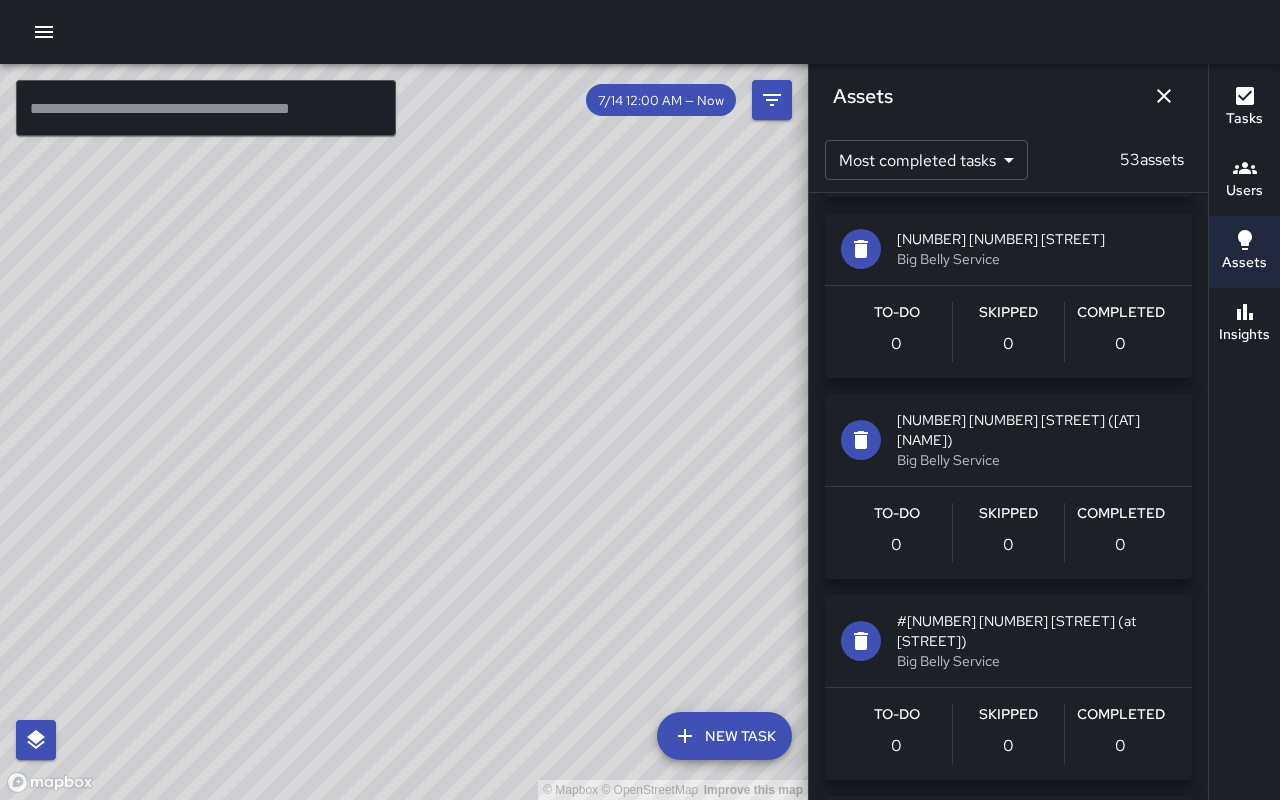 click on "53  assets" at bounding box center (1152, 160) 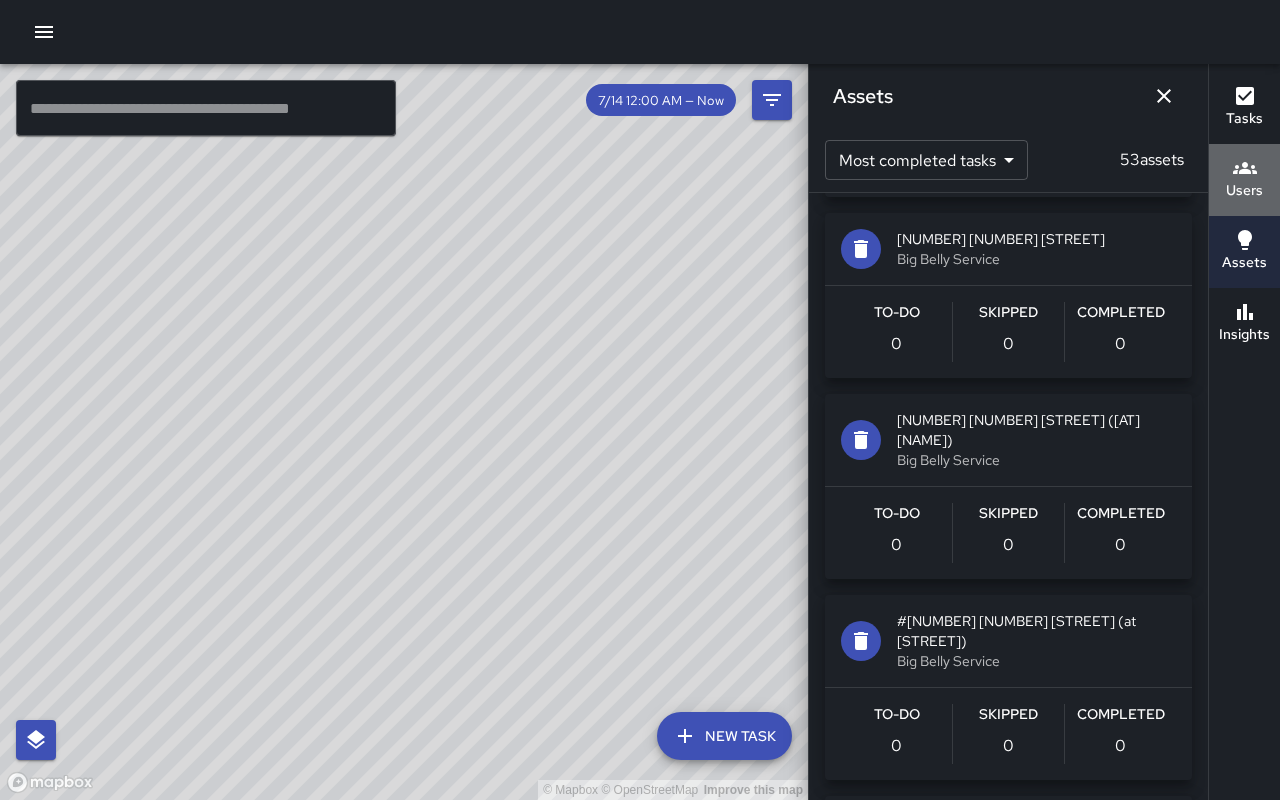 click on "Users" at bounding box center (1244, 179) 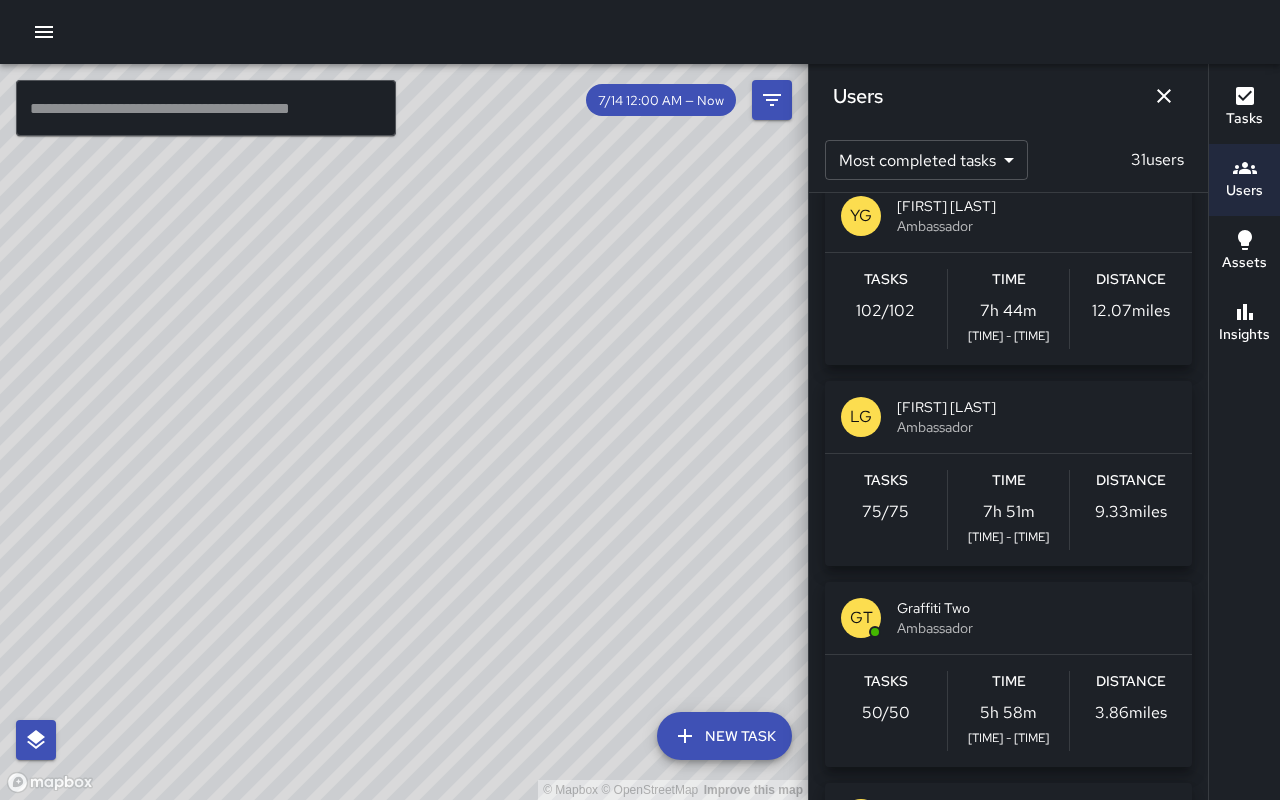 scroll, scrollTop: 36, scrollLeft: 0, axis: vertical 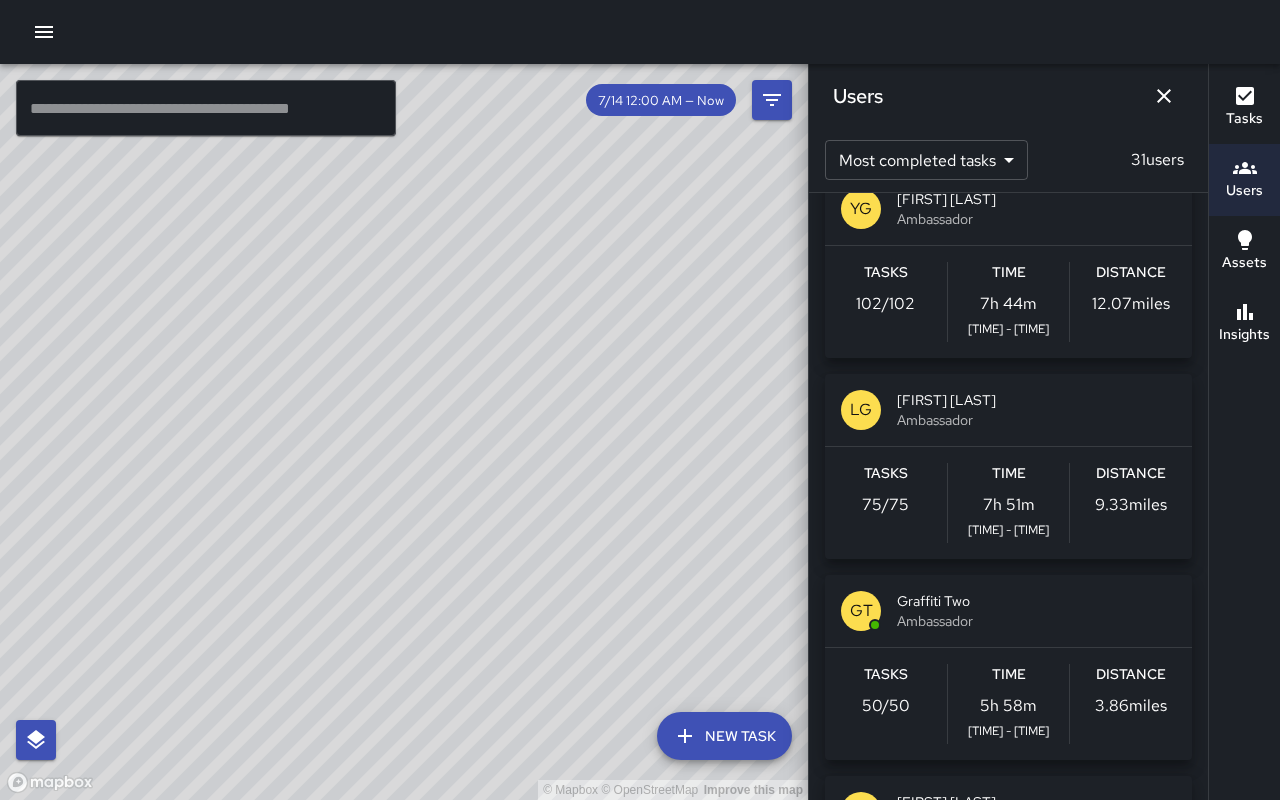 click on "Ambassador" at bounding box center [1036, 219] 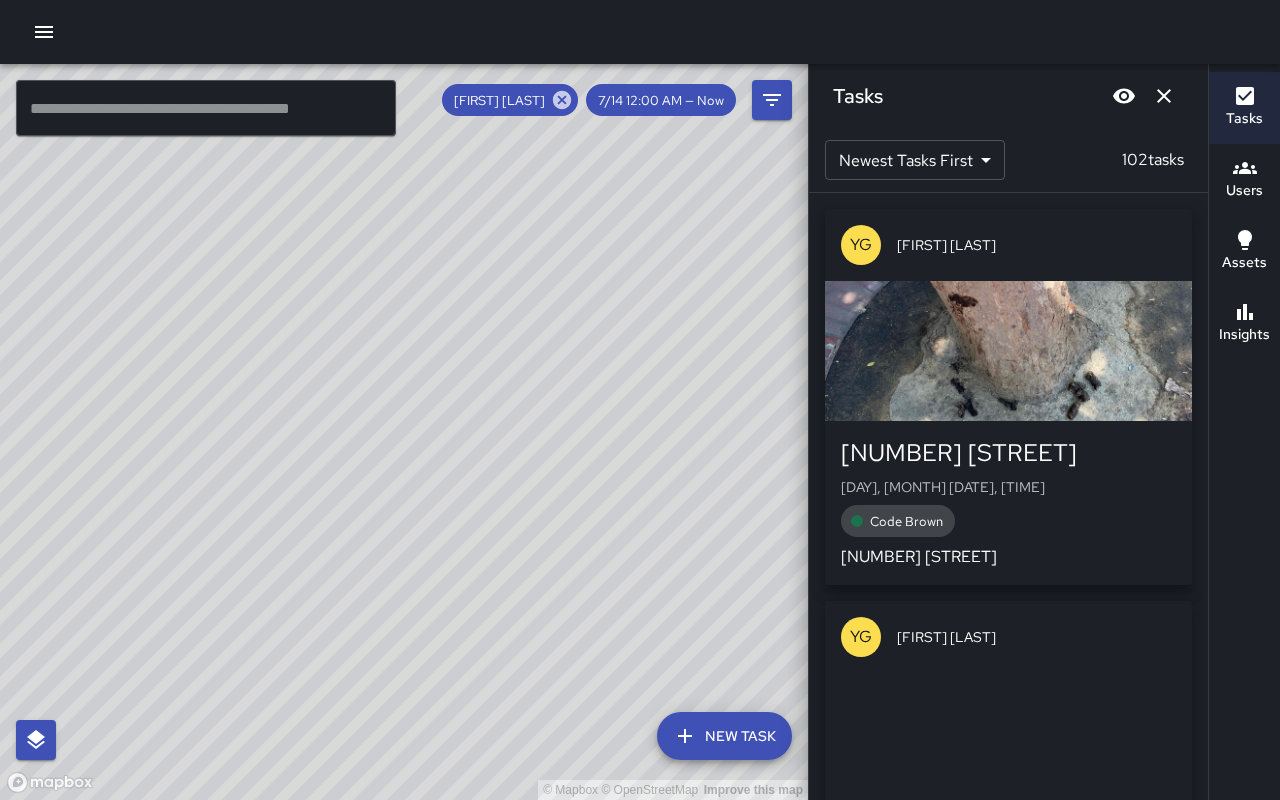 scroll, scrollTop: 981, scrollLeft: 0, axis: vertical 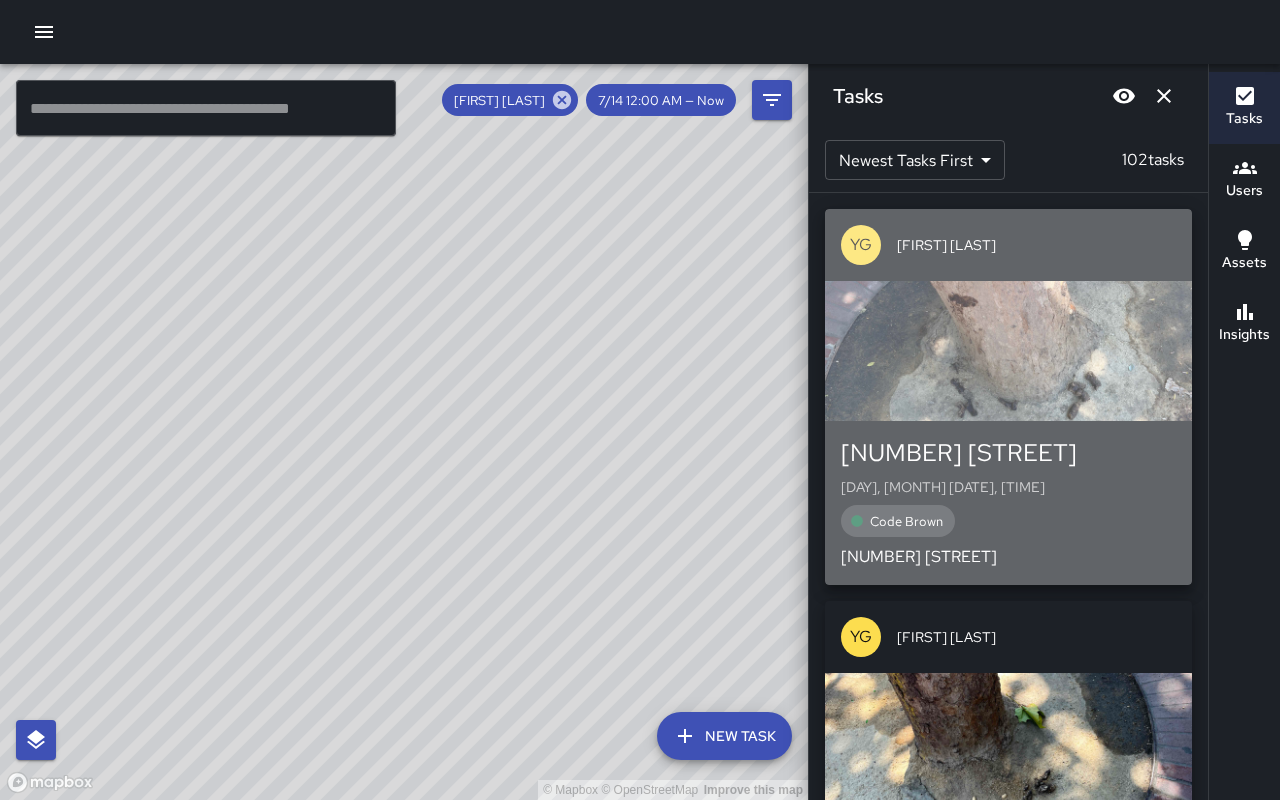 click on "[FIRST] [LAST]" at bounding box center (1008, 245) 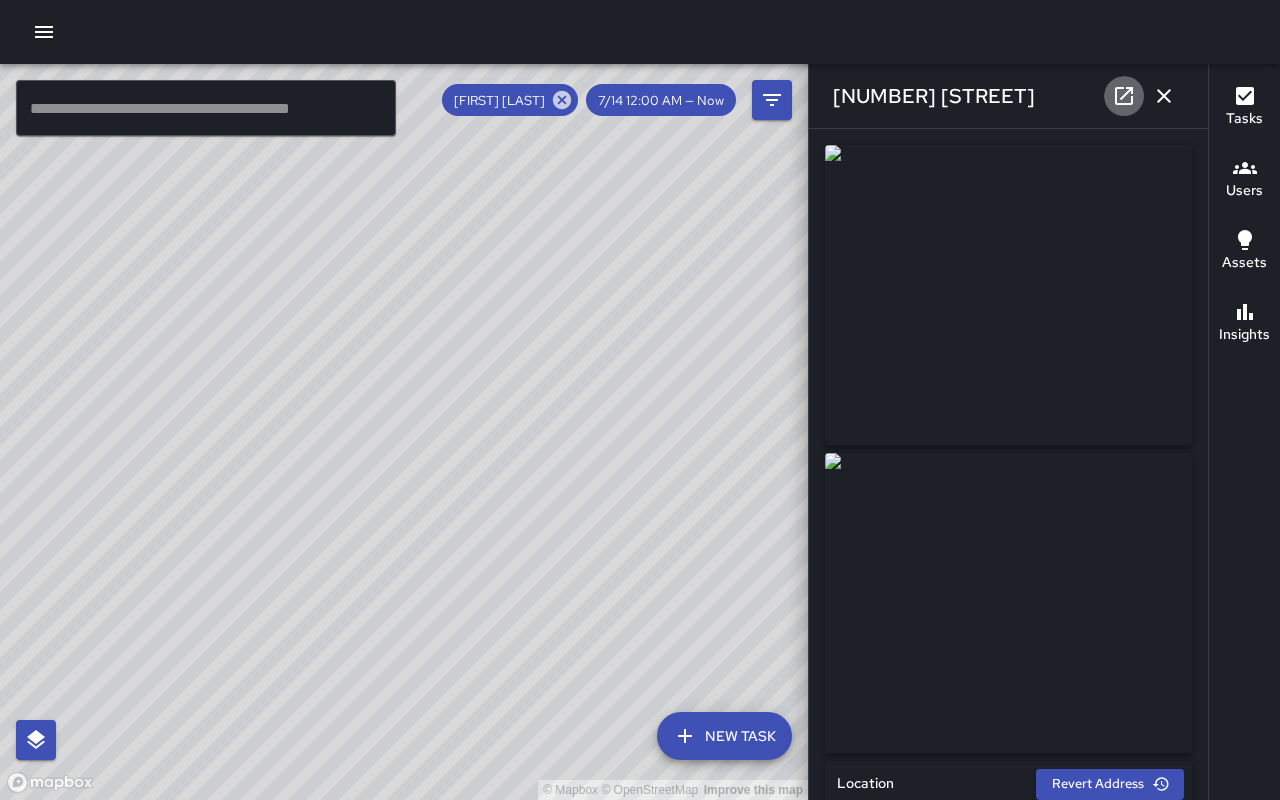 click 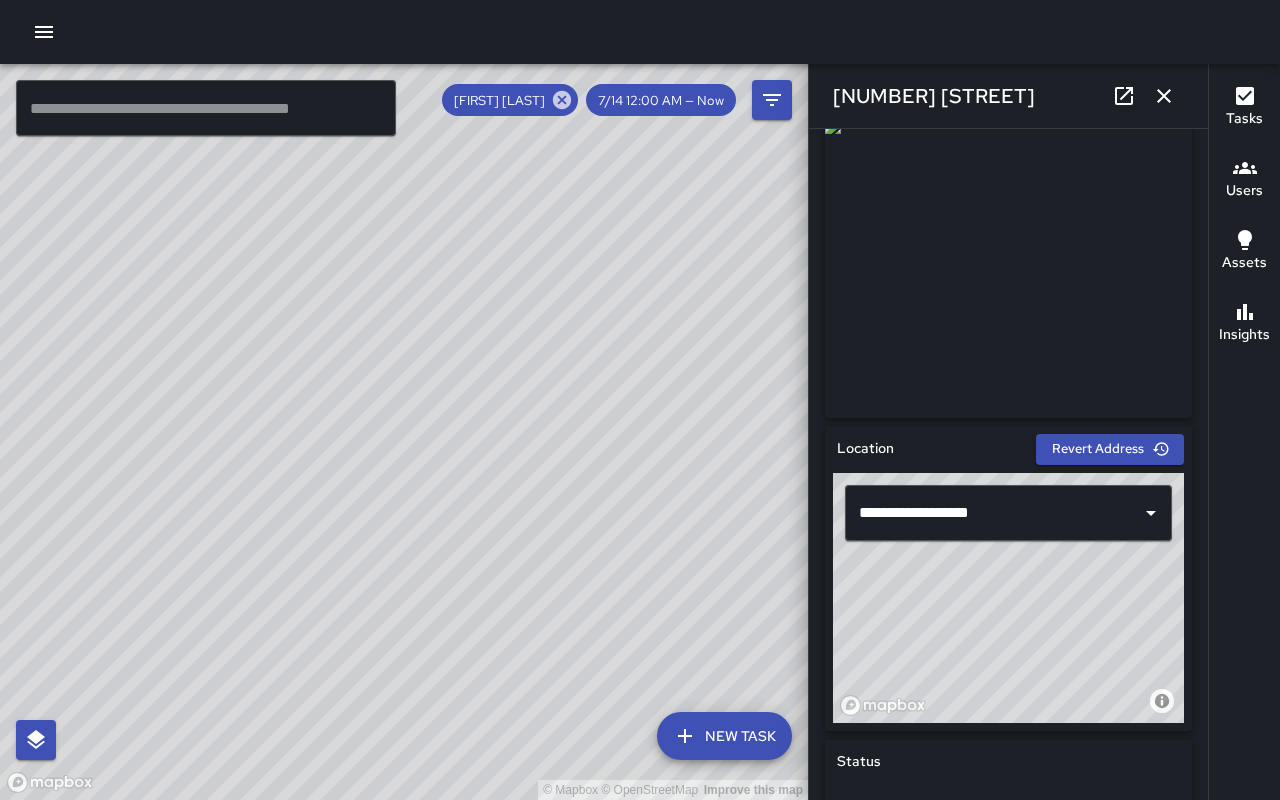 scroll, scrollTop: 567, scrollLeft: 0, axis: vertical 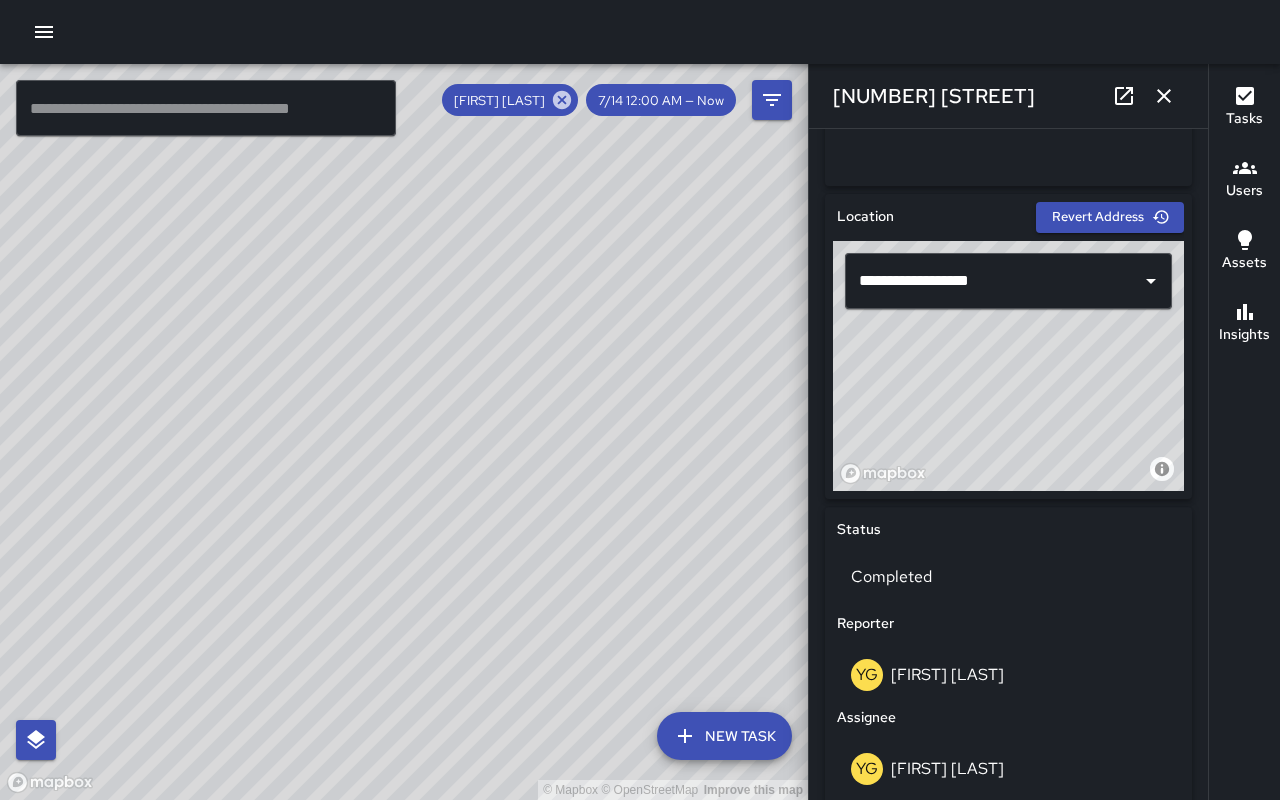 click 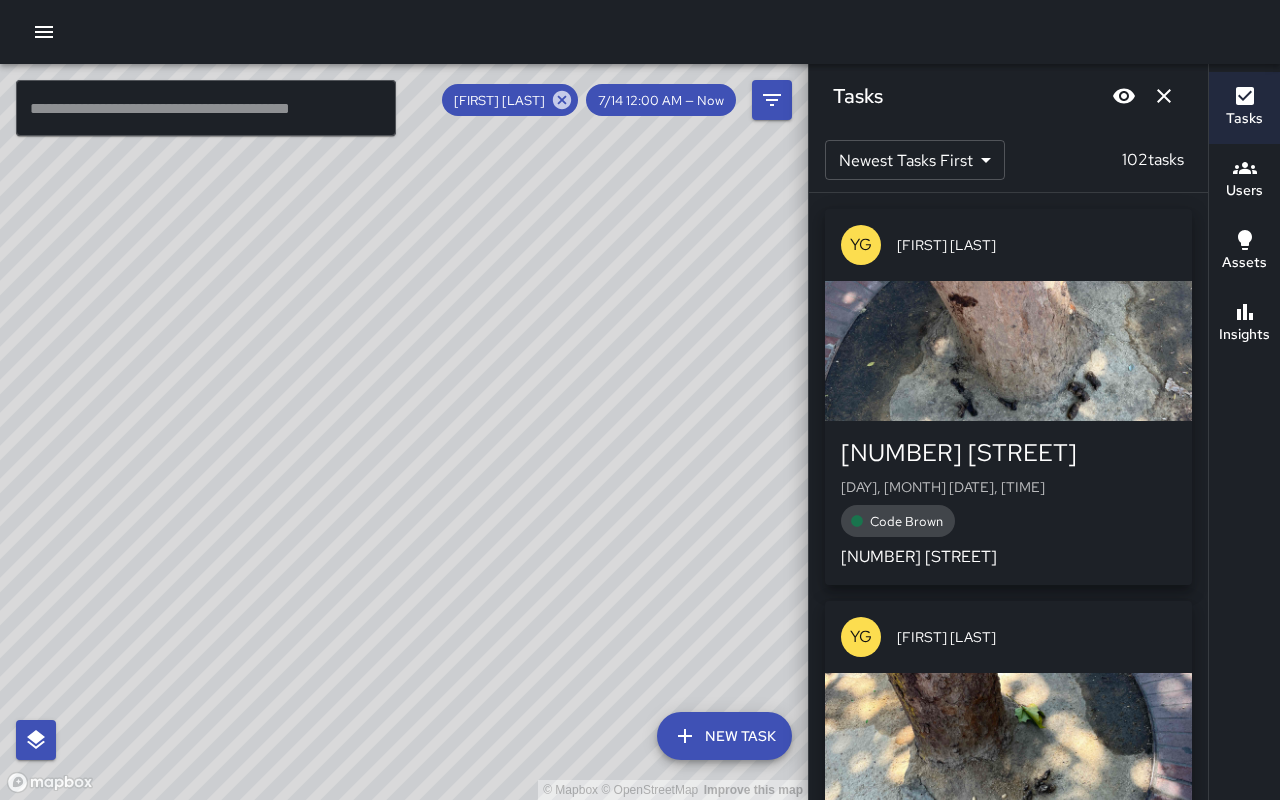 drag, startPoint x: 478, startPoint y: 292, endPoint x: 763, endPoint y: 366, distance: 294.45035 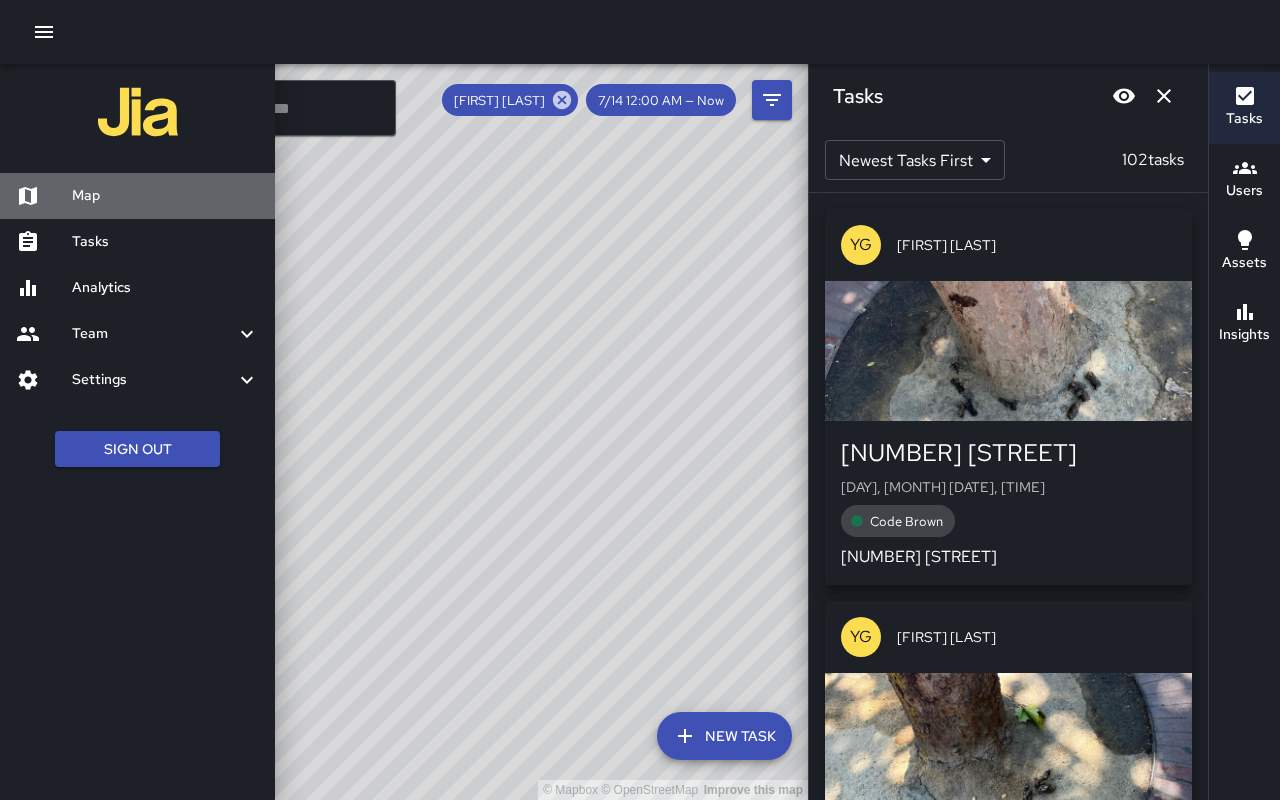 click on "Map" at bounding box center [165, 196] 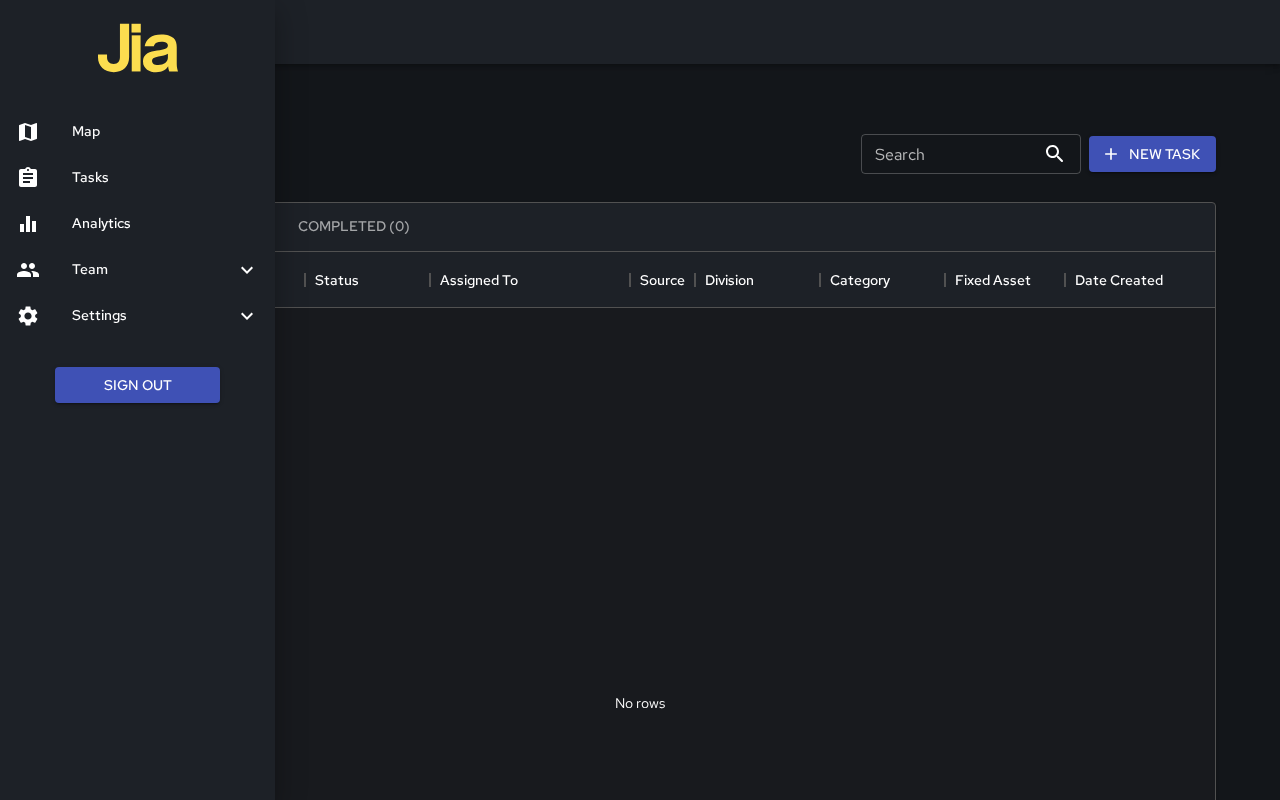 scroll, scrollTop: 1, scrollLeft: 1, axis: both 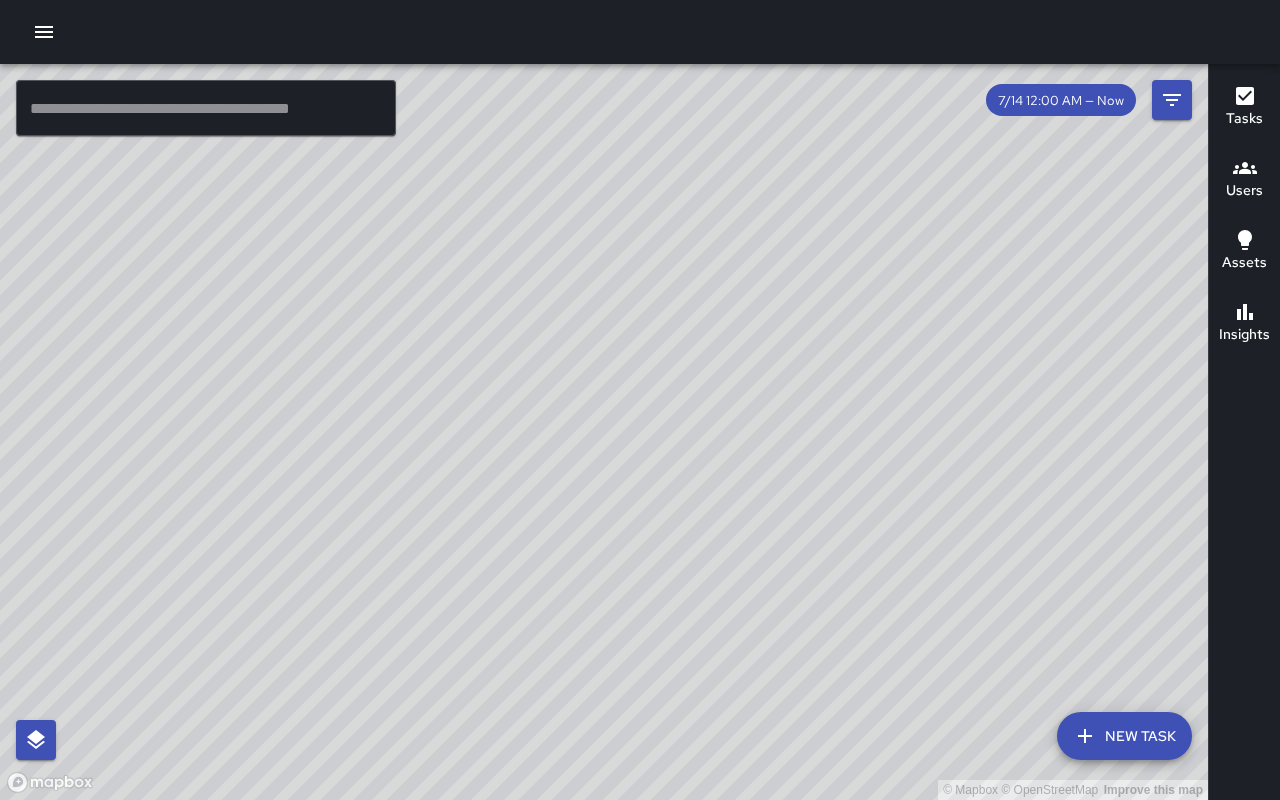 click on "© Mapbox   © OpenStreetMap   Improve this map" at bounding box center [604, 432] 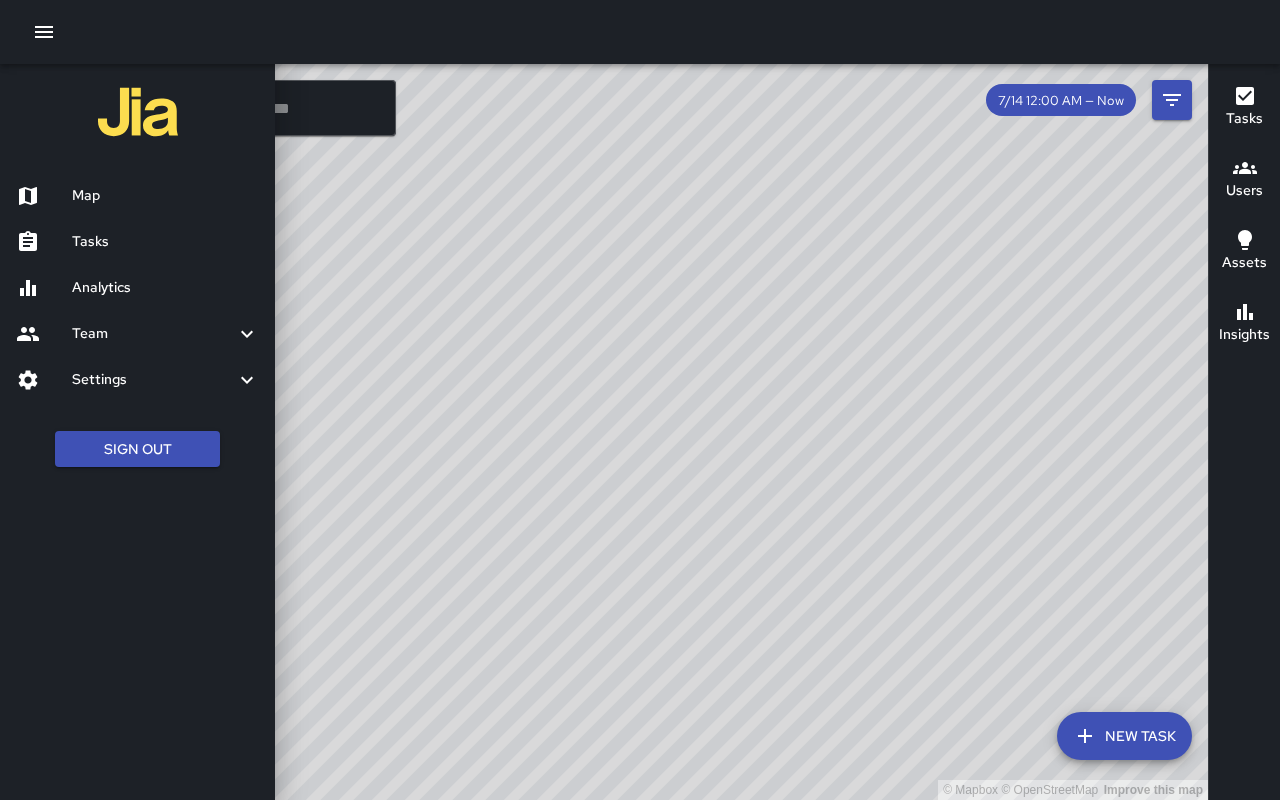 click on "Team" at bounding box center [137, 334] 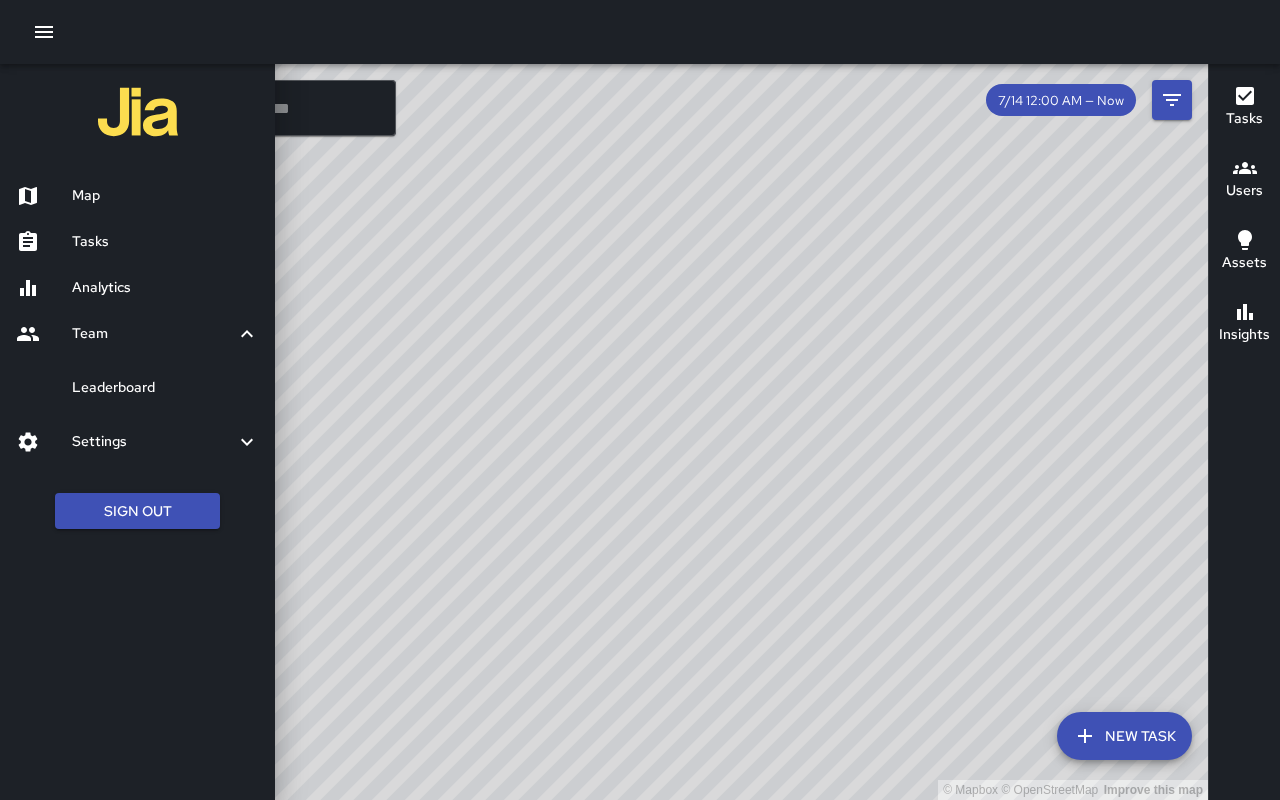 click on "Leaderboard" at bounding box center (165, 388) 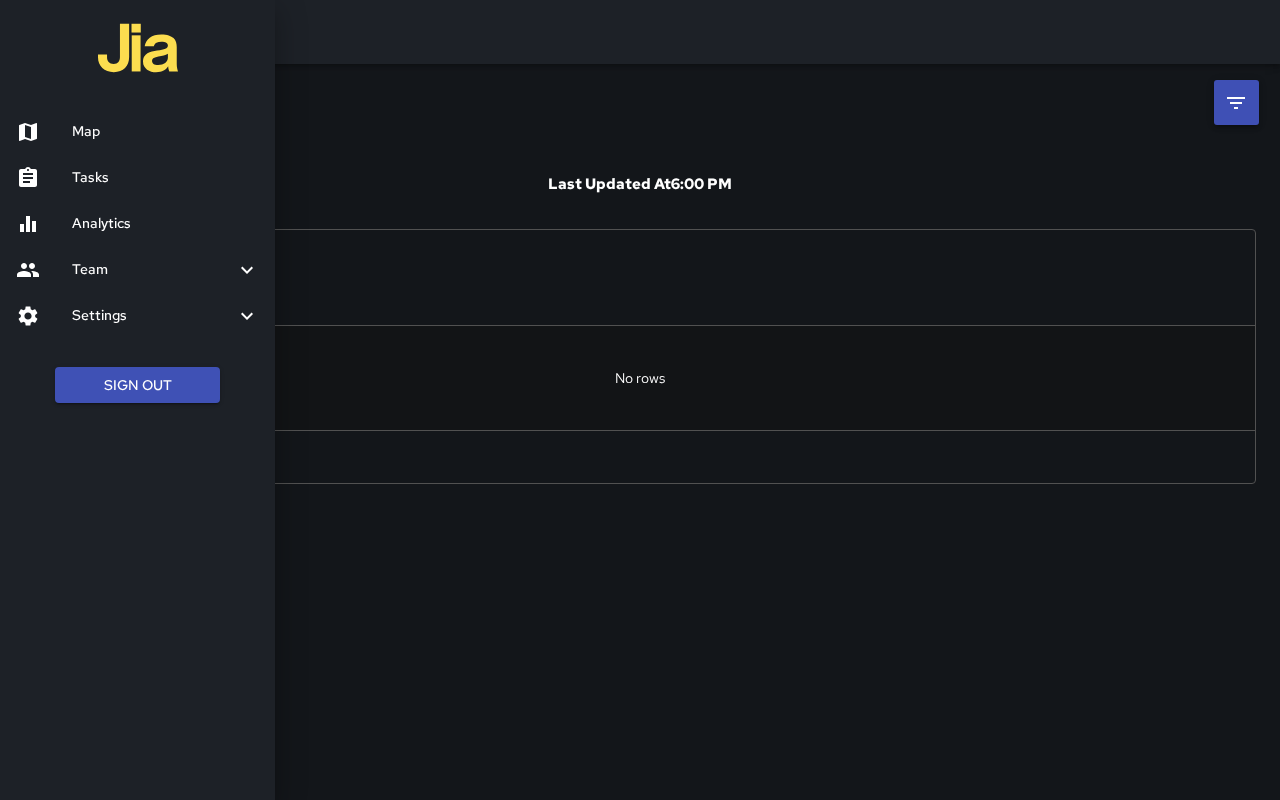 scroll, scrollTop: 1, scrollLeft: 1, axis: both 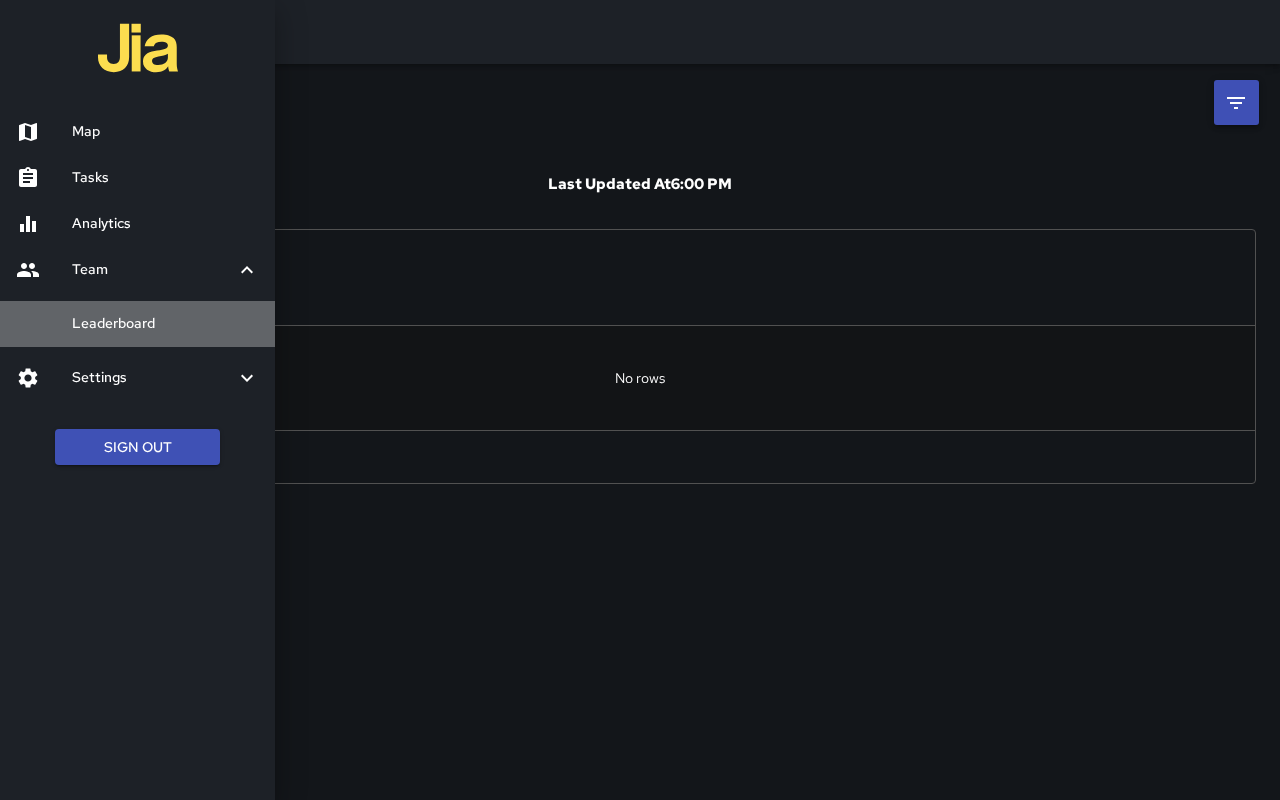 click on "Leaderboard" at bounding box center [165, 324] 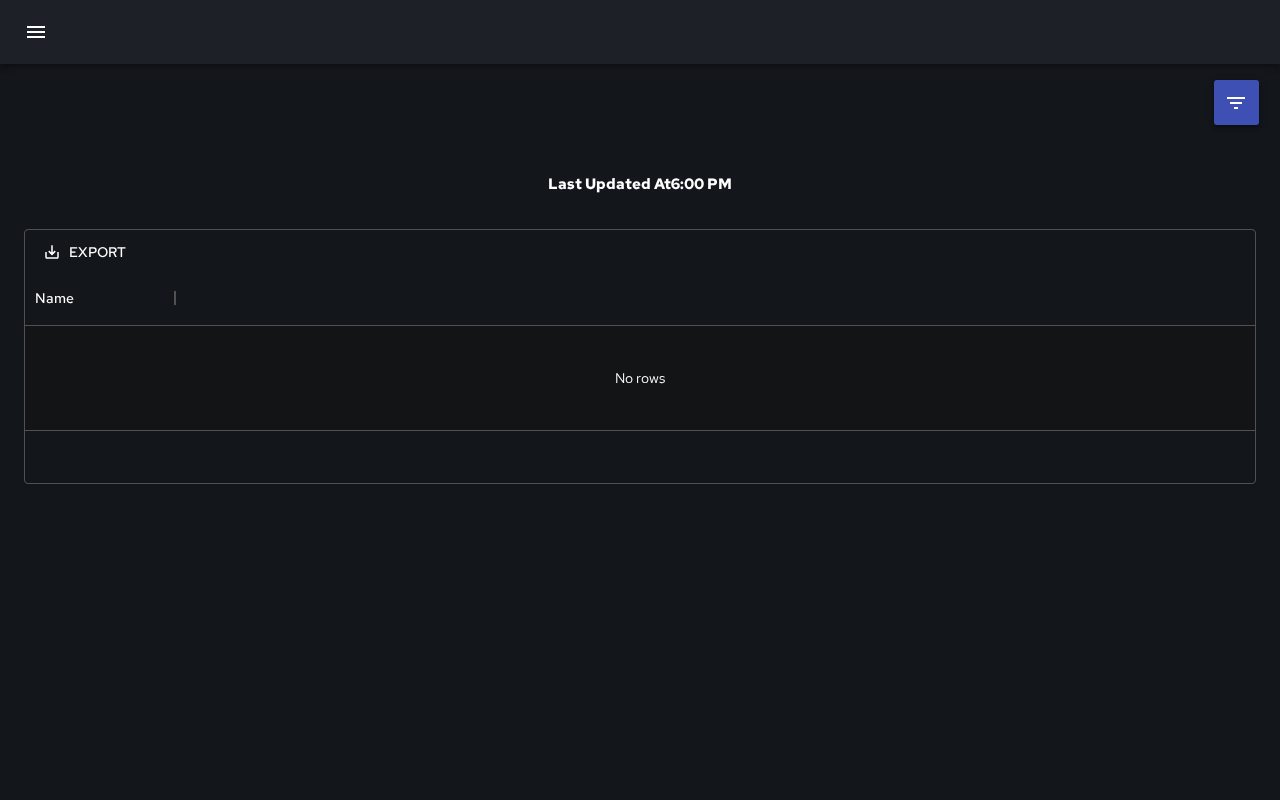 click 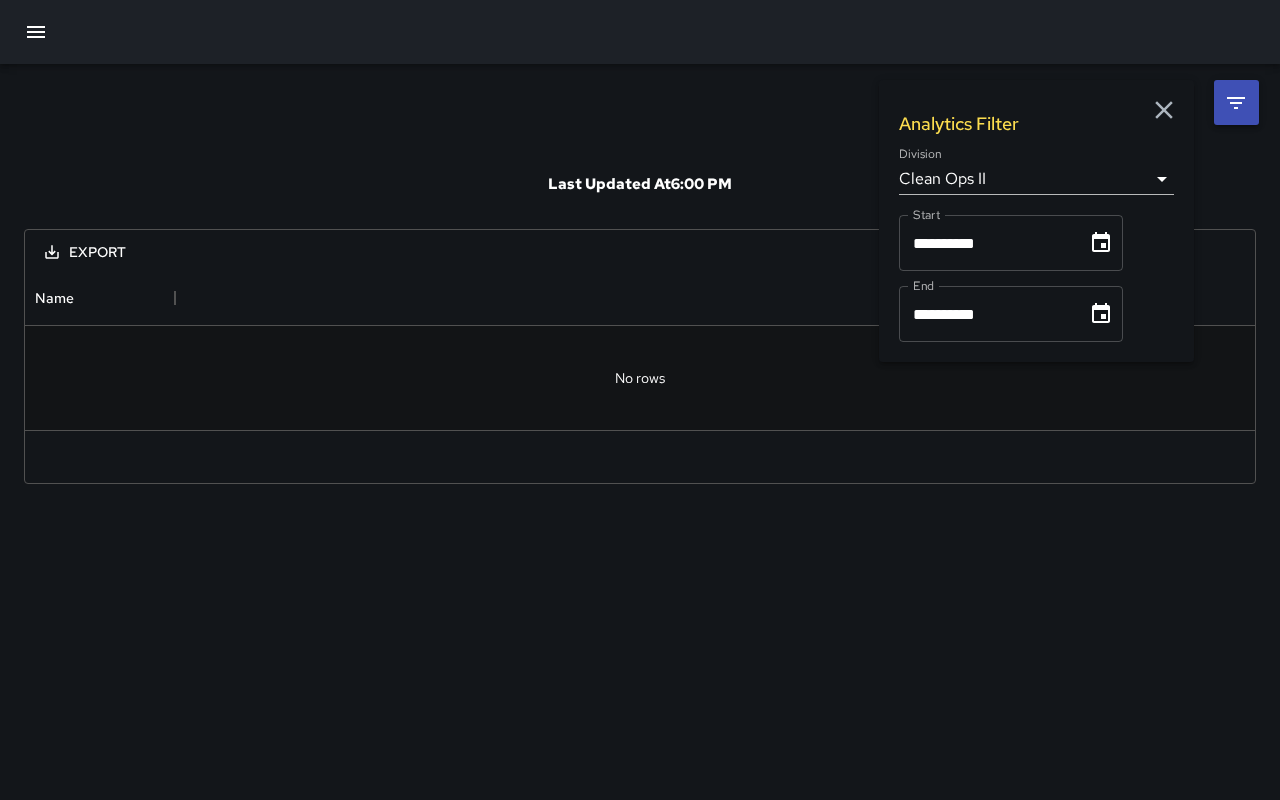 click on "**********" at bounding box center (1036, 221) 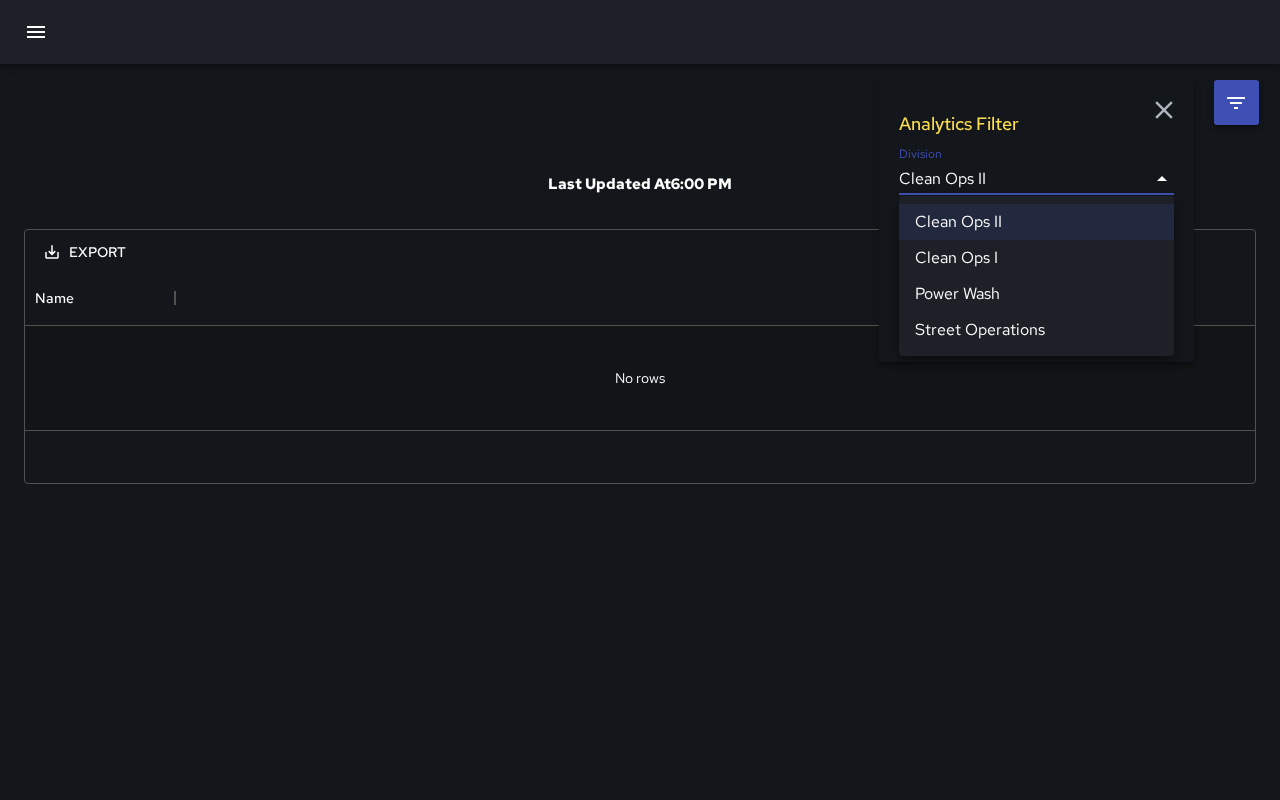 click on "Clean Ops II" at bounding box center (1036, 222) 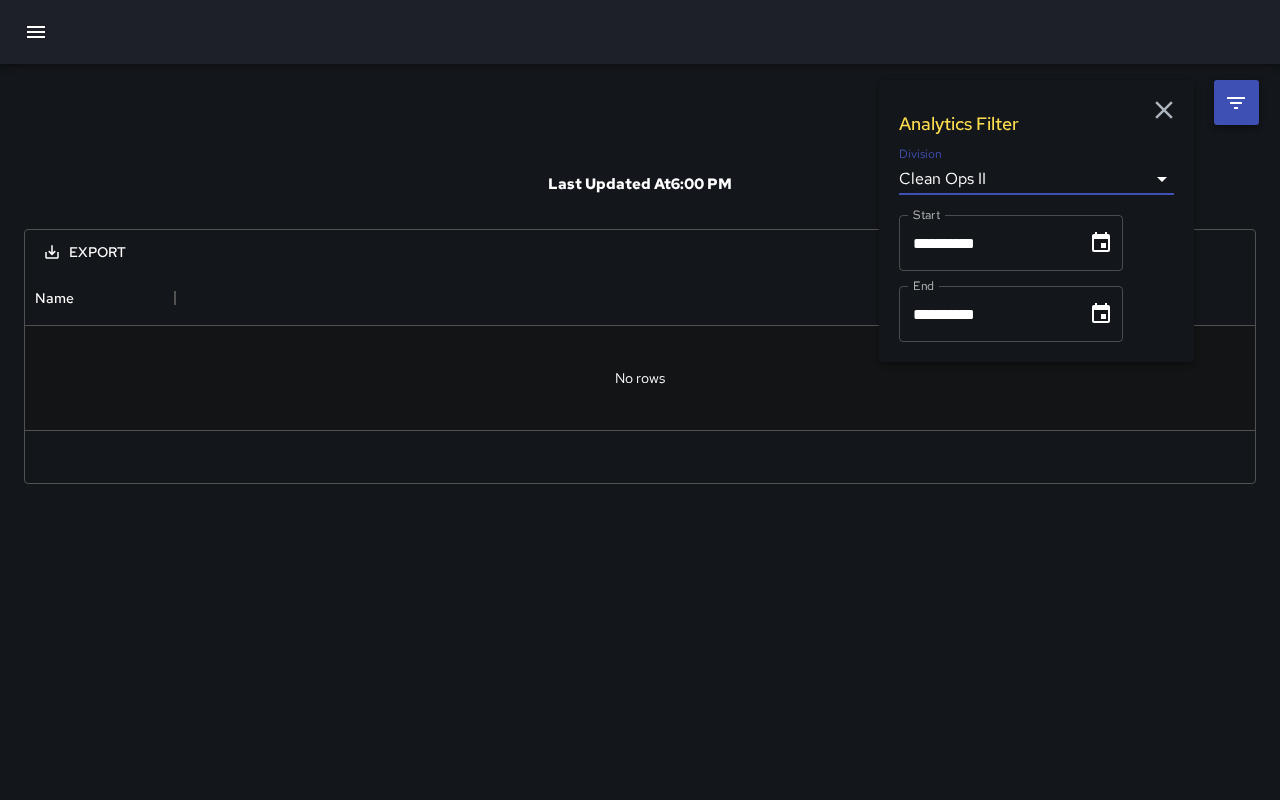 click on "Name" at bounding box center (640, 298) 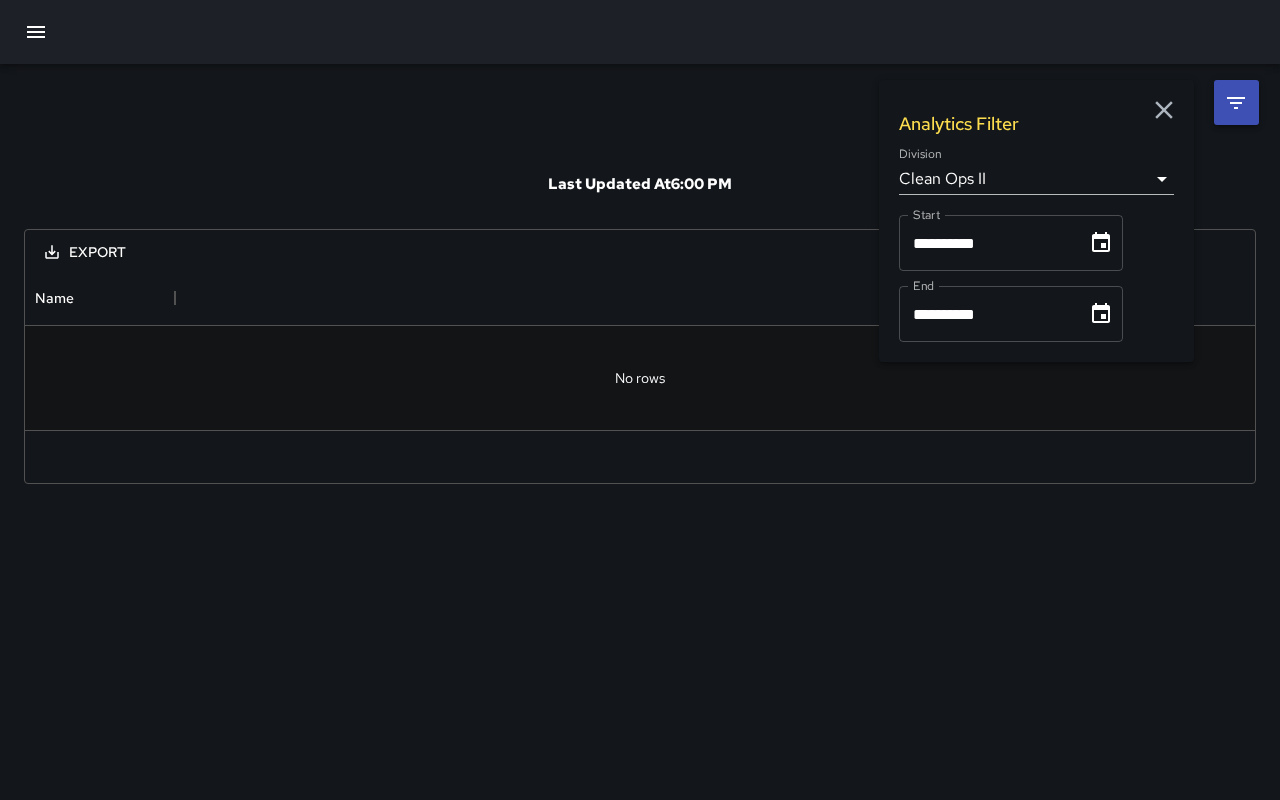 click at bounding box center (640, 378) 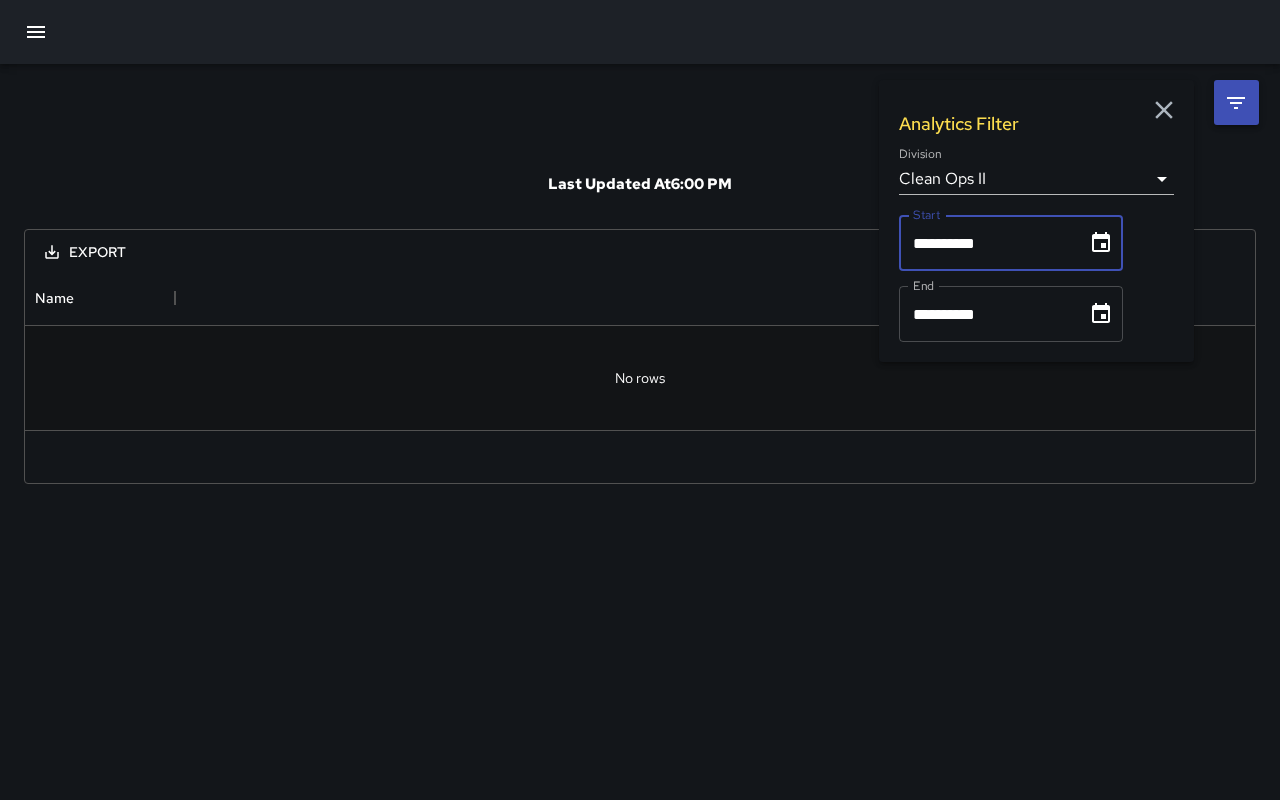 click on "**********" at bounding box center [986, 243] 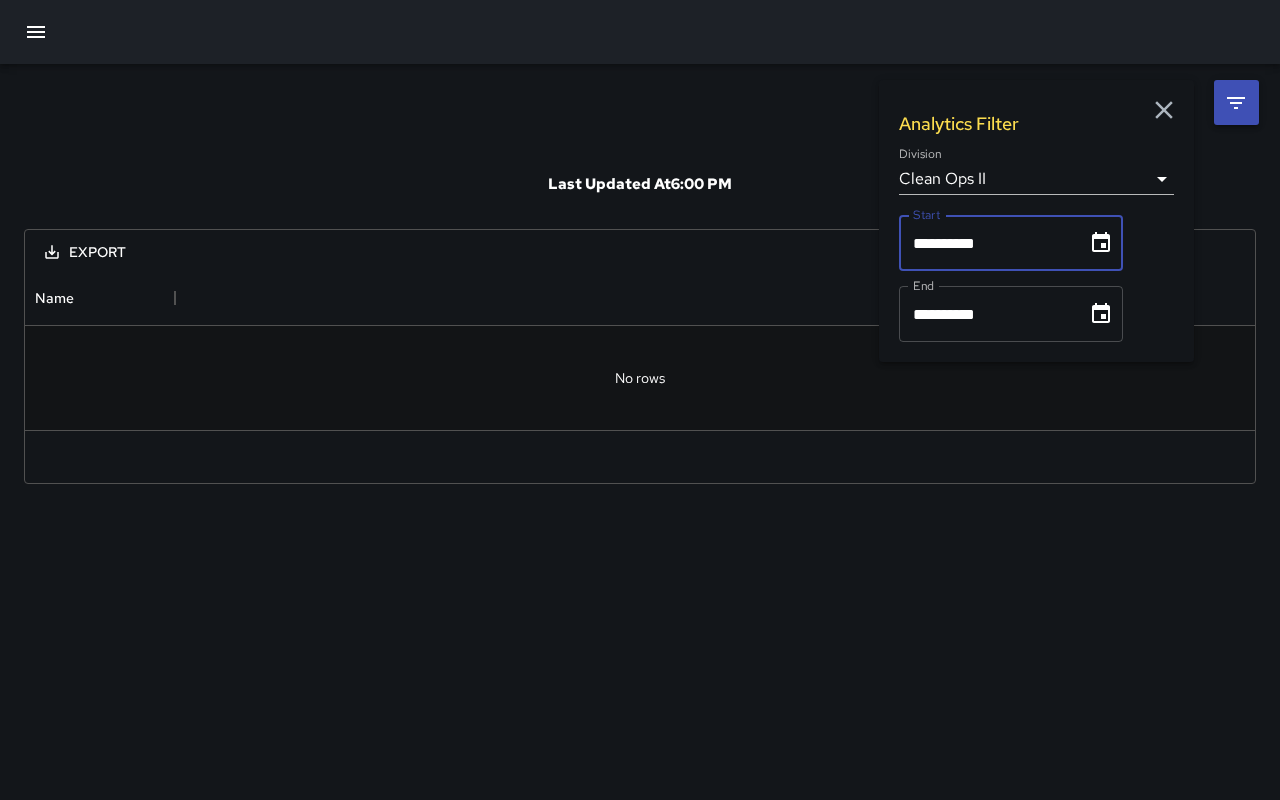 click on "**********" at bounding box center (640, 400) 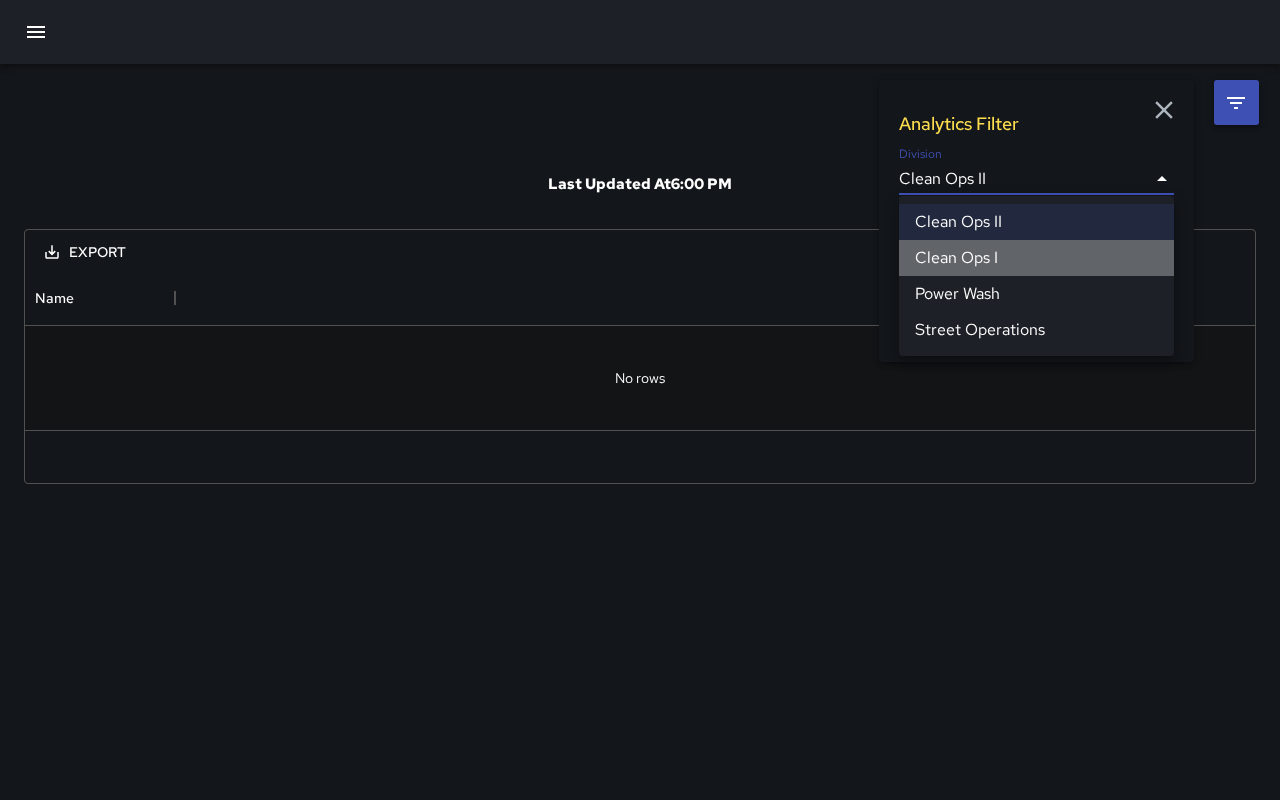 click on "Clean Ops I" at bounding box center (1036, 258) 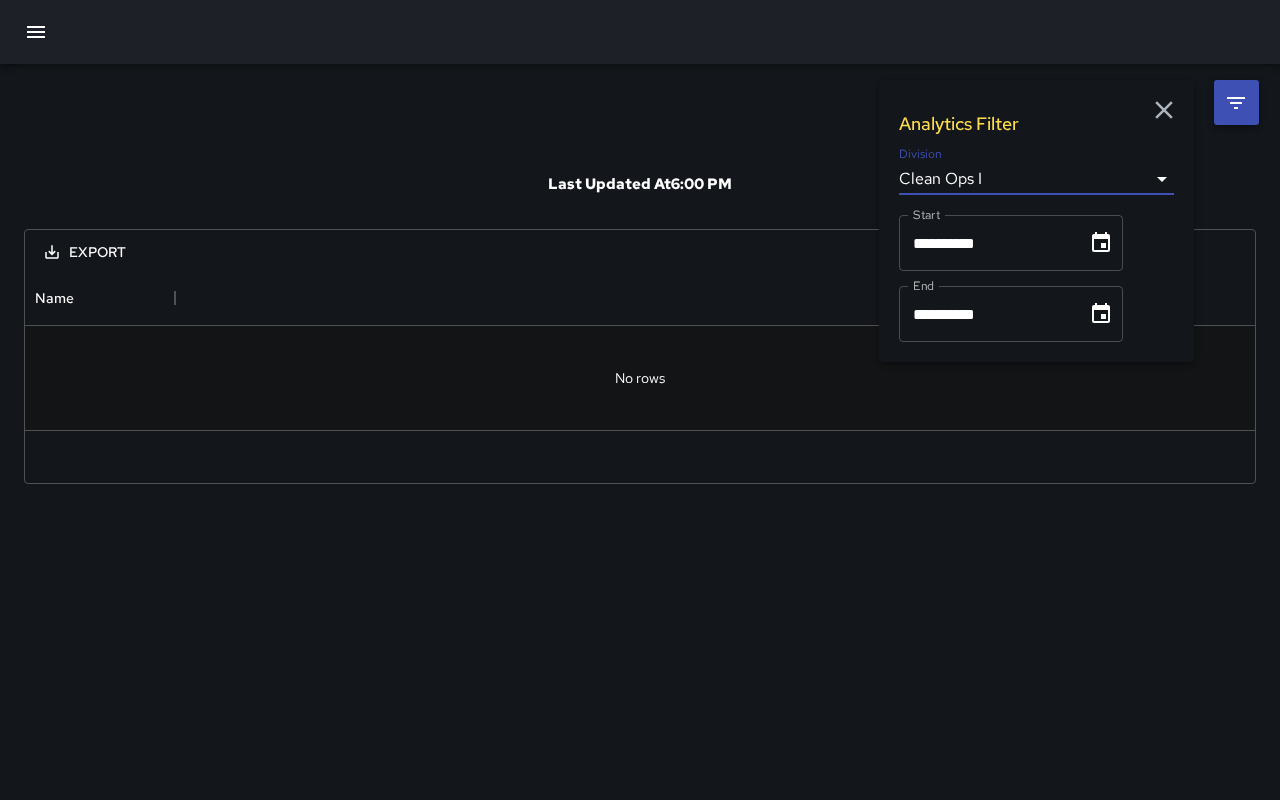 click on "**********" at bounding box center [640, 400] 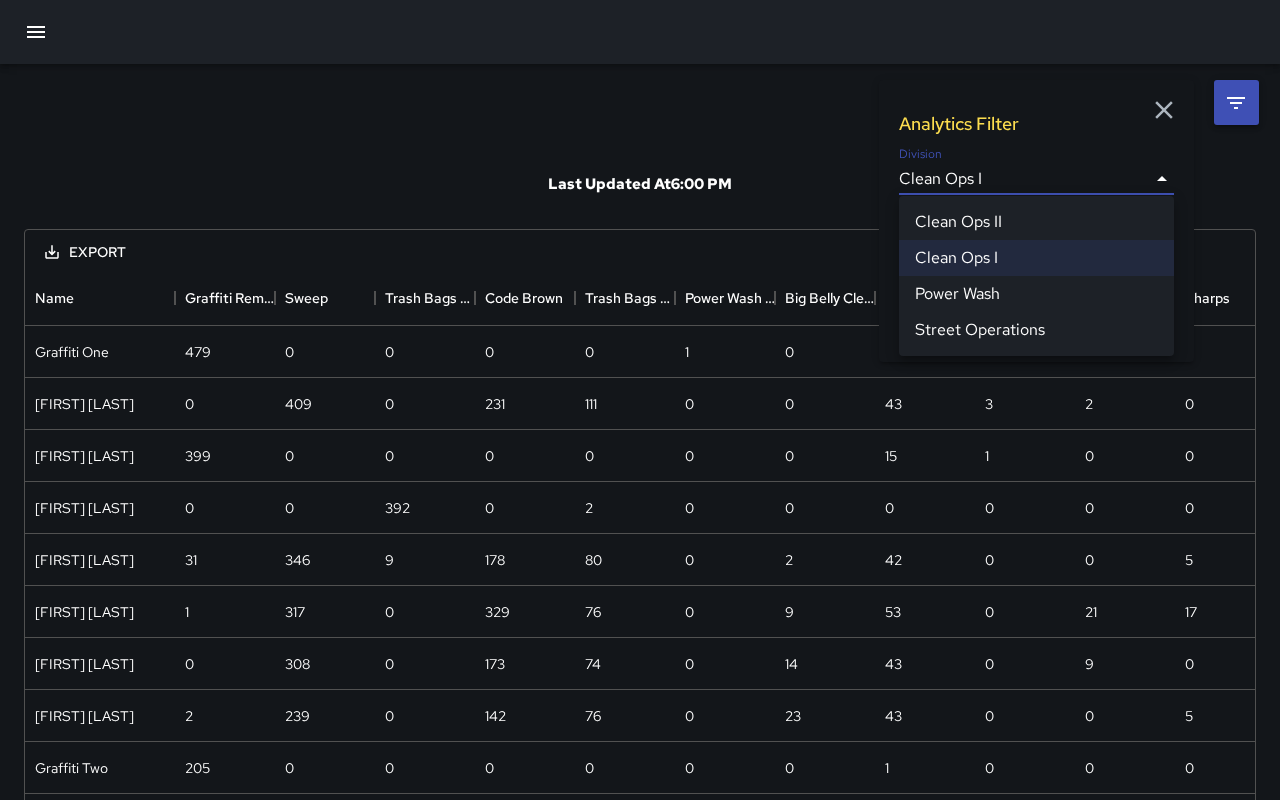 scroll, scrollTop: 1, scrollLeft: 1, axis: both 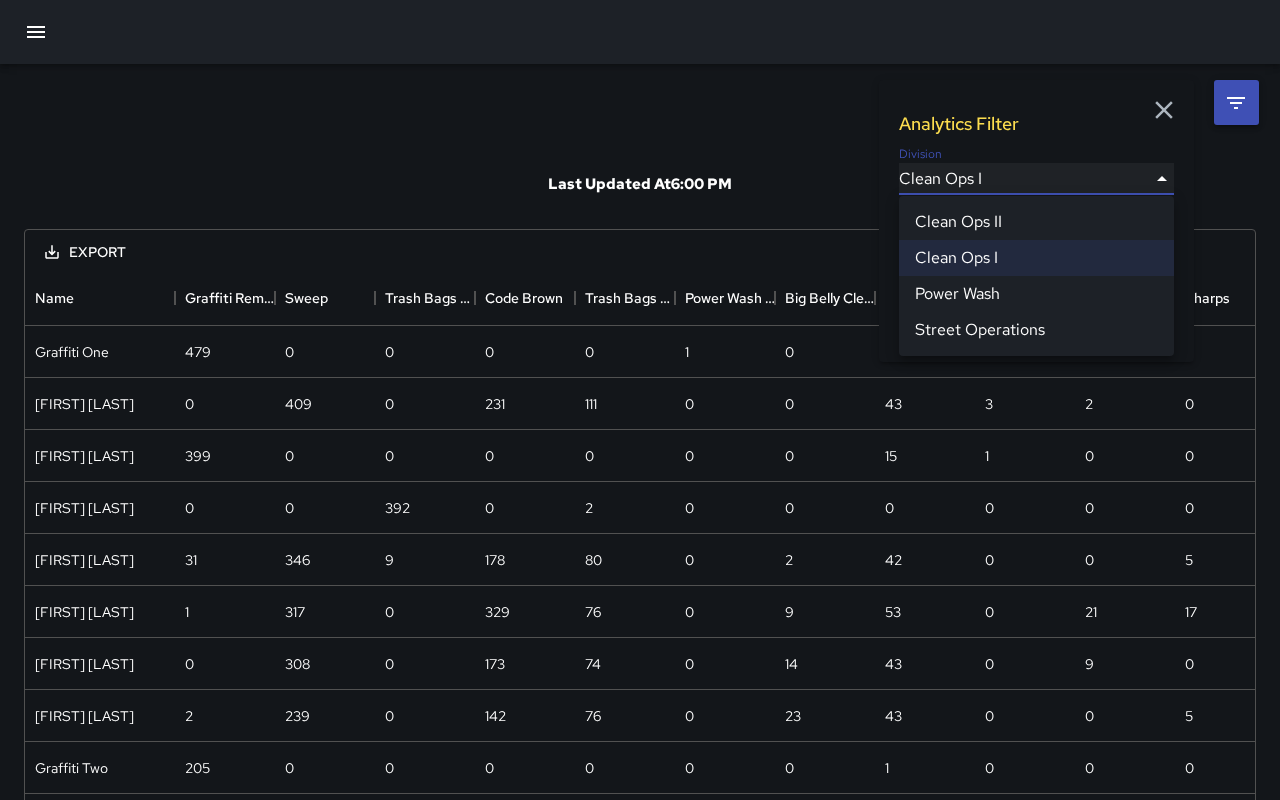 type on "**********" 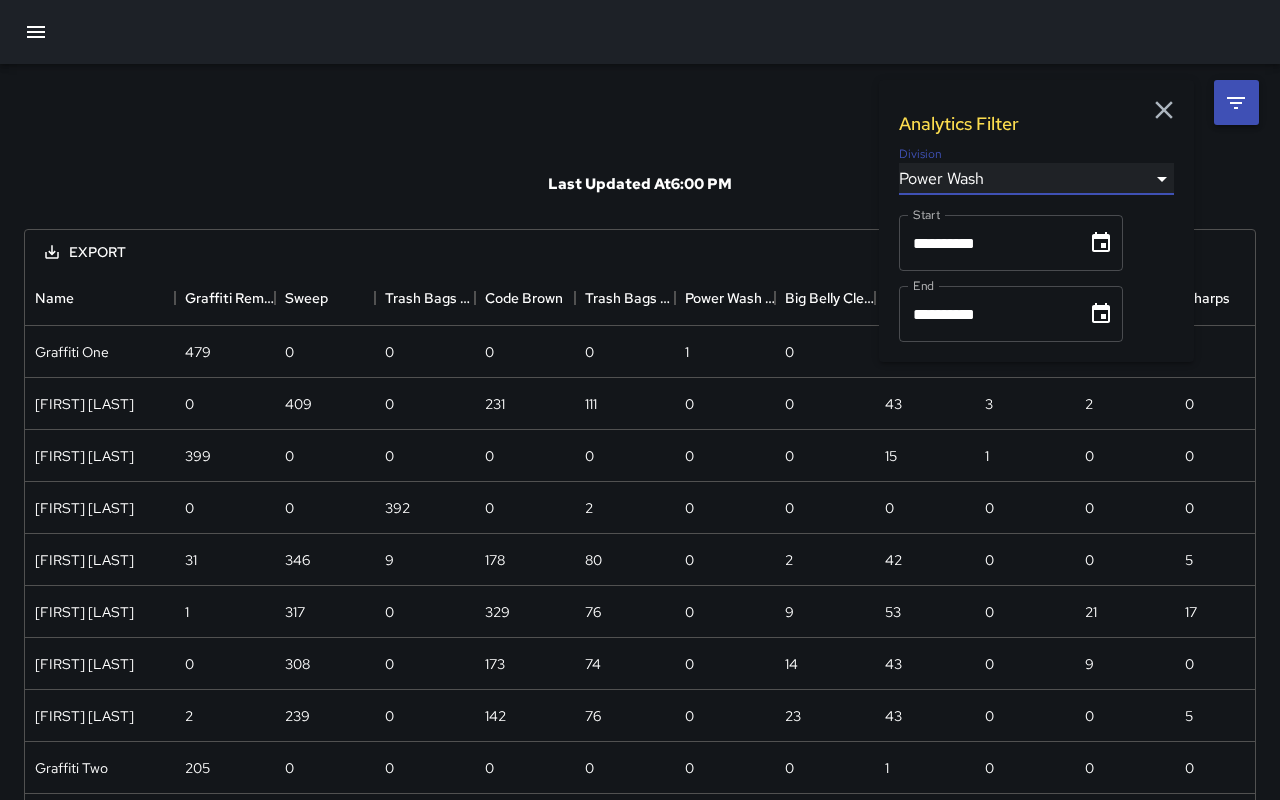 scroll, scrollTop: 264, scrollLeft: 1230, axis: both 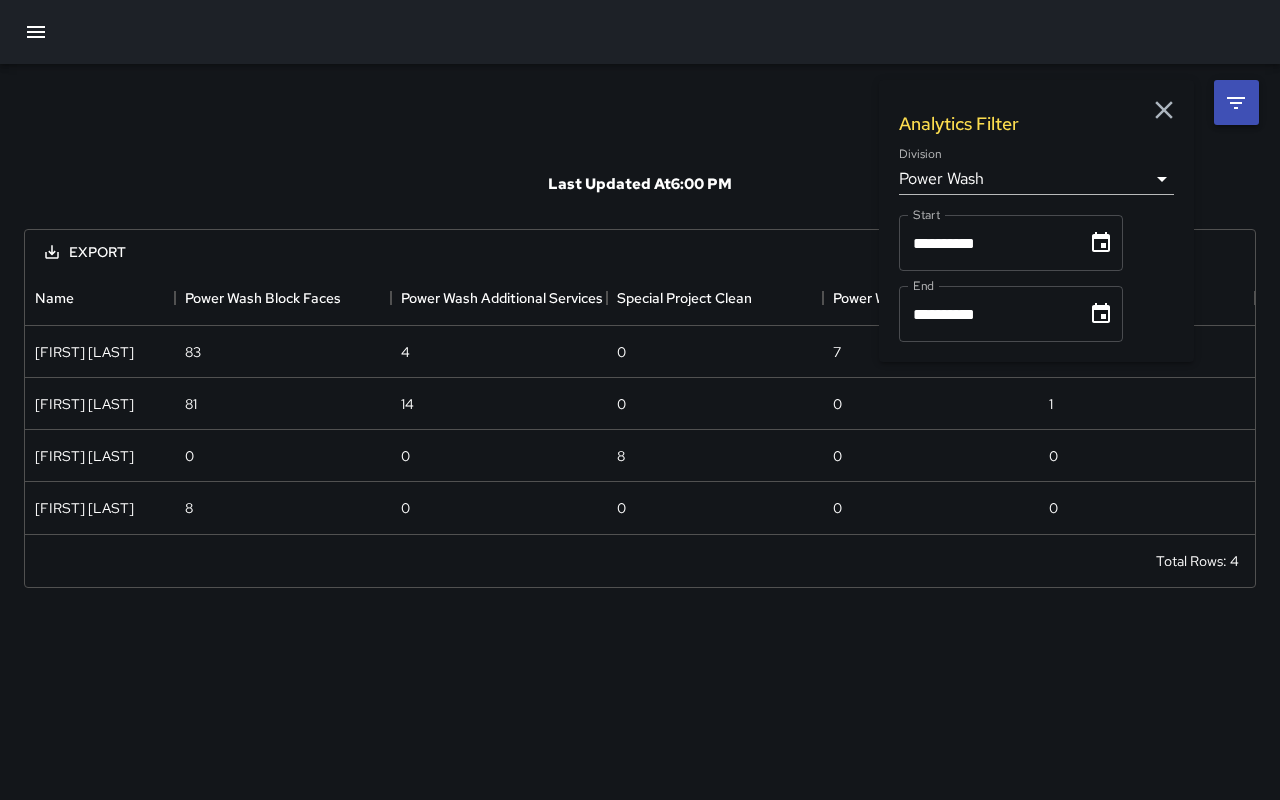 click on "**********" at bounding box center (640, 400) 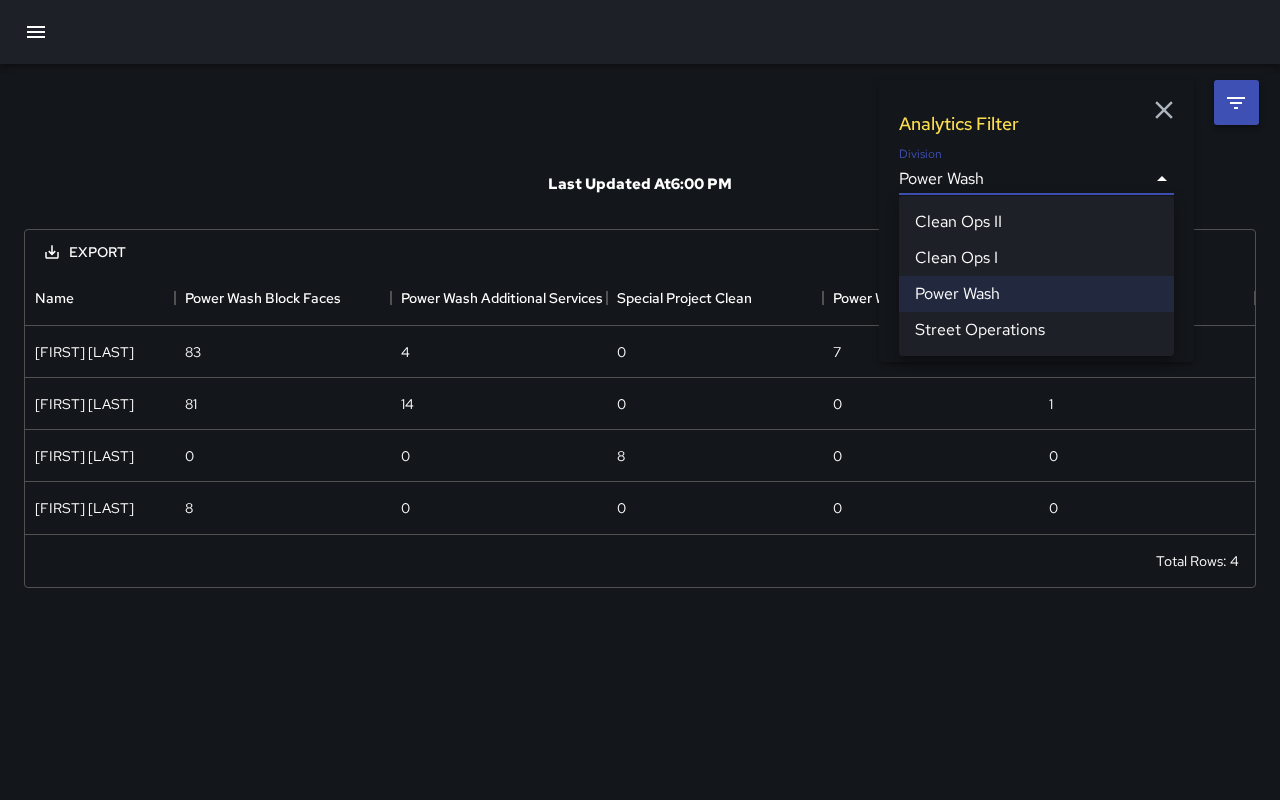 click at bounding box center [640, 400] 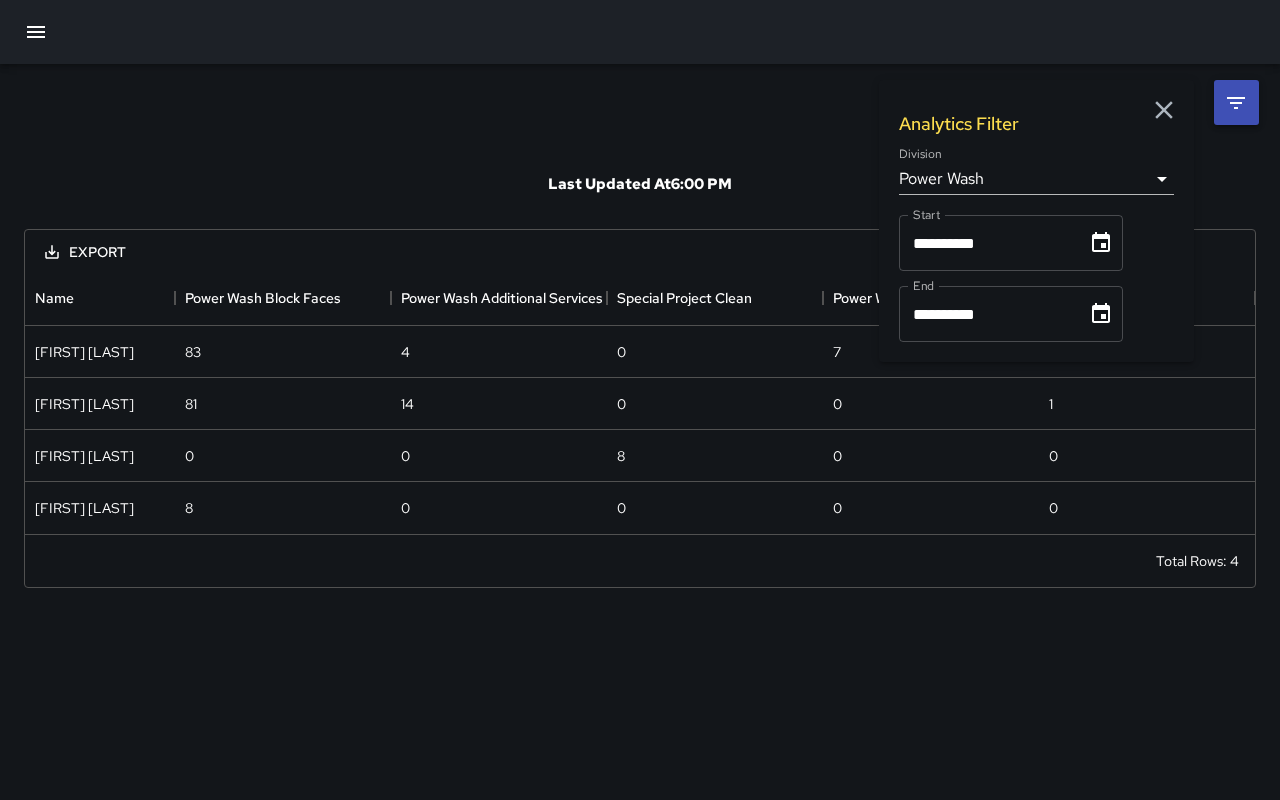click on "Division" at bounding box center (920, 154) 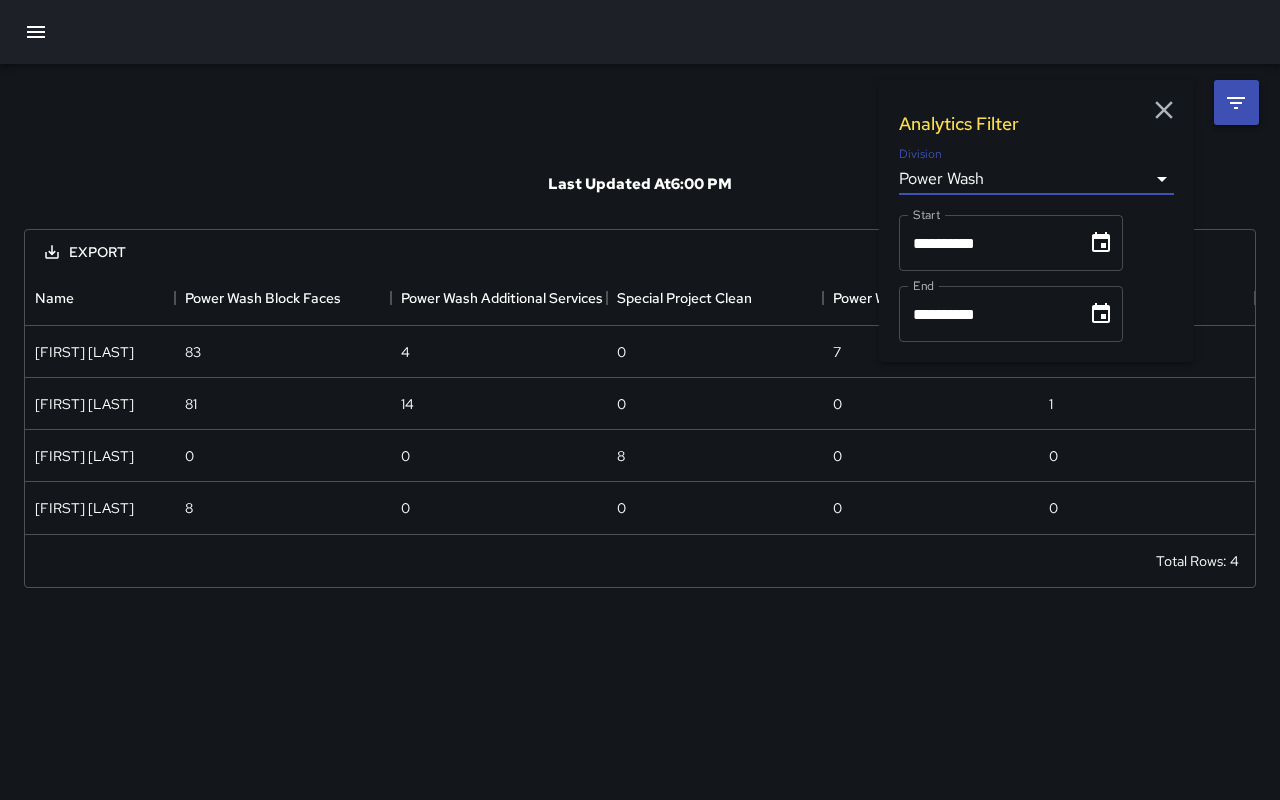 click 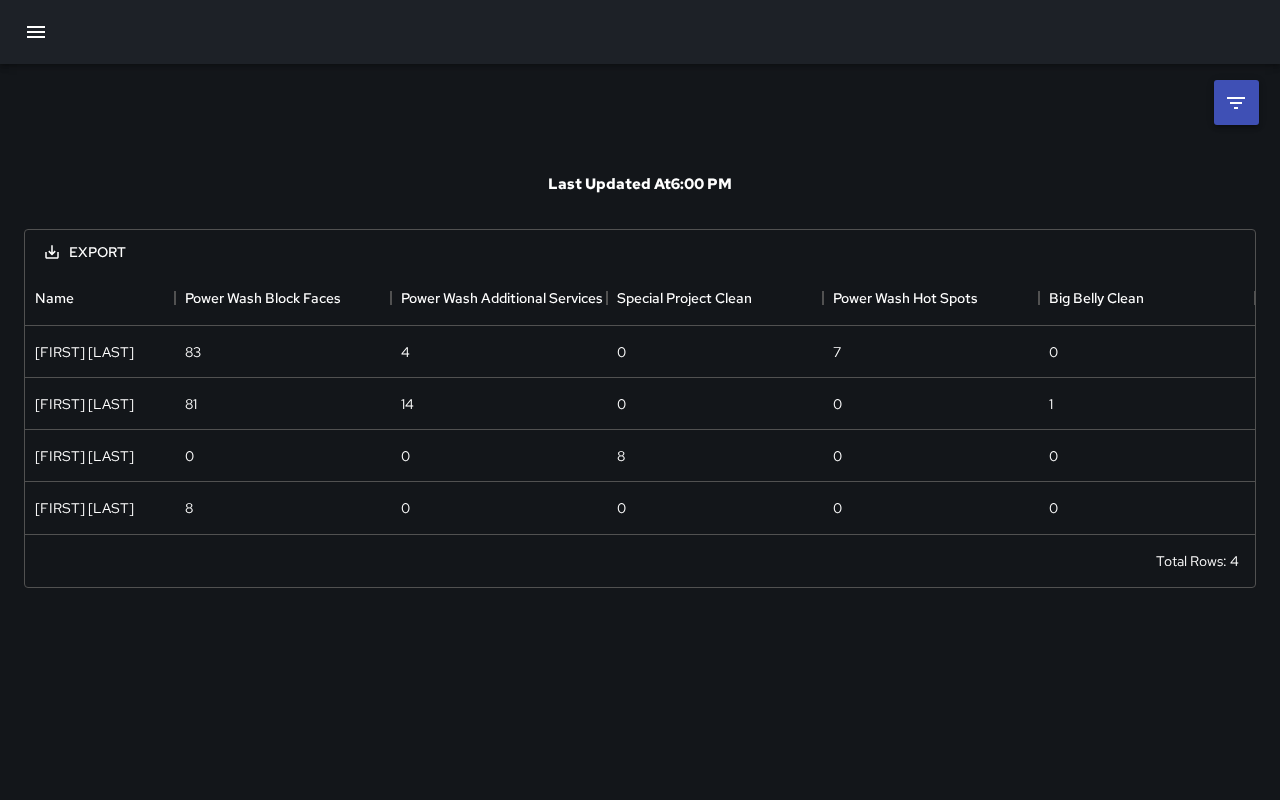 click 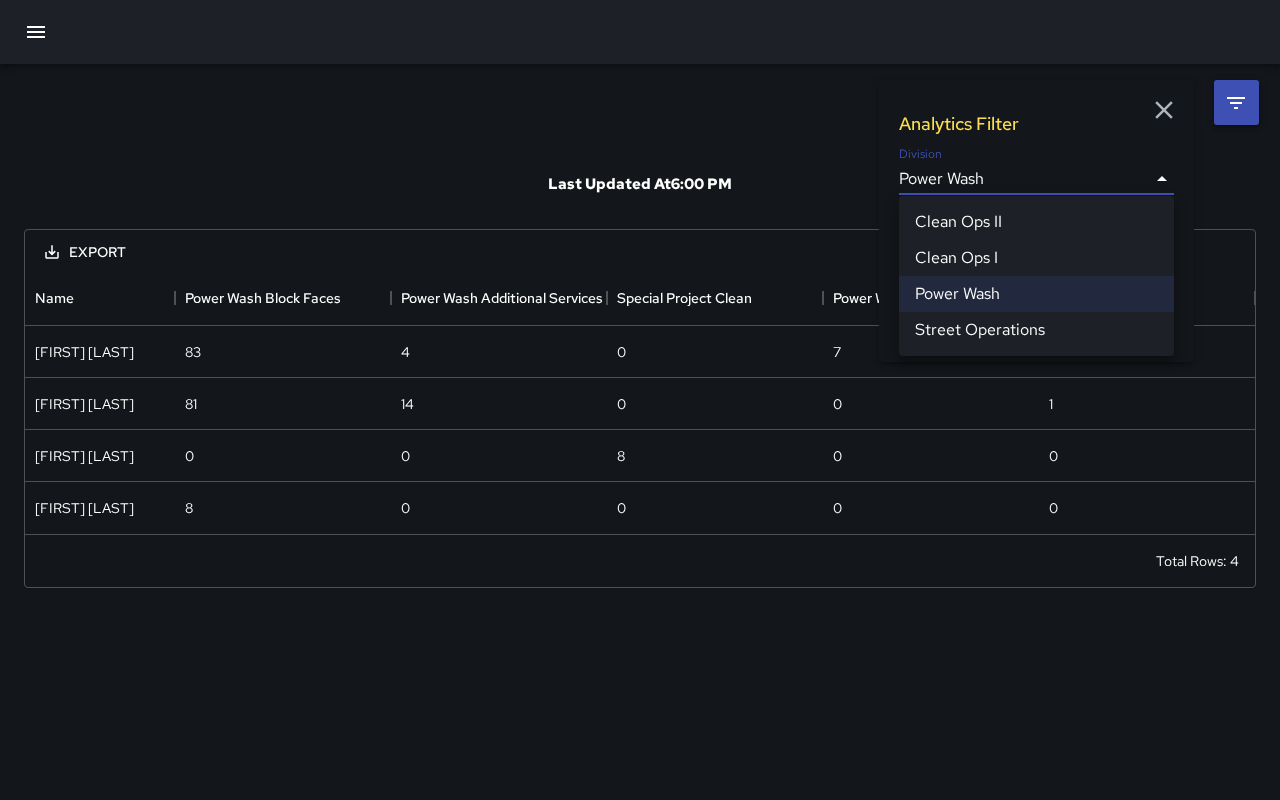 click on "**********" at bounding box center [640, 400] 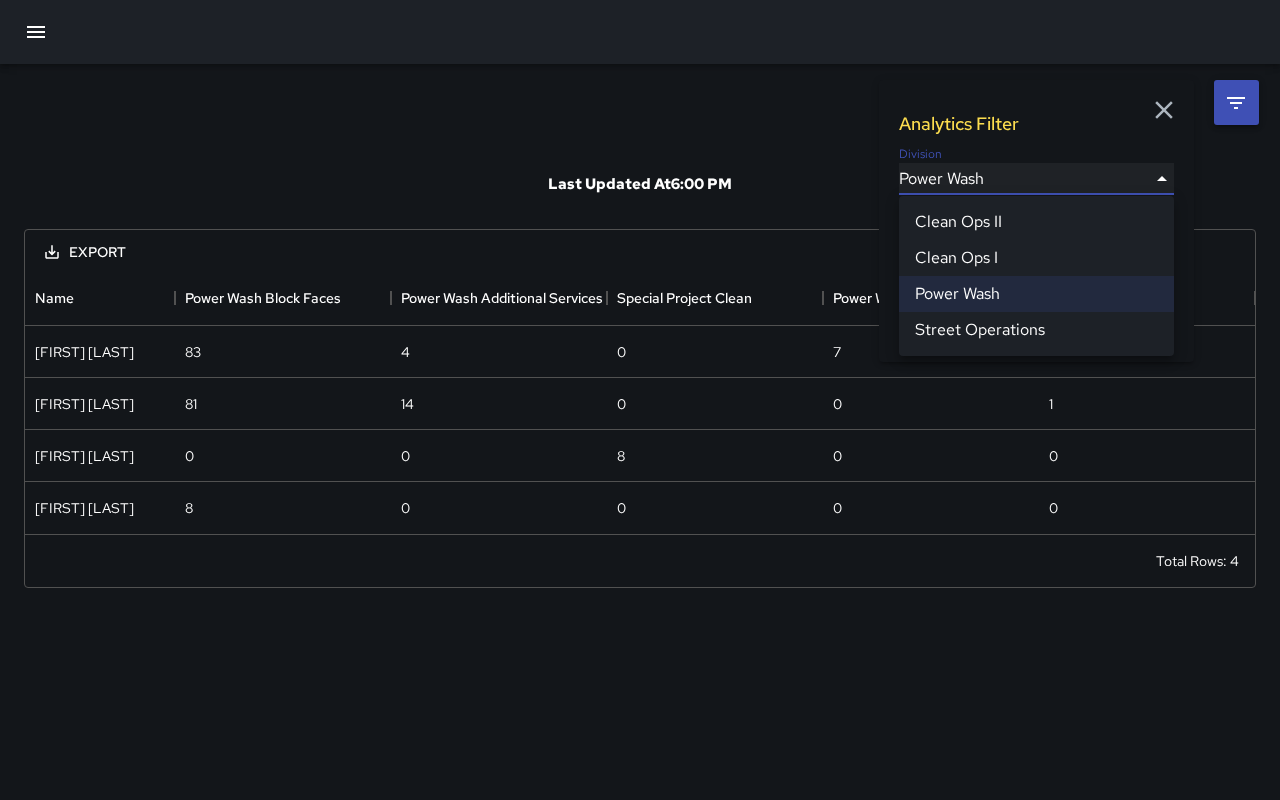 type on "**********" 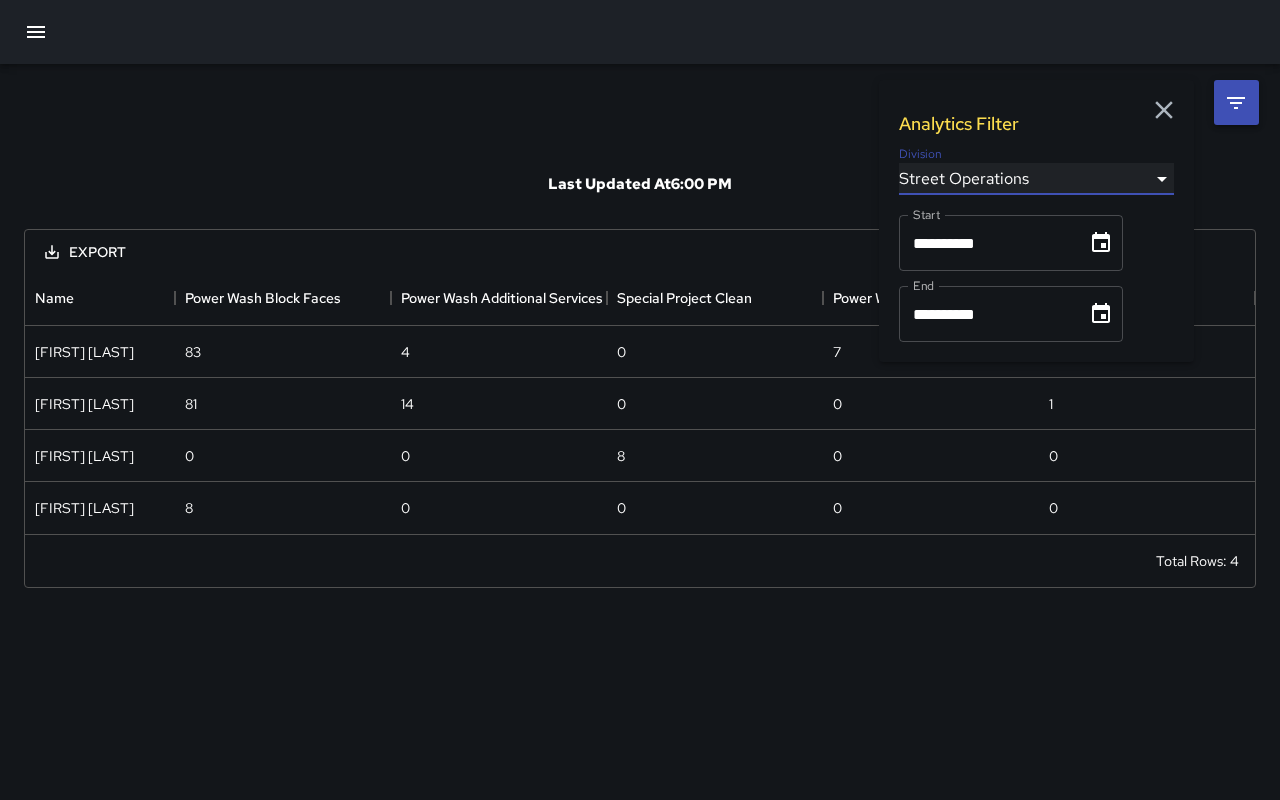 scroll, scrollTop: 160, scrollLeft: 1230, axis: both 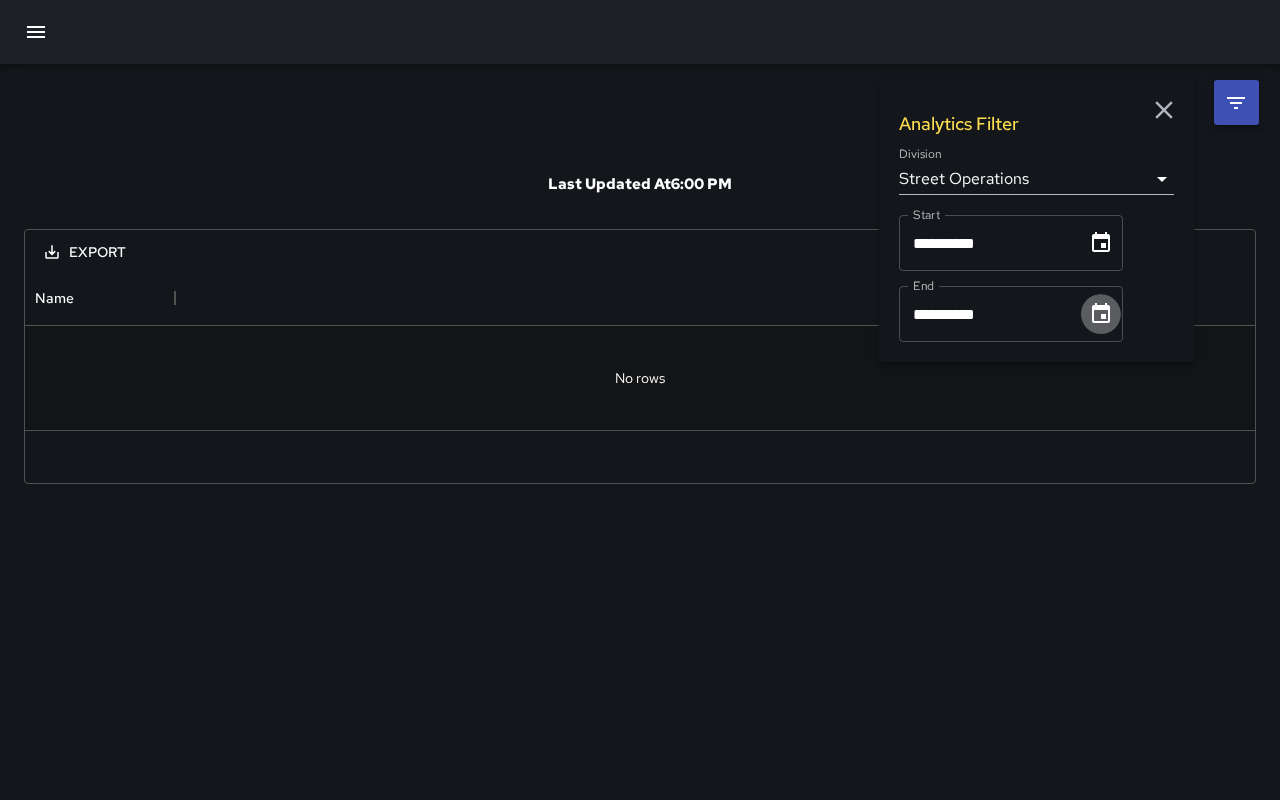 click 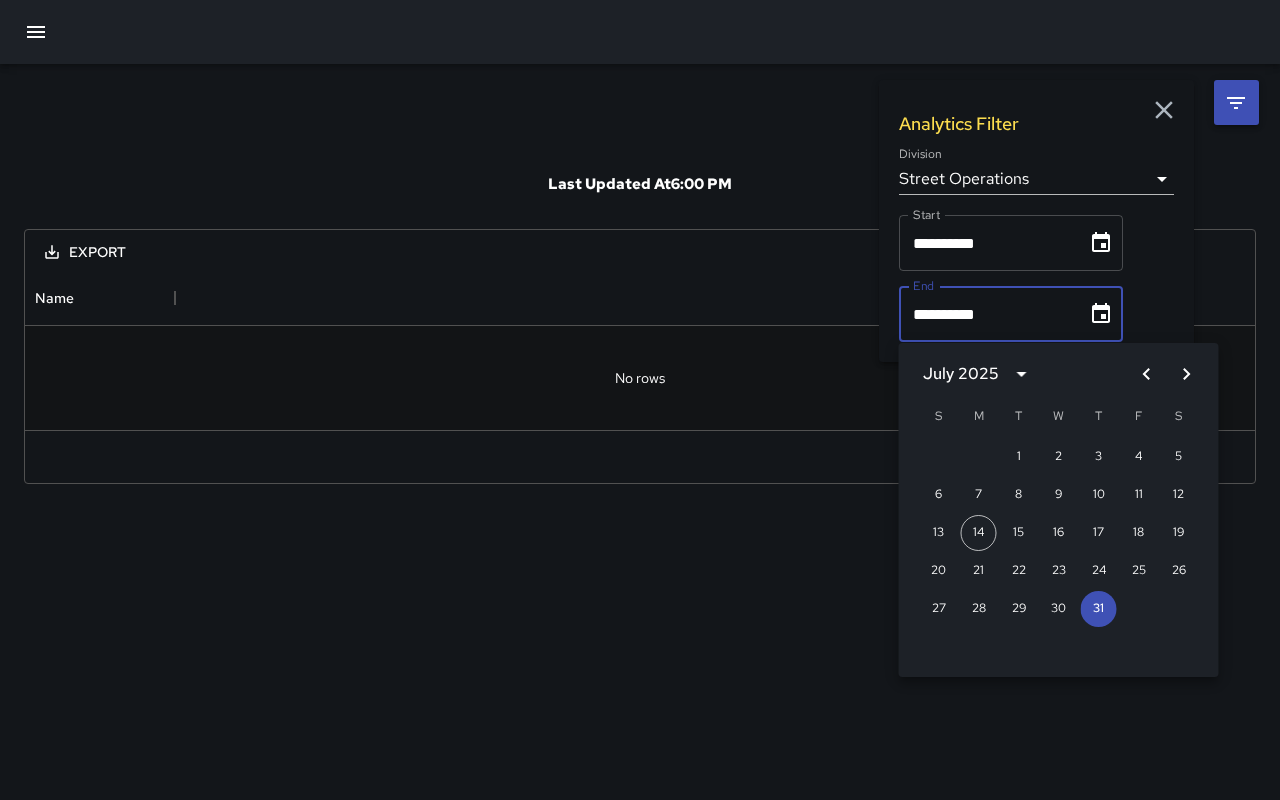 click 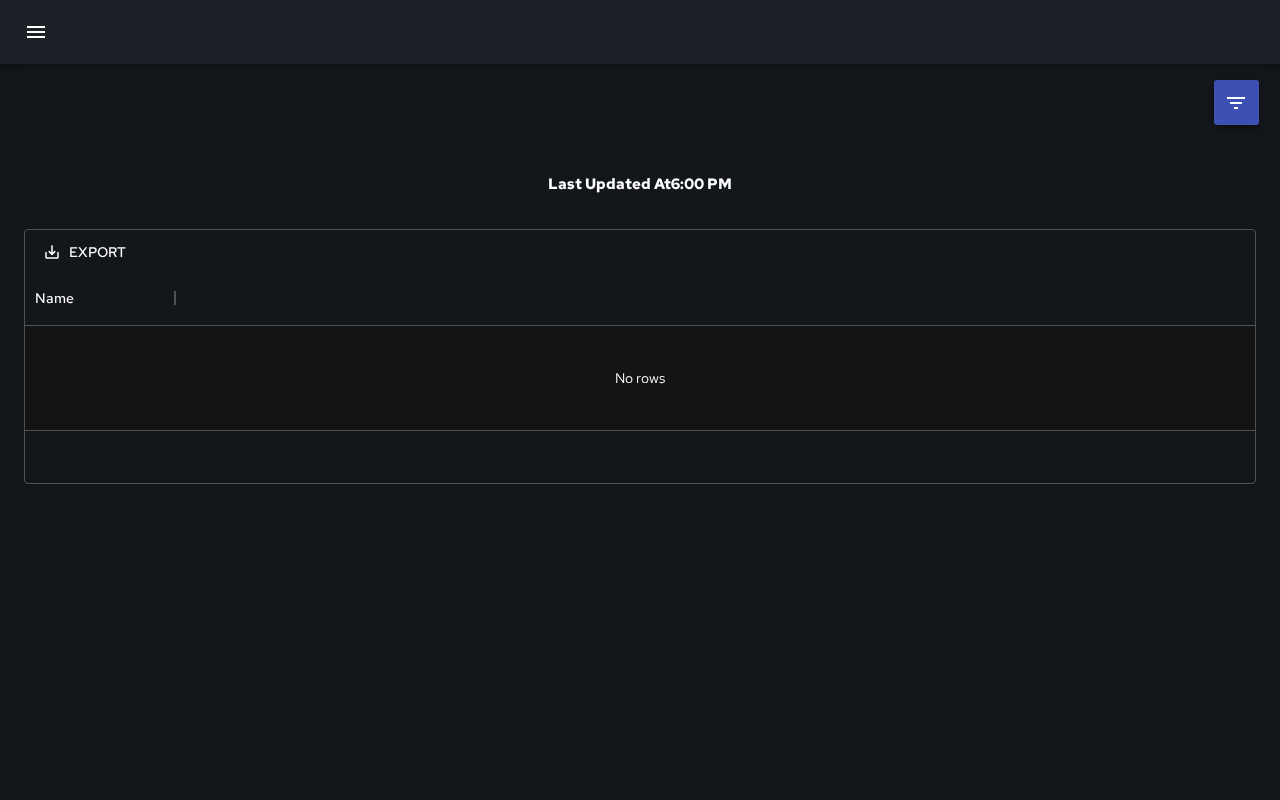 click 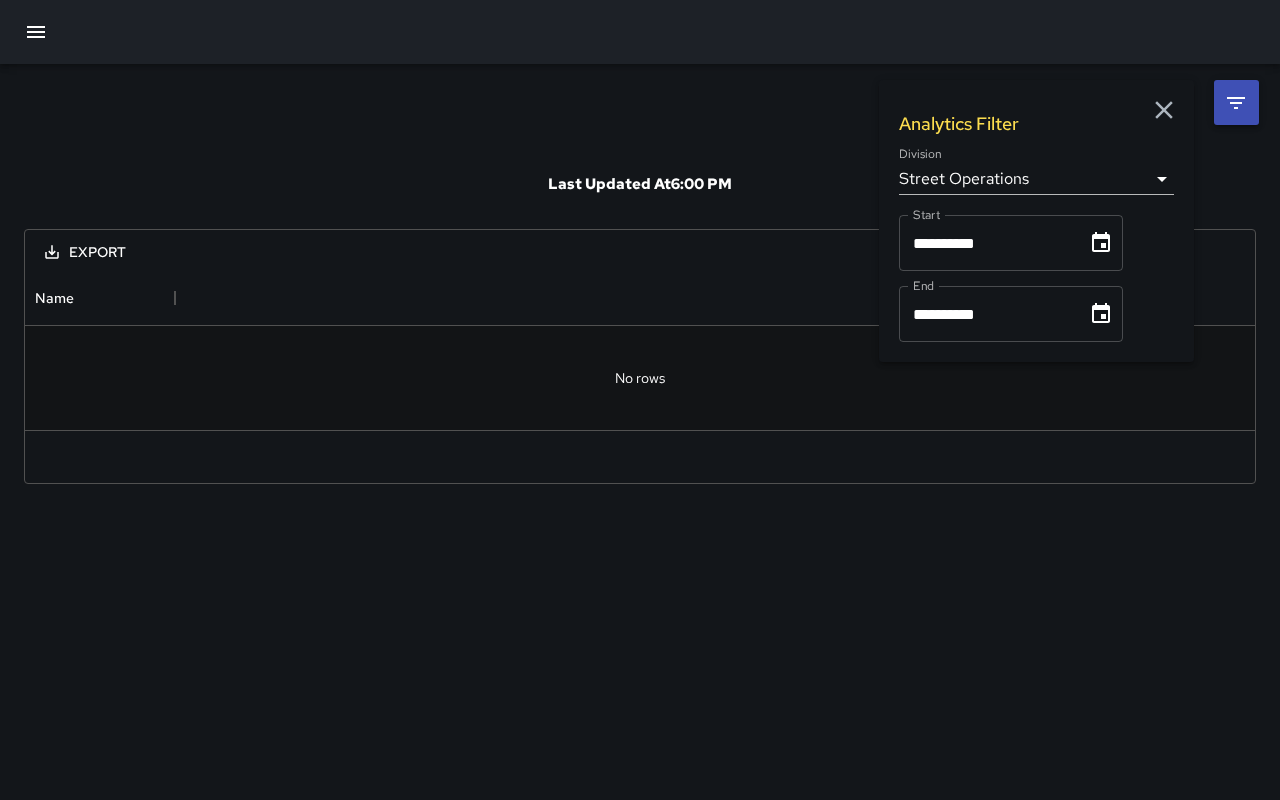 click on "**********" at bounding box center [640, 400] 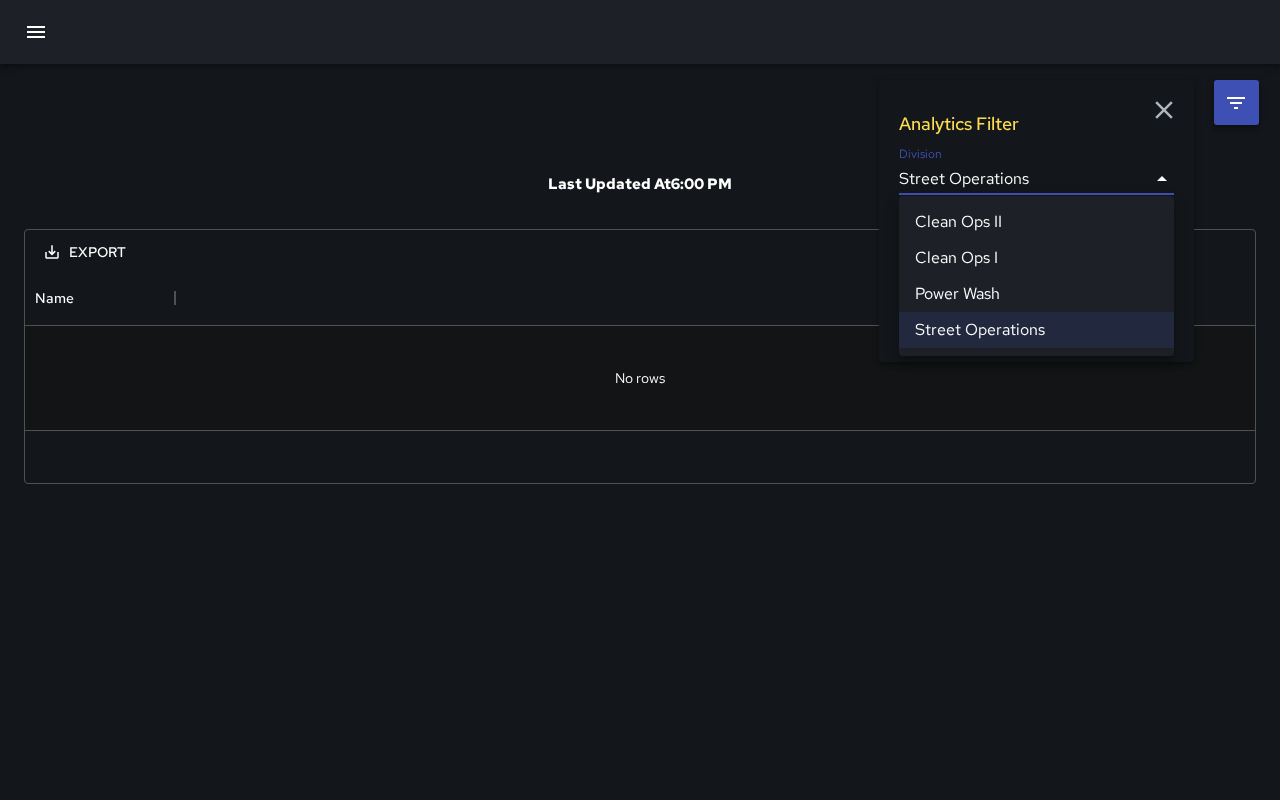 click on "Clean Ops II" at bounding box center (1036, 222) 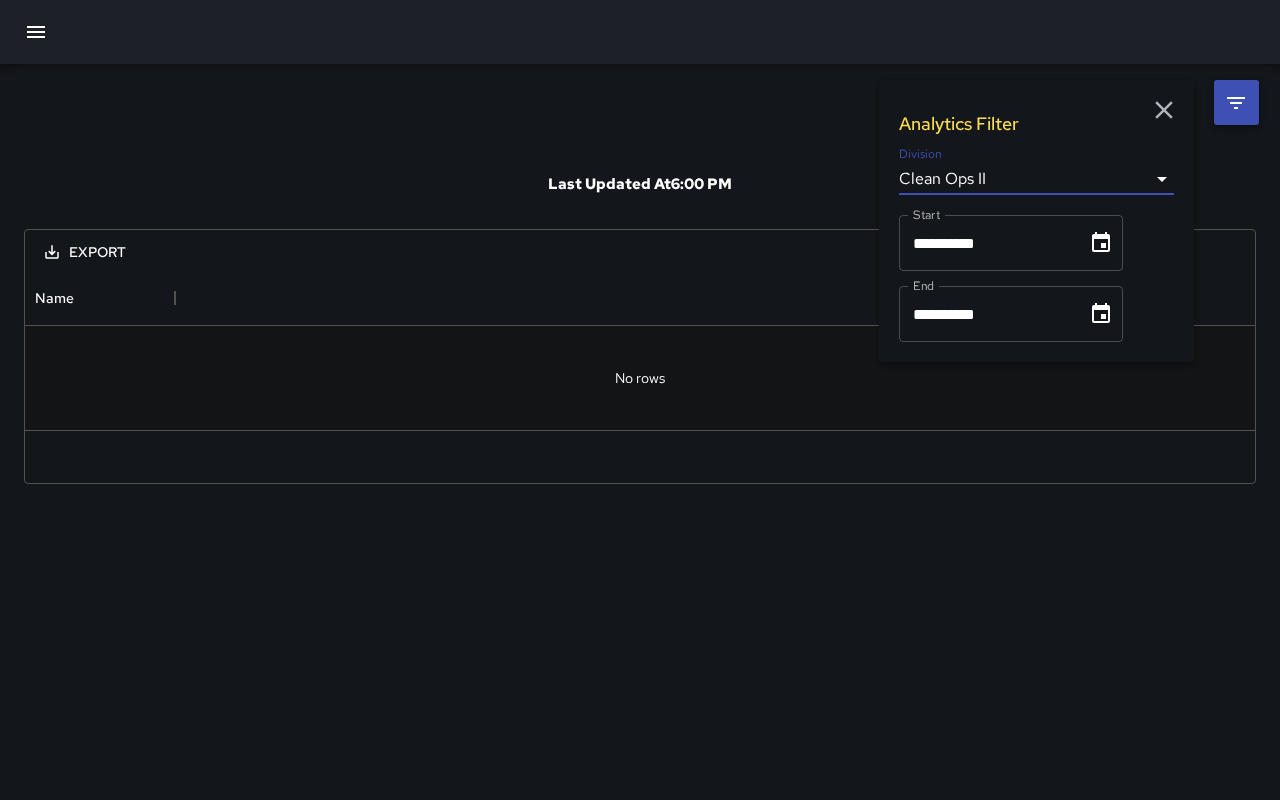 click on "**********" at bounding box center [640, 400] 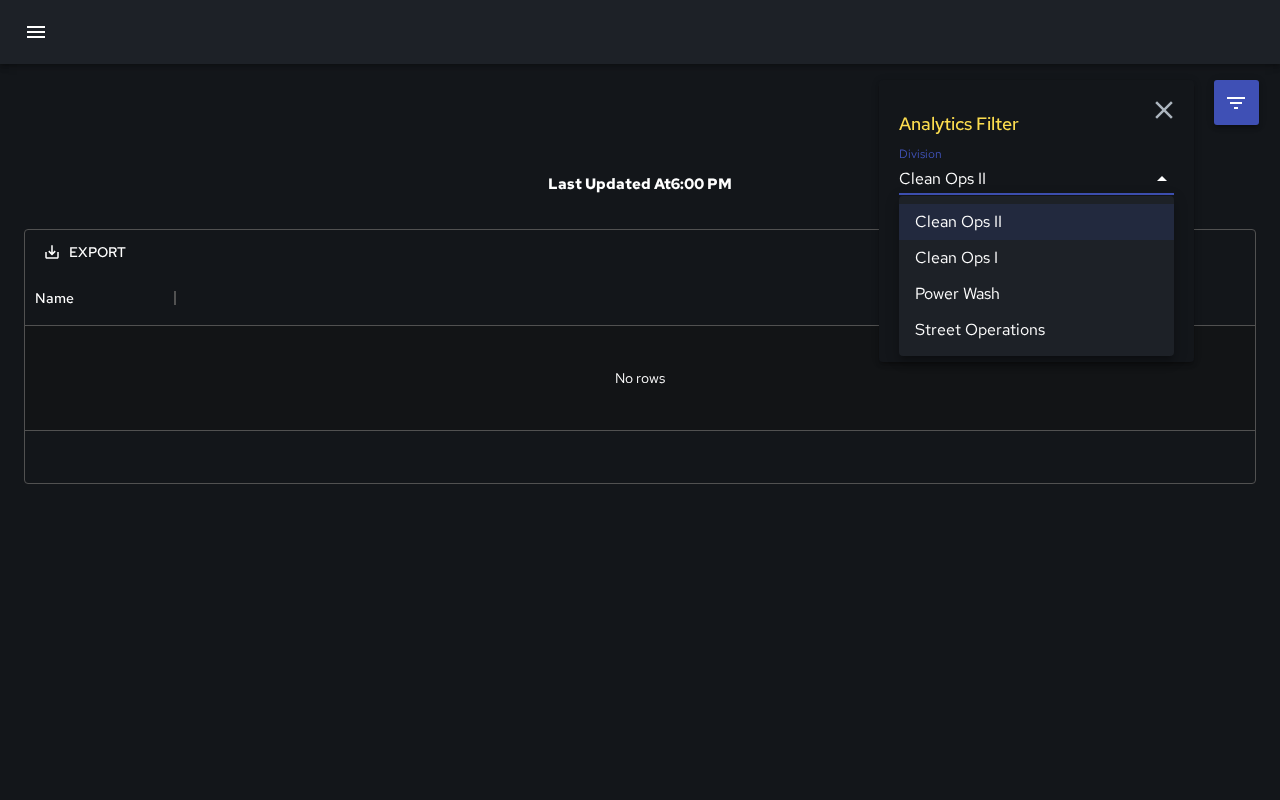 click on "Clean Ops I" at bounding box center (1036, 258) 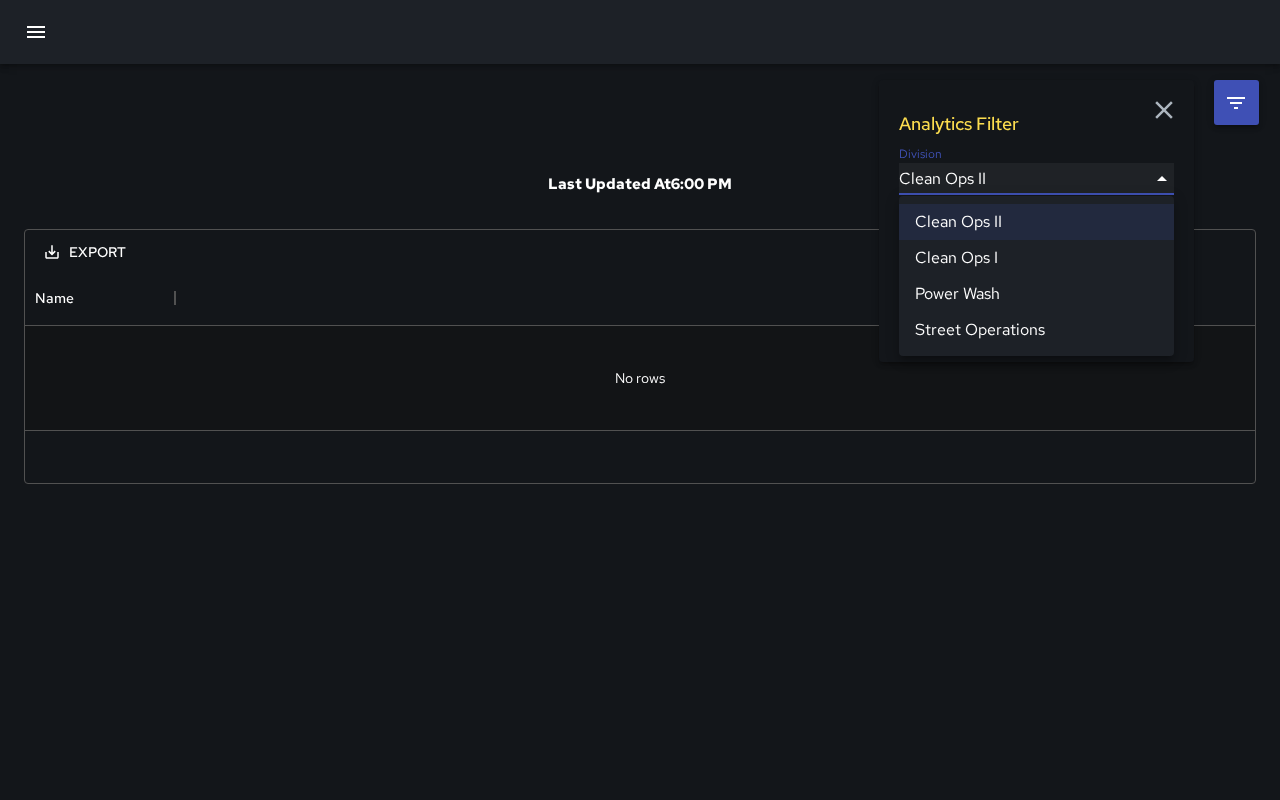 type on "**********" 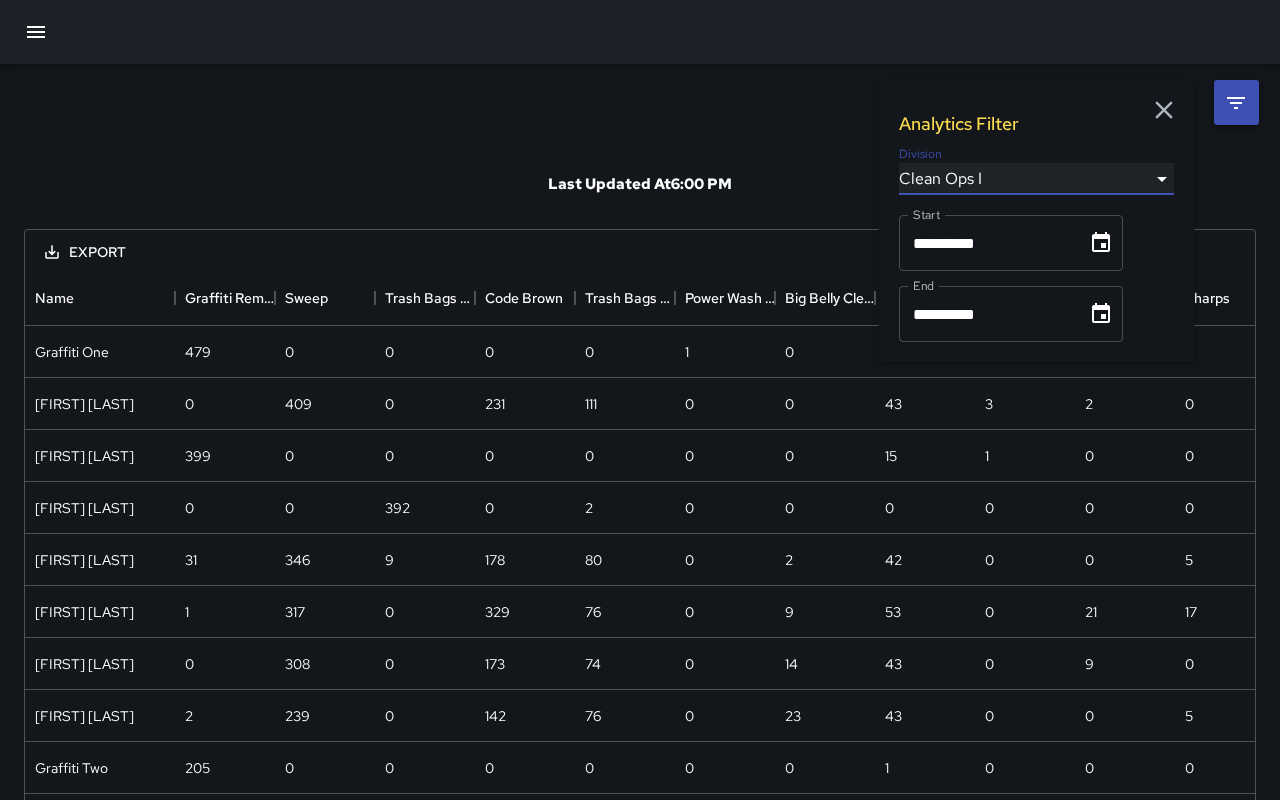 scroll, scrollTop: 784, scrollLeft: 1230, axis: both 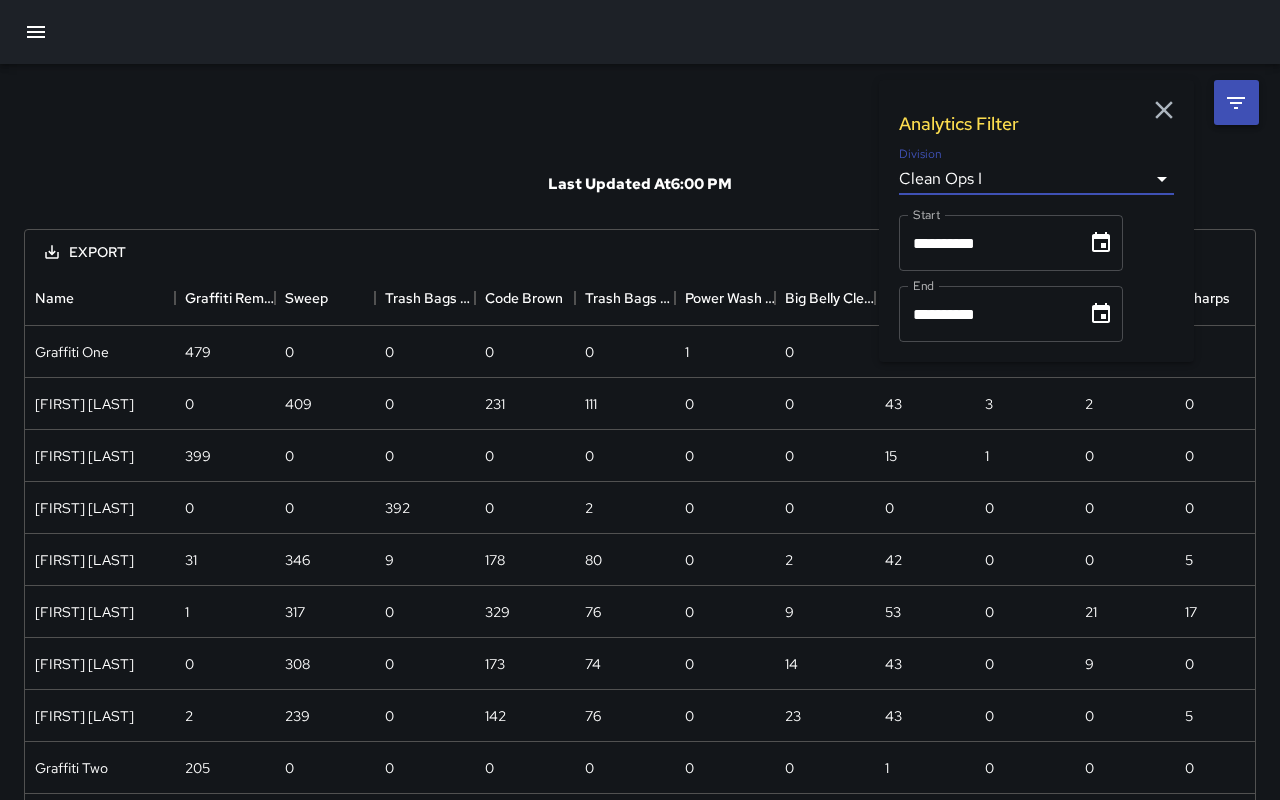 click on "Last Updated At [TIME]" at bounding box center [640, 184] 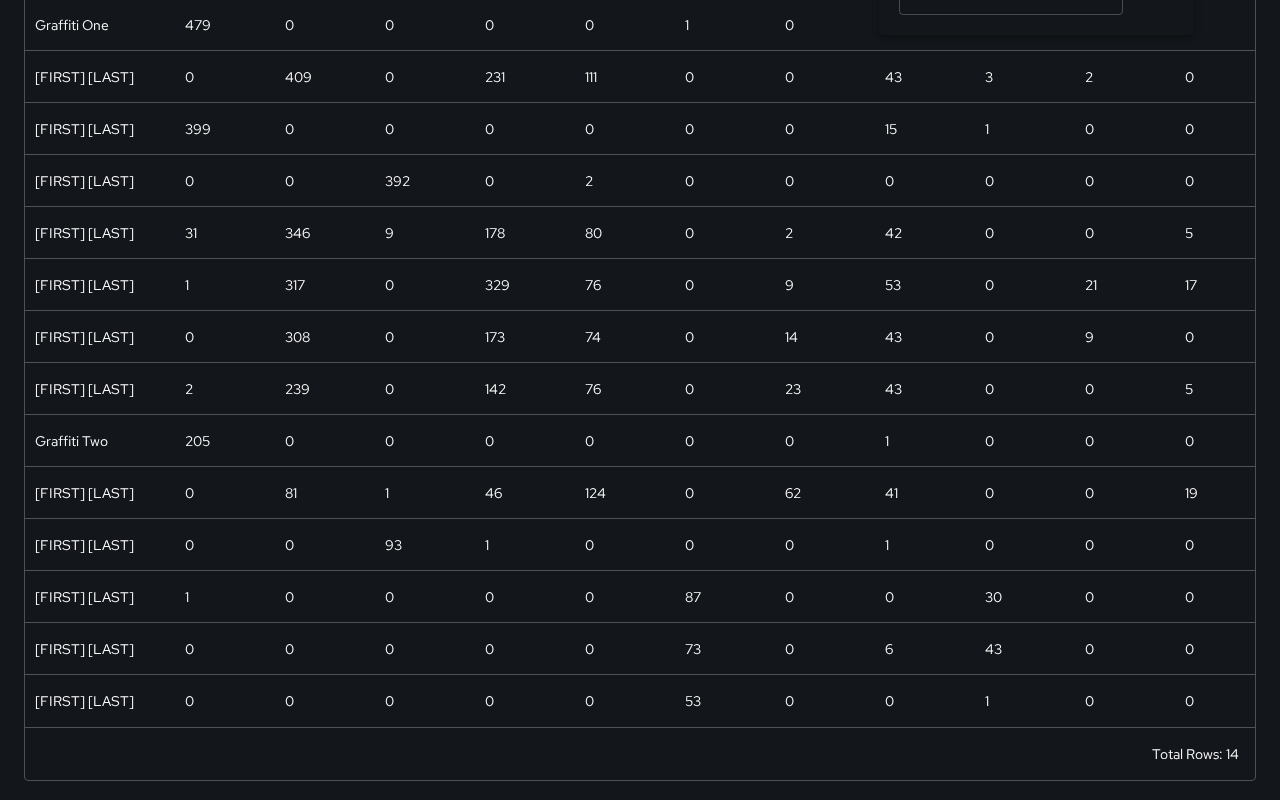 scroll, scrollTop: 0, scrollLeft: 0, axis: both 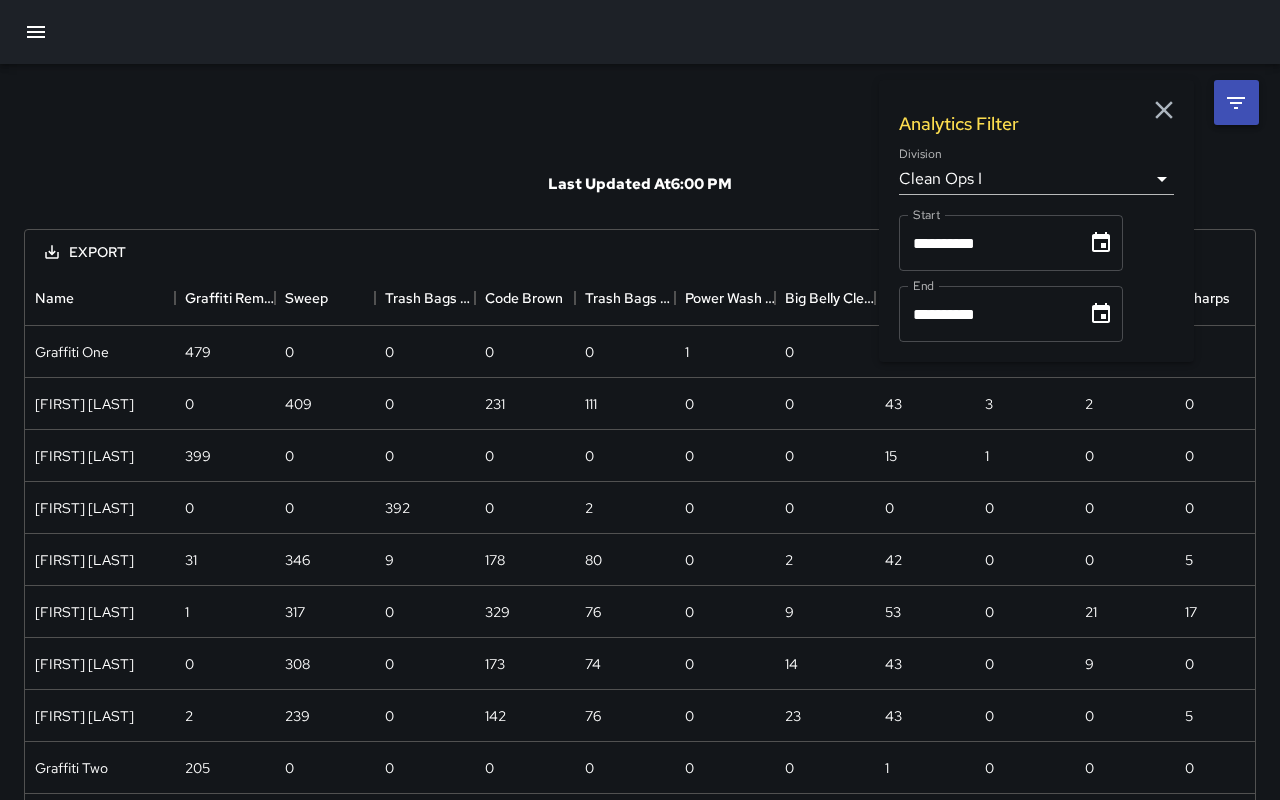 click 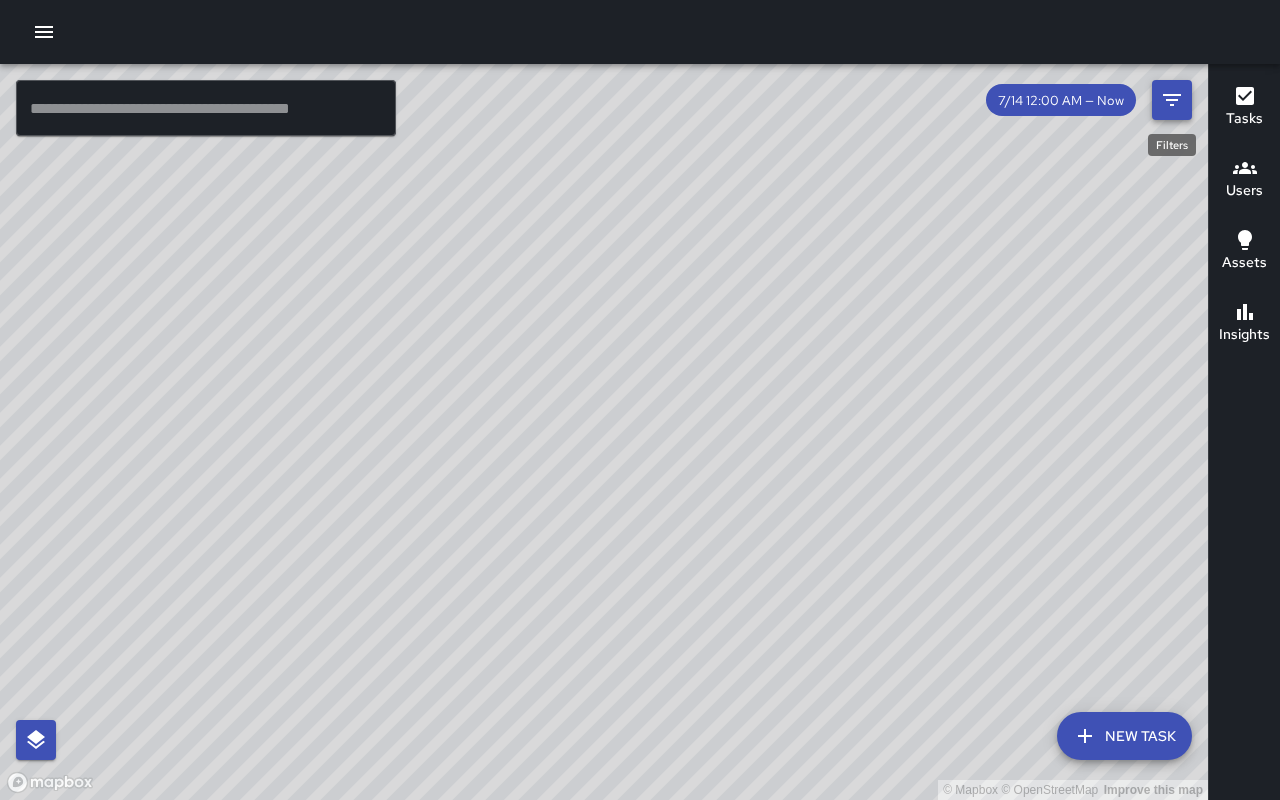 click 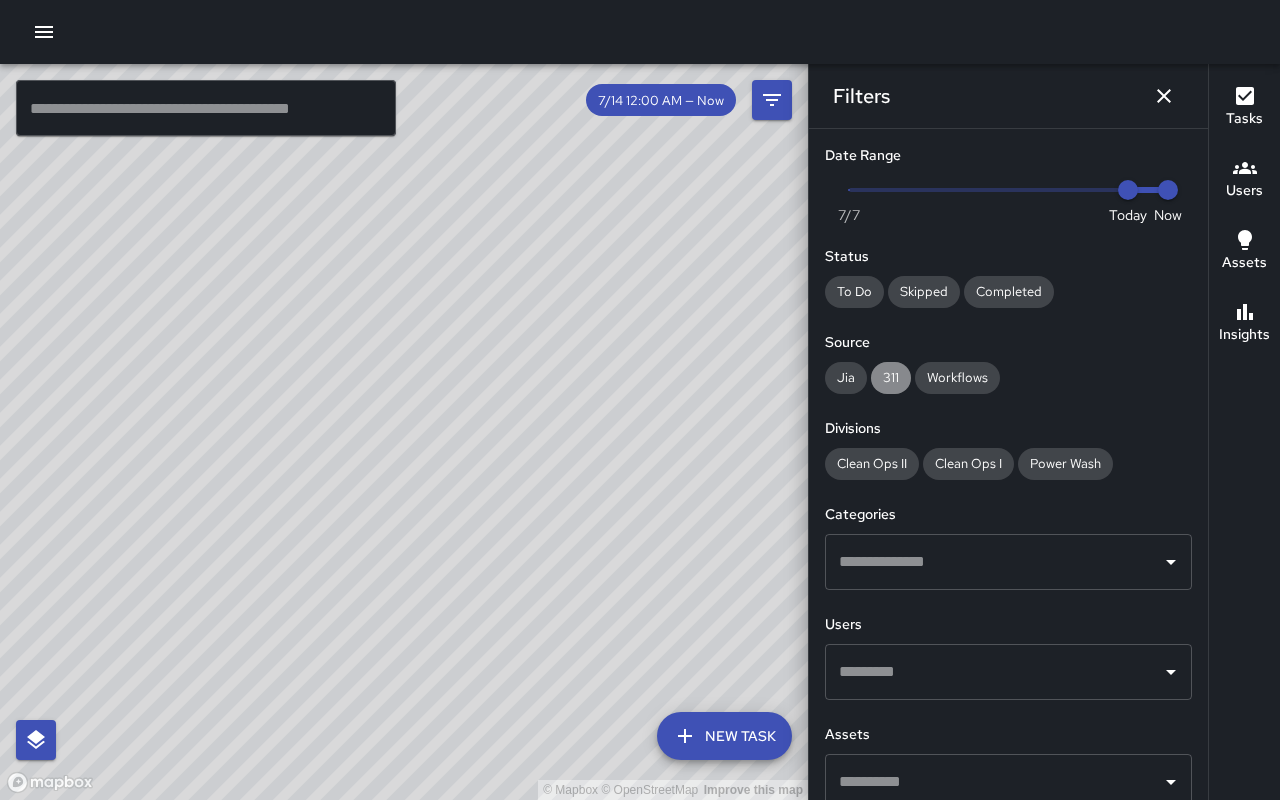 click on "311" at bounding box center [891, 378] 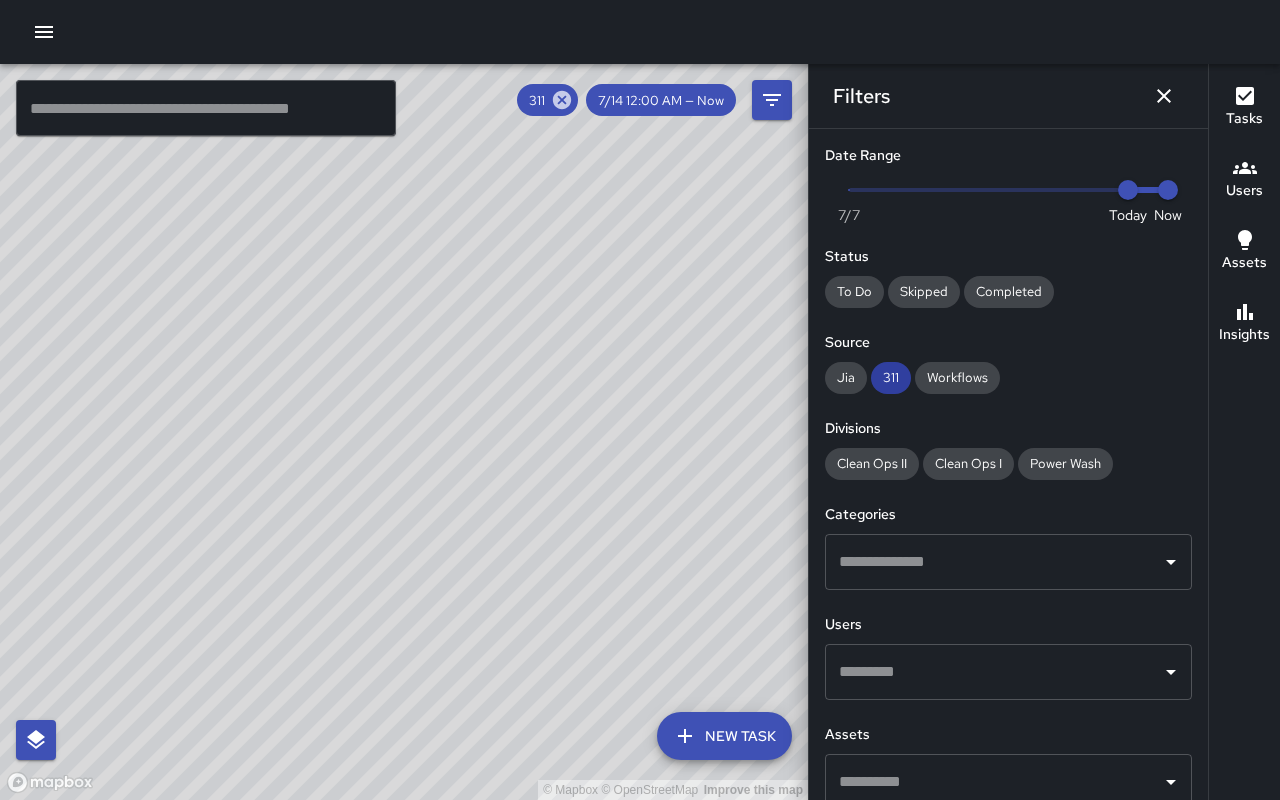click on "311" at bounding box center (891, 378) 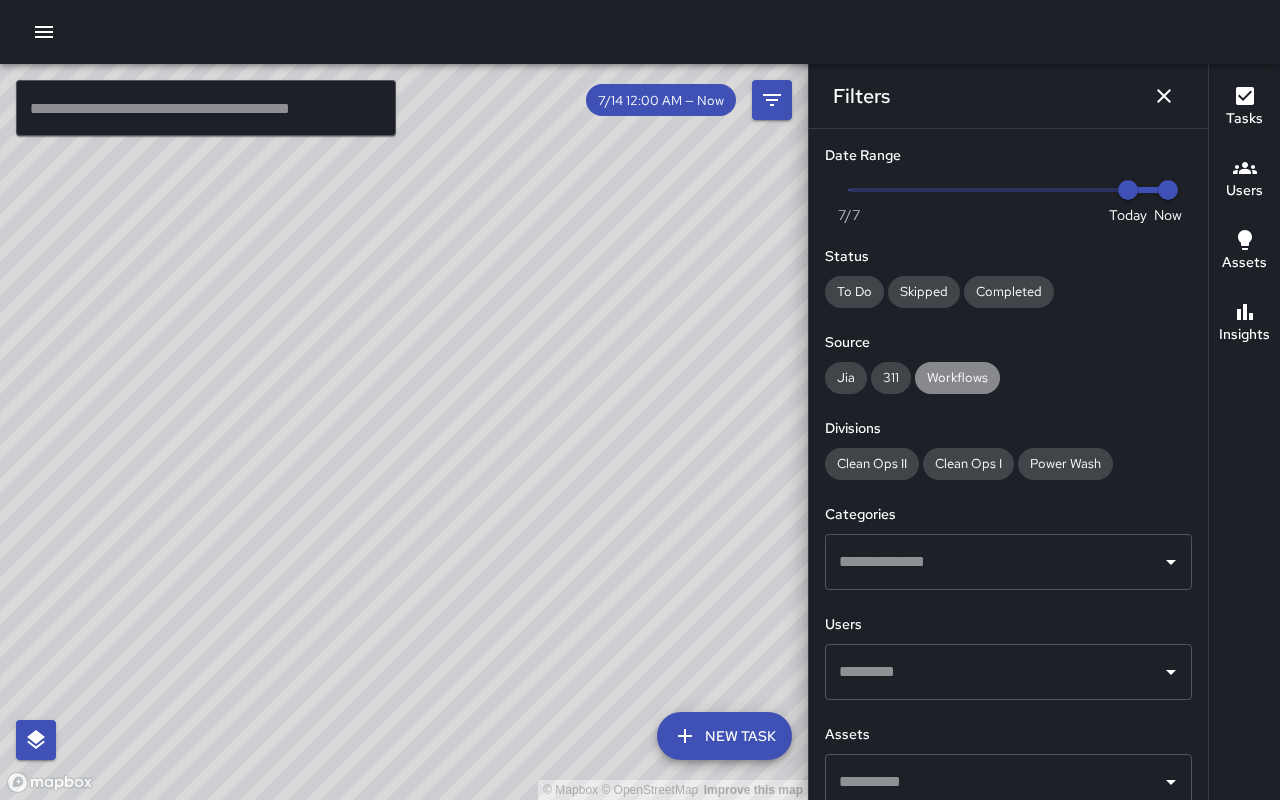 click on "Workflows" at bounding box center (957, 377) 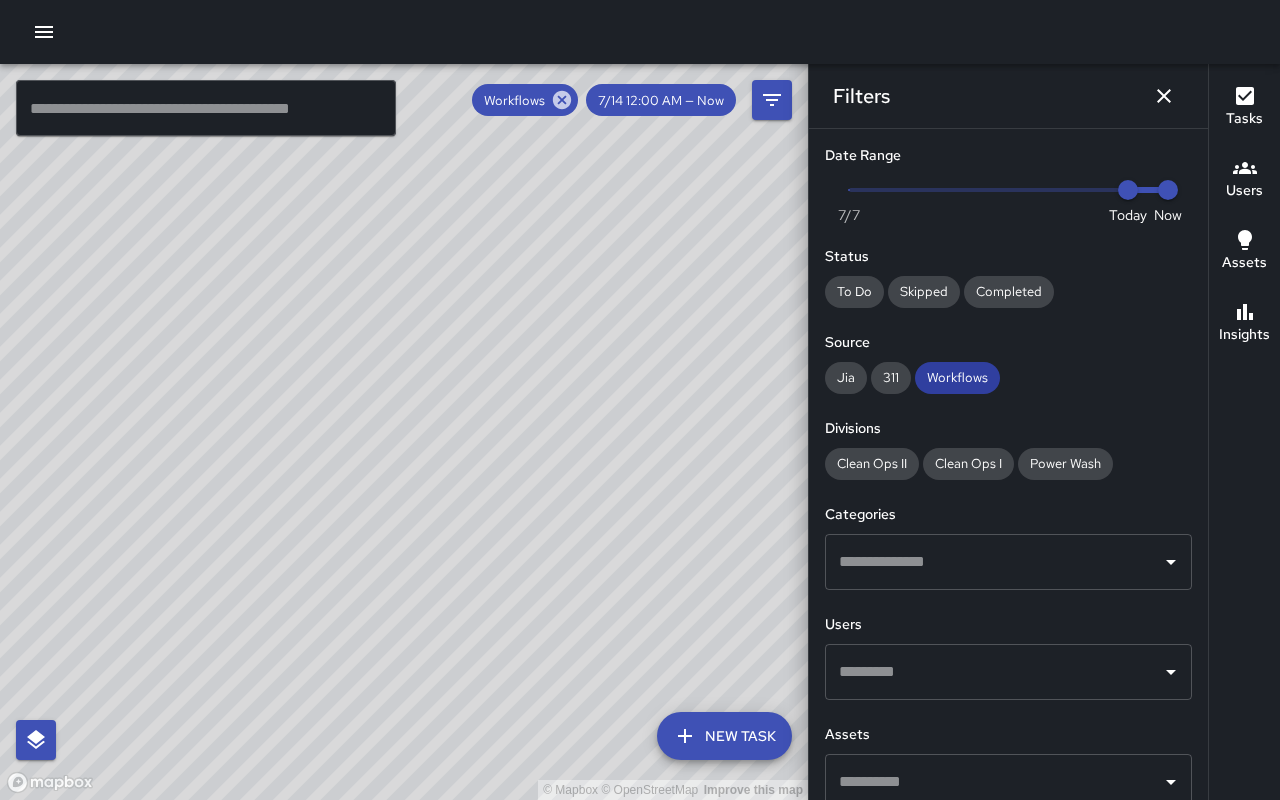 click on "Workflows" at bounding box center [957, 377] 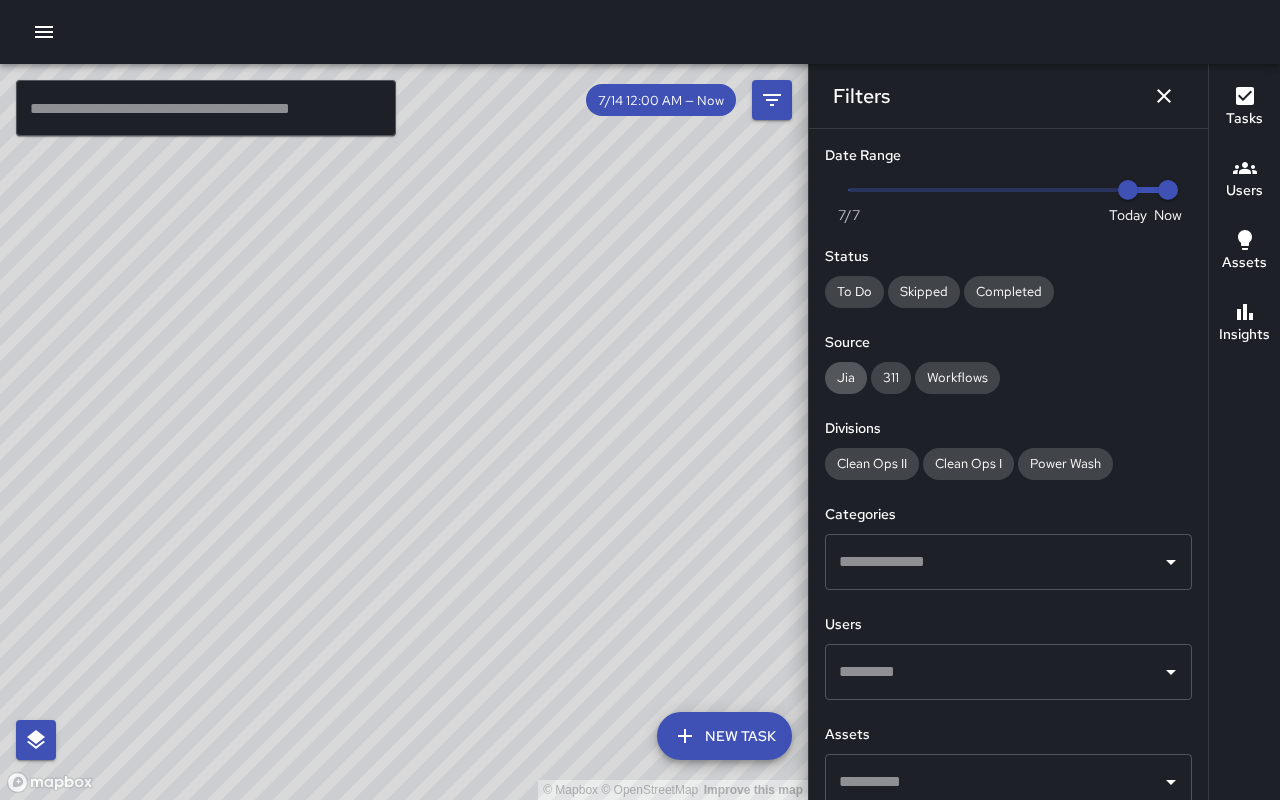 click on "Jia" at bounding box center (846, 377) 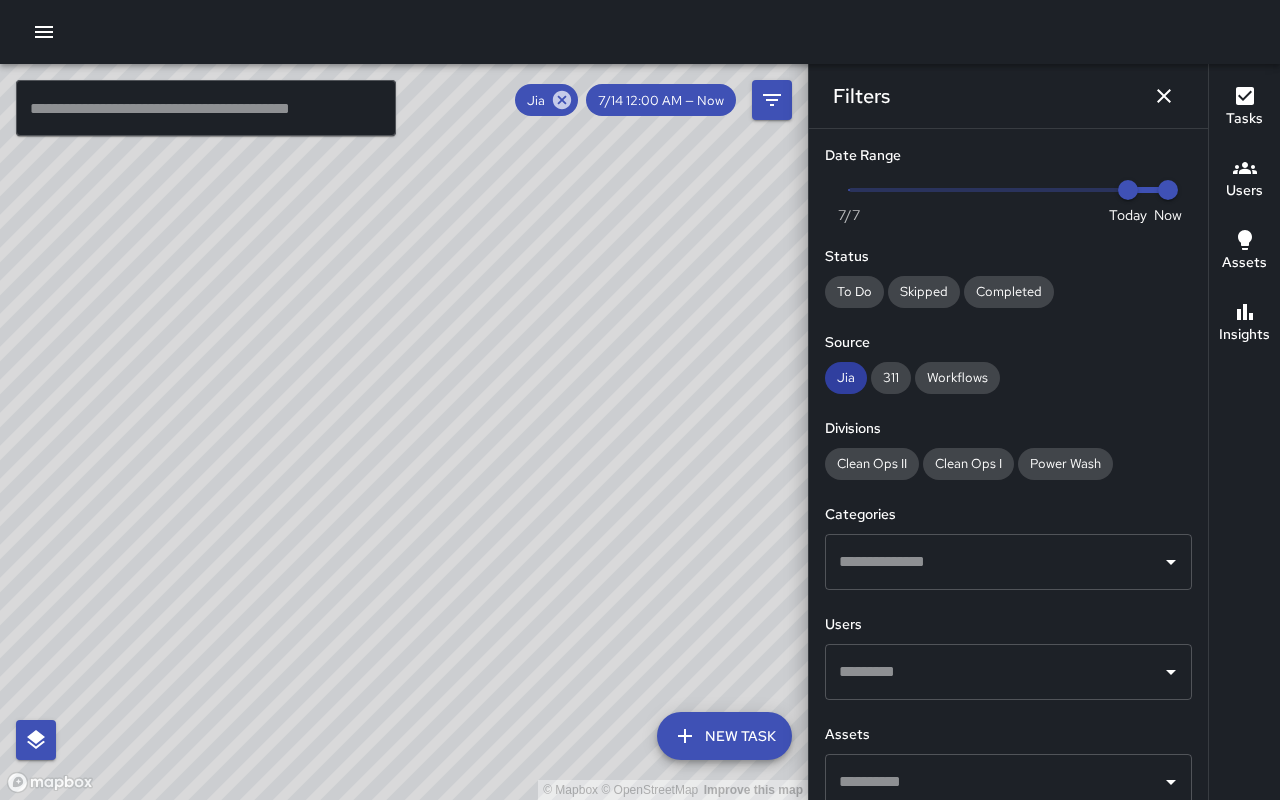 click on "Jia" at bounding box center [846, 377] 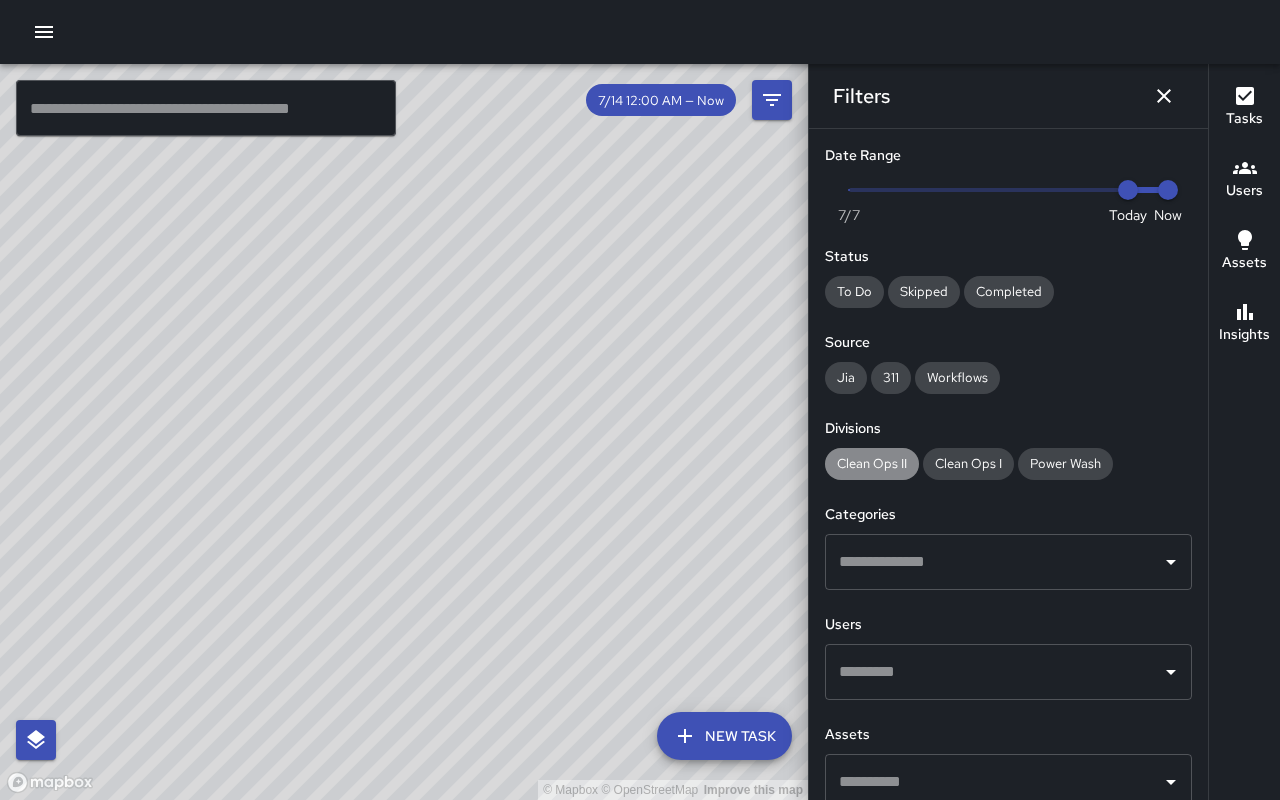 click on "Clean Ops II" at bounding box center (872, 463) 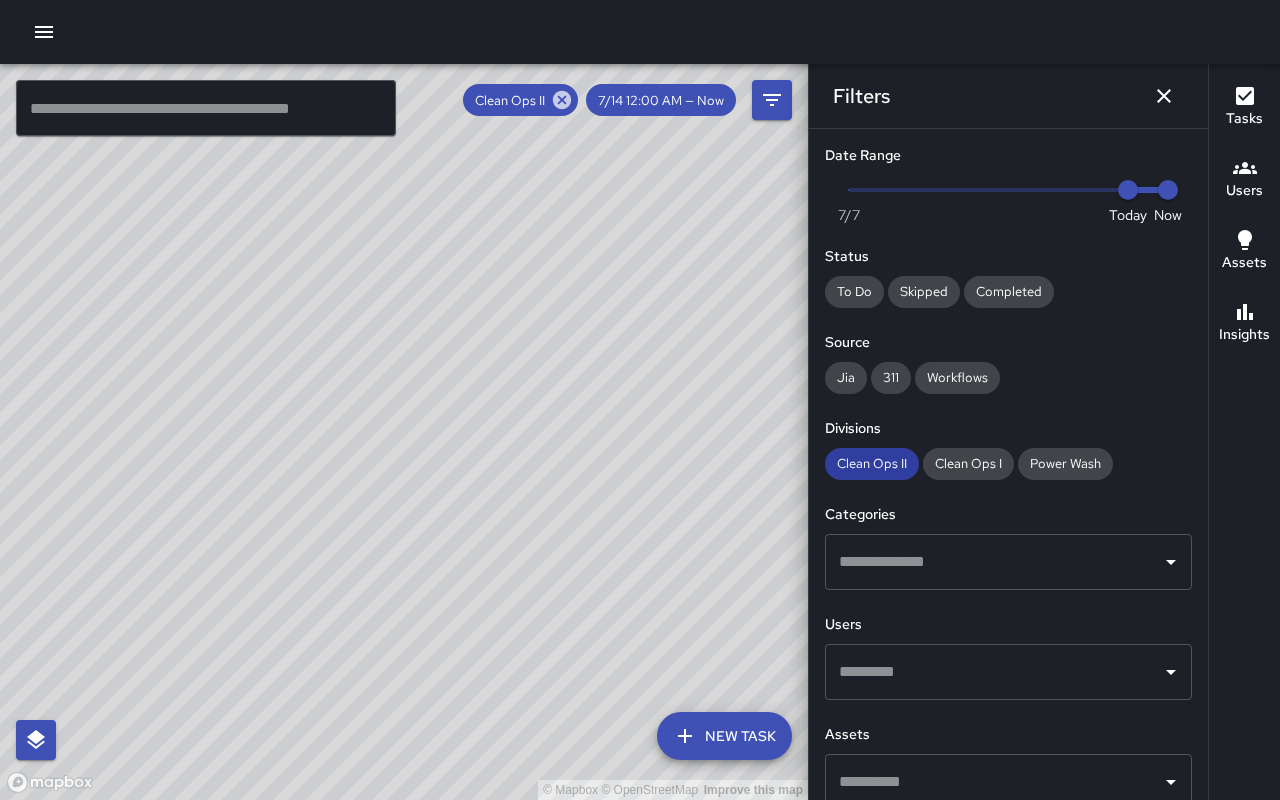 click on "Clean Ops II" at bounding box center [872, 463] 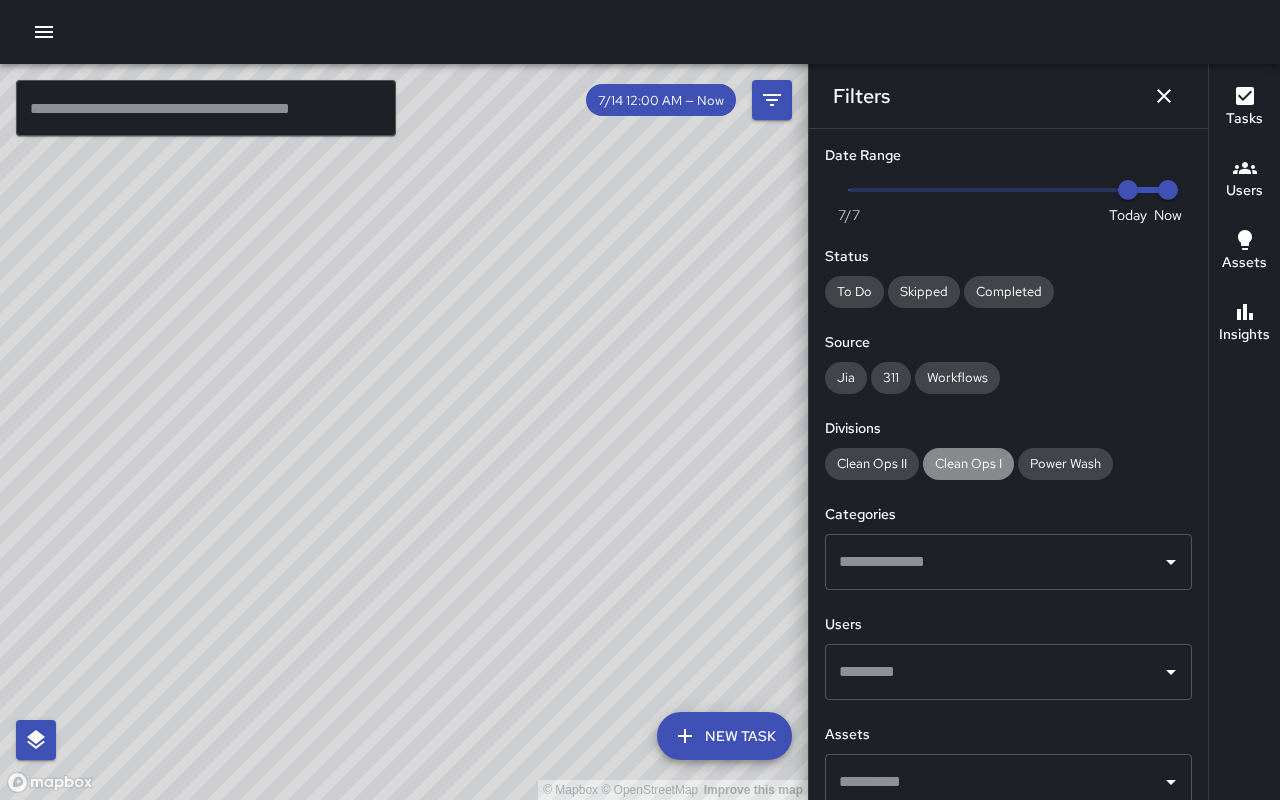 click on "Clean Ops I" at bounding box center (968, 463) 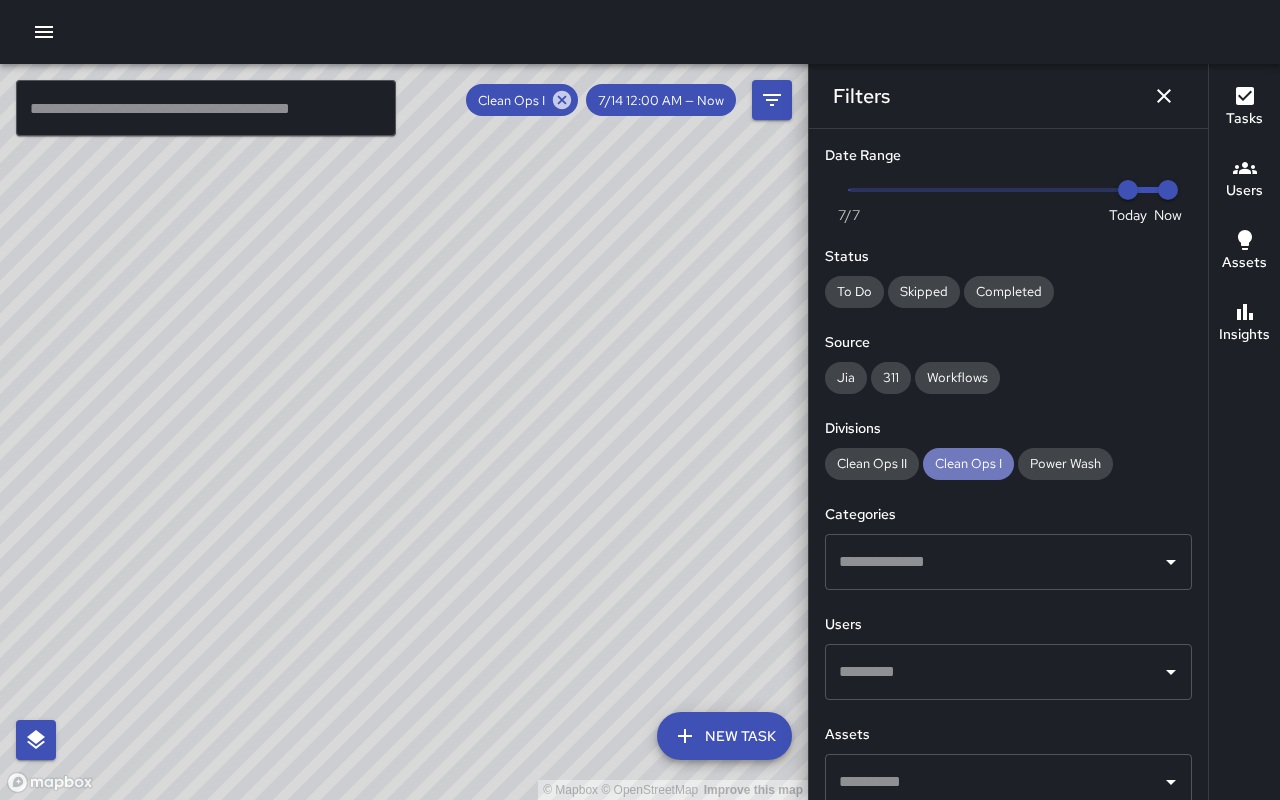 click on "Clean Ops I" at bounding box center [968, 463] 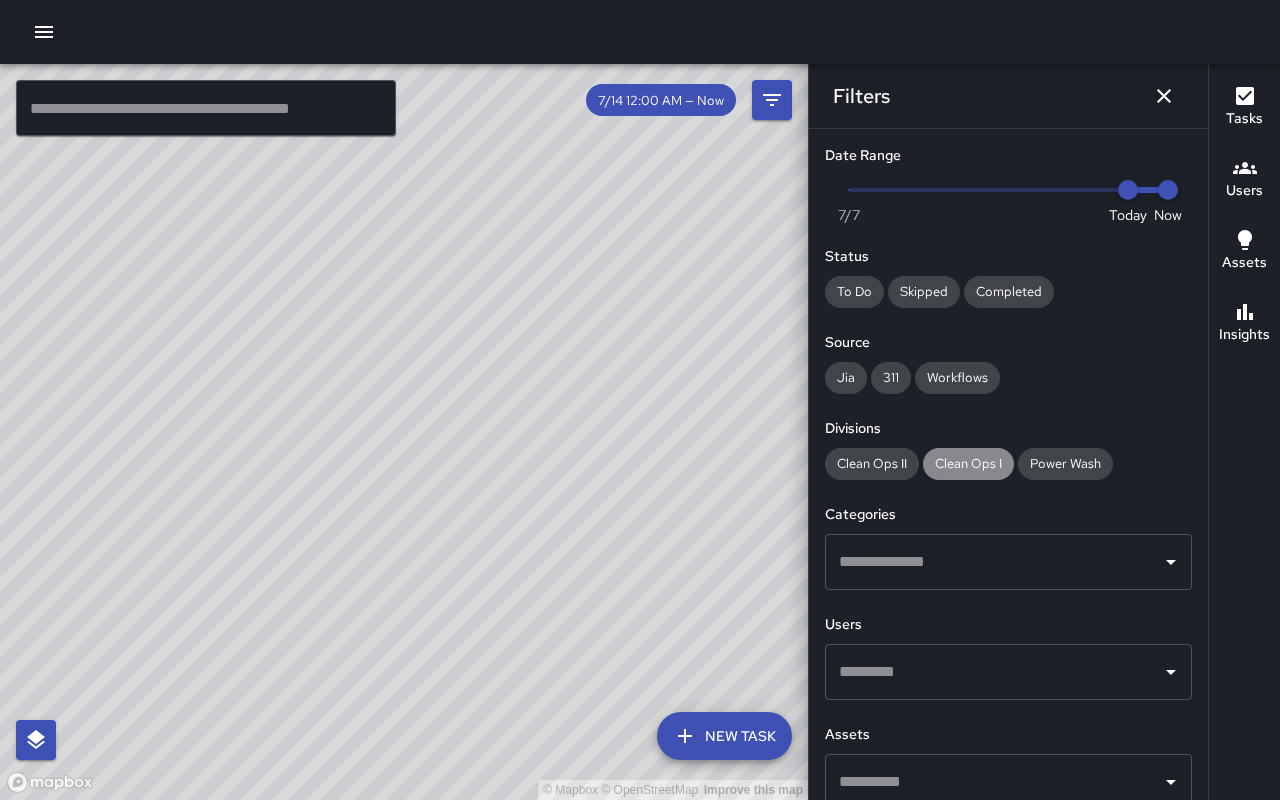 click on "Clean Ops I" at bounding box center (968, 463) 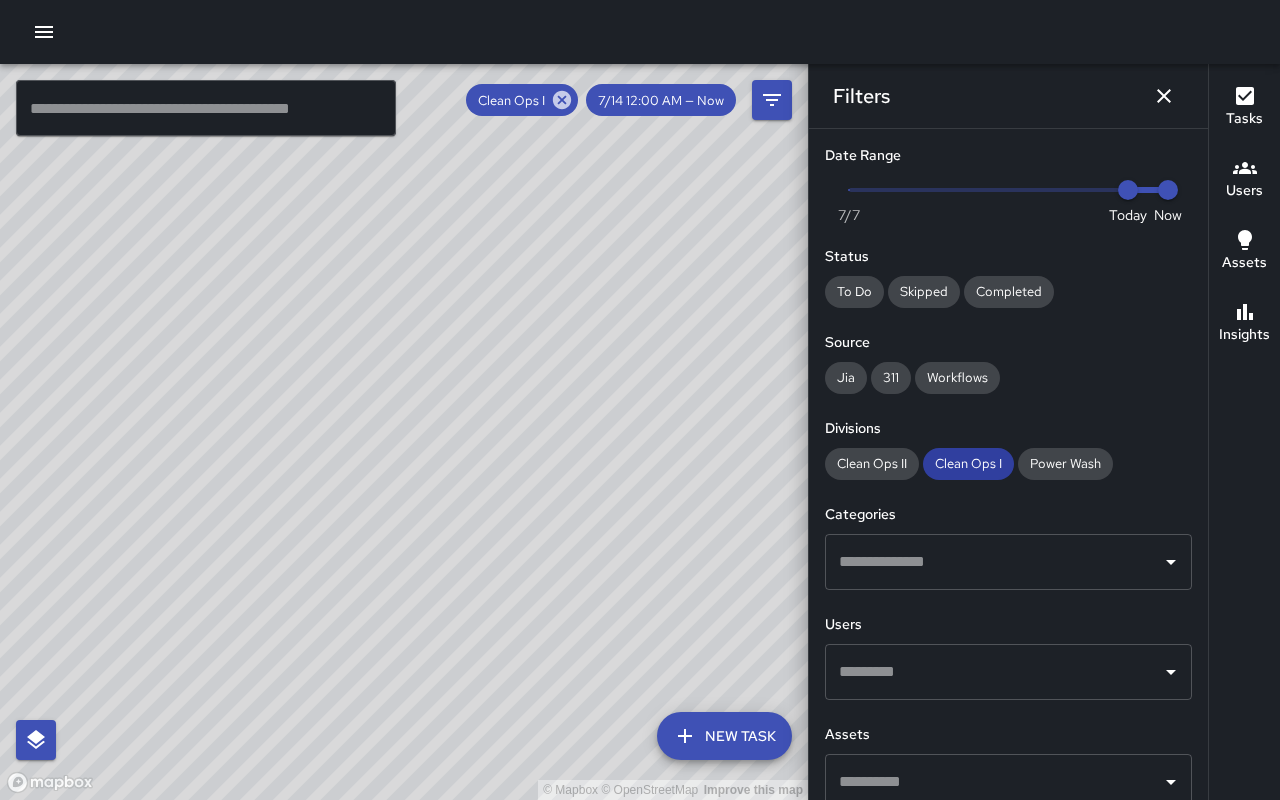 click on "Clean Ops I" at bounding box center [968, 463] 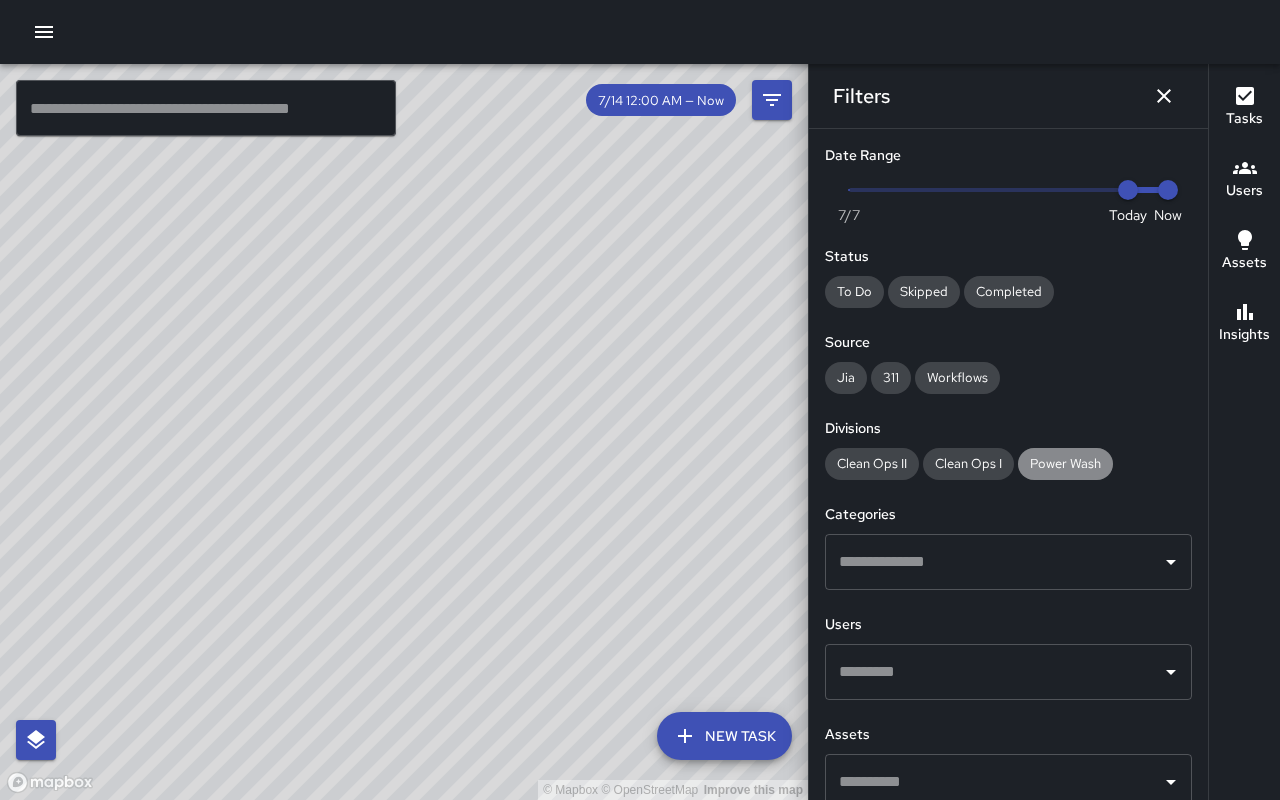 click on "Power Wash" at bounding box center [1065, 463] 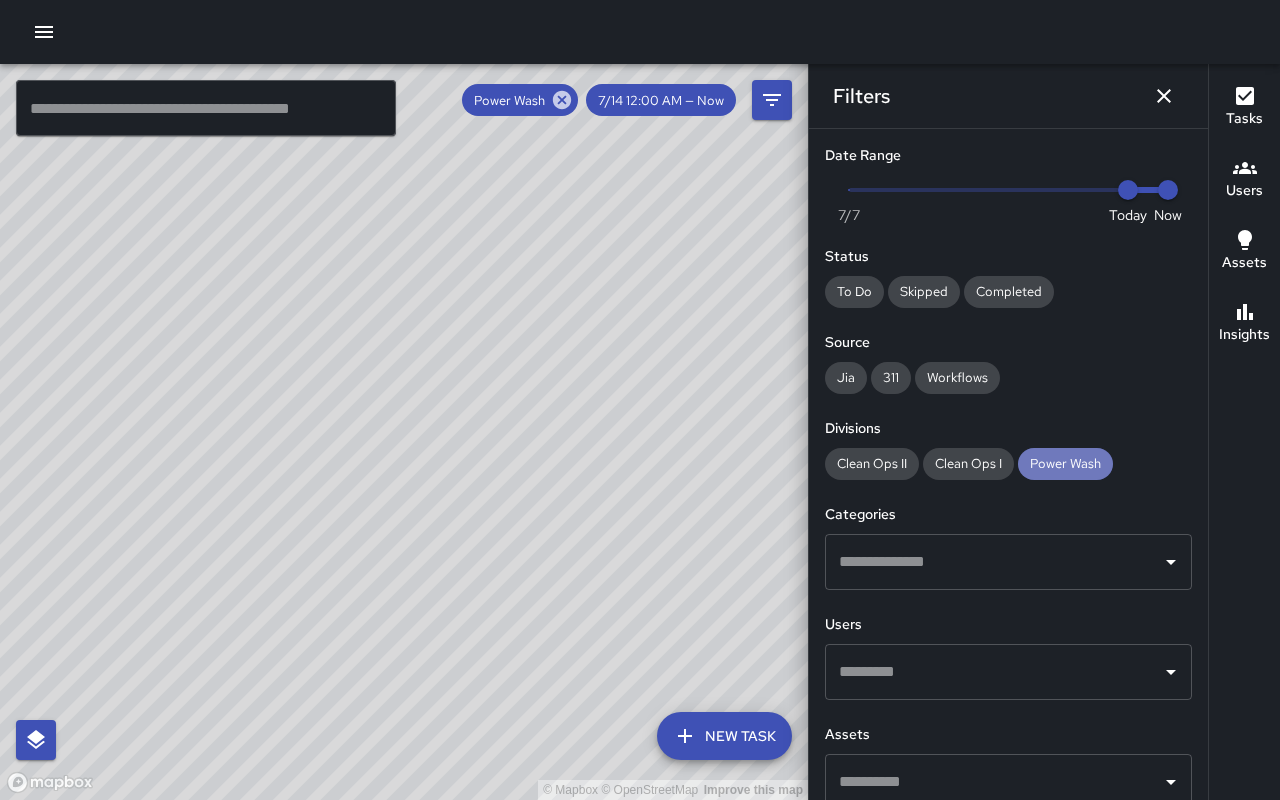 click on "Power Wash" at bounding box center [1065, 463] 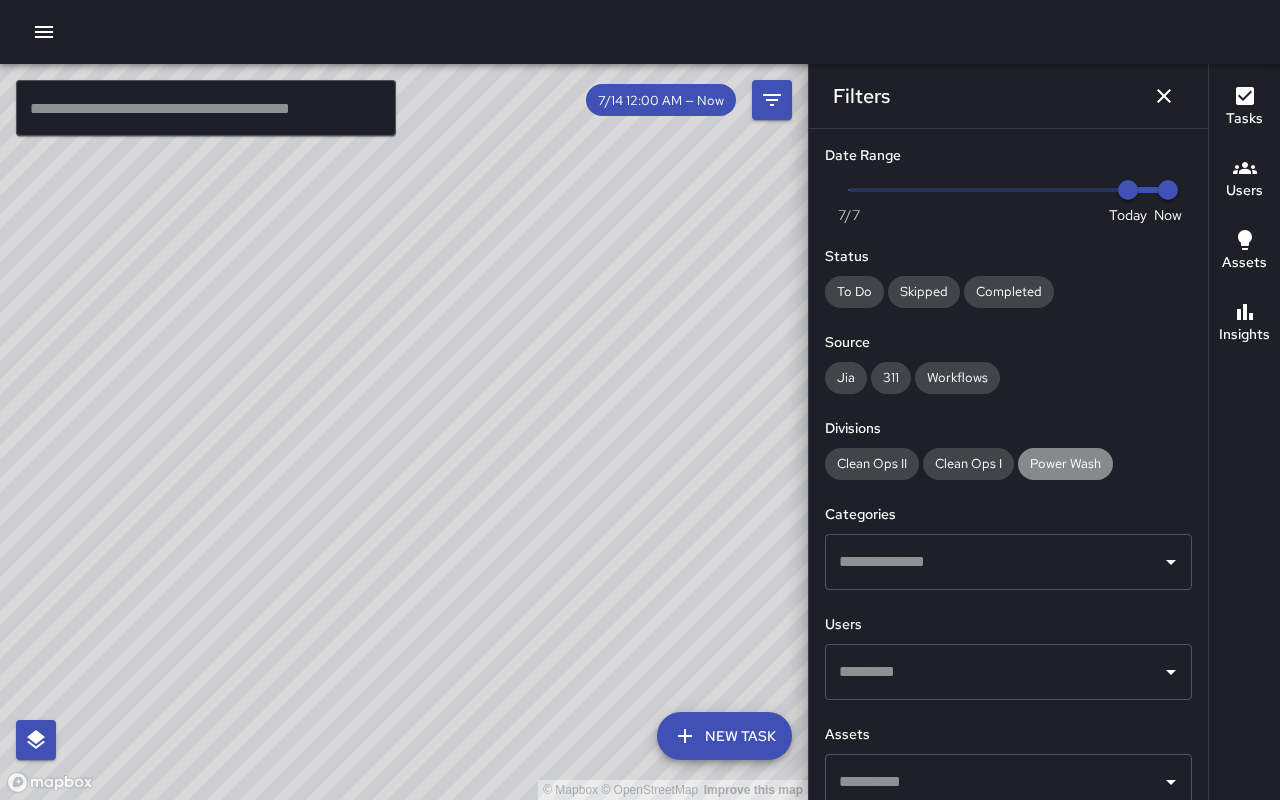 click on "Power Wash" at bounding box center (1065, 463) 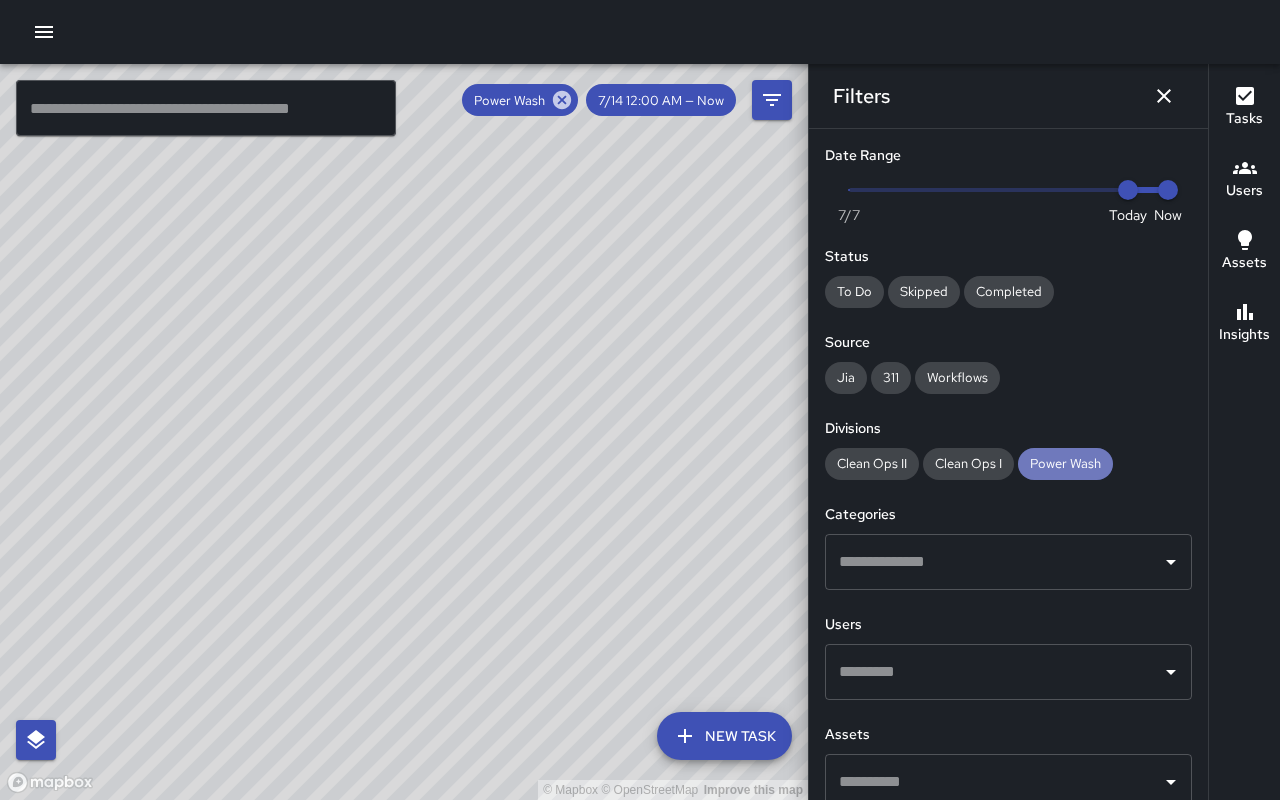 click on "Power Wash" at bounding box center [1065, 463] 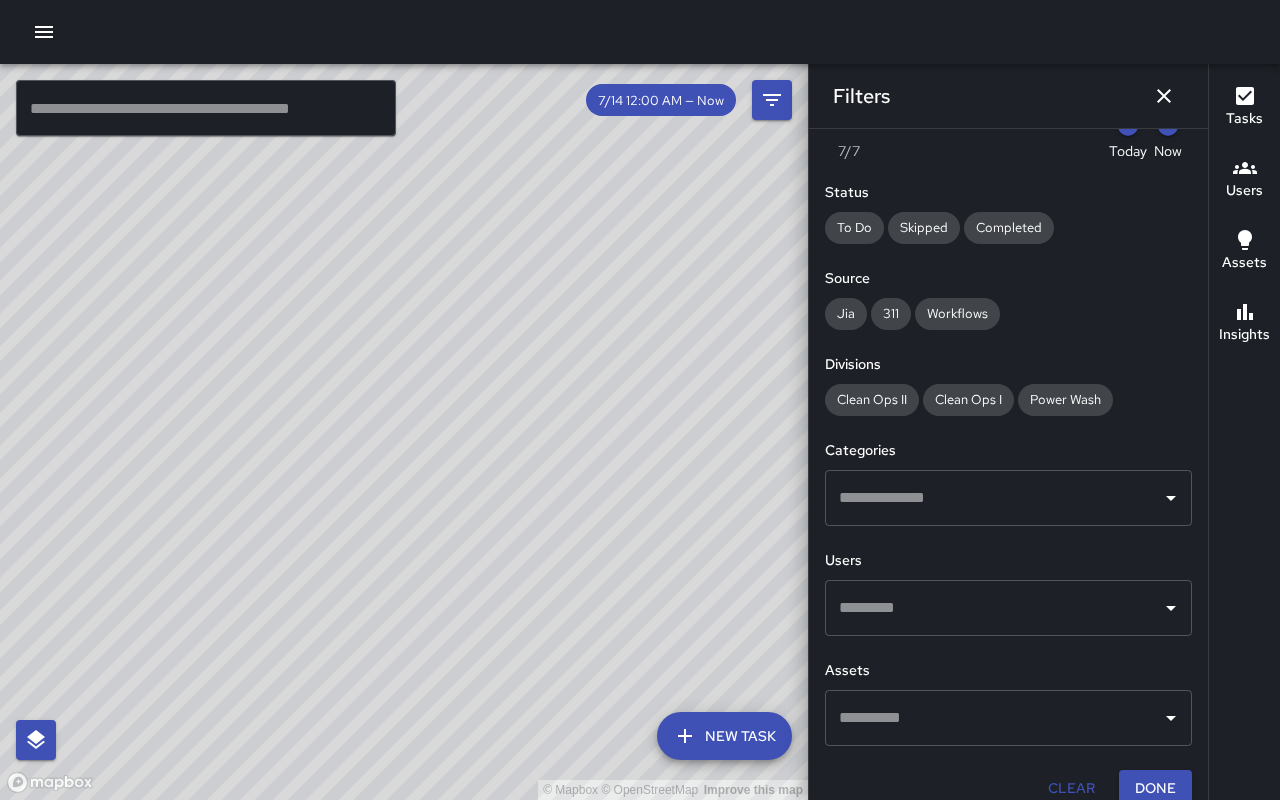 scroll, scrollTop: 86, scrollLeft: 0, axis: vertical 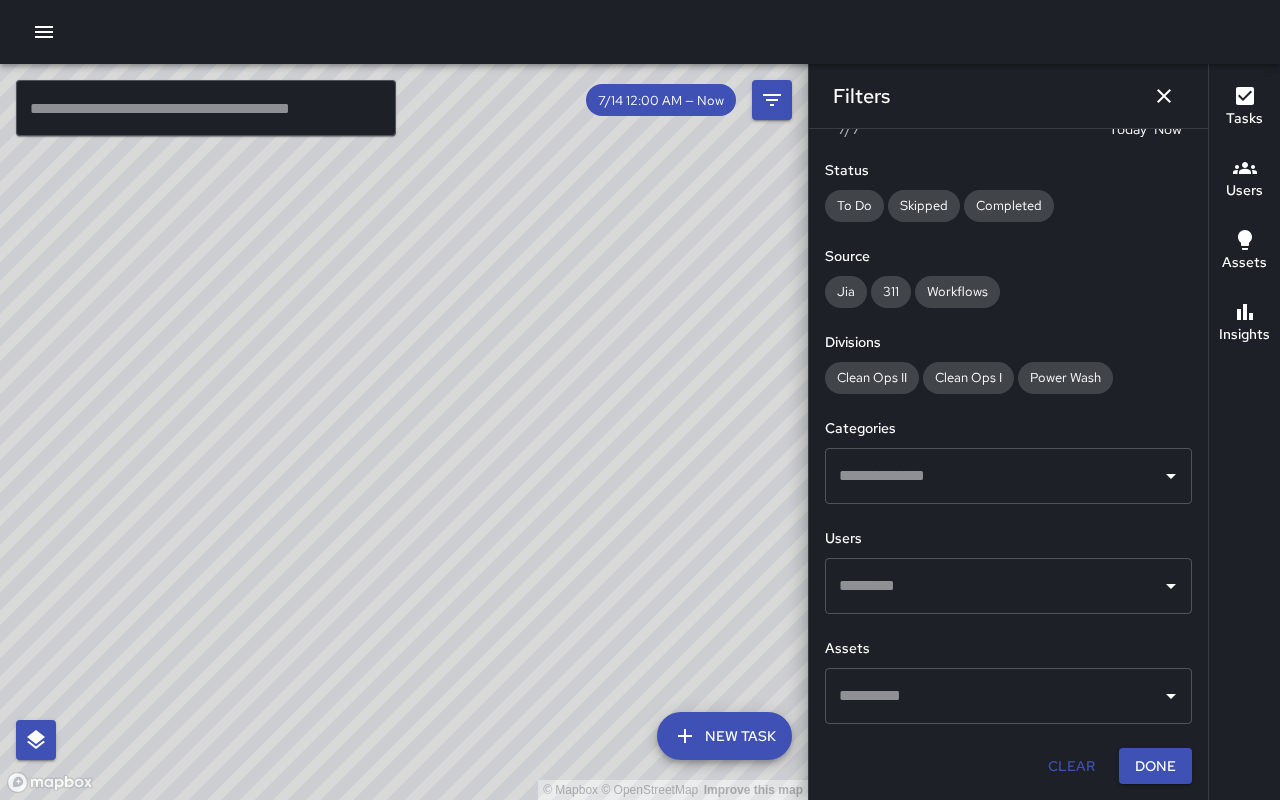 click at bounding box center [993, 476] 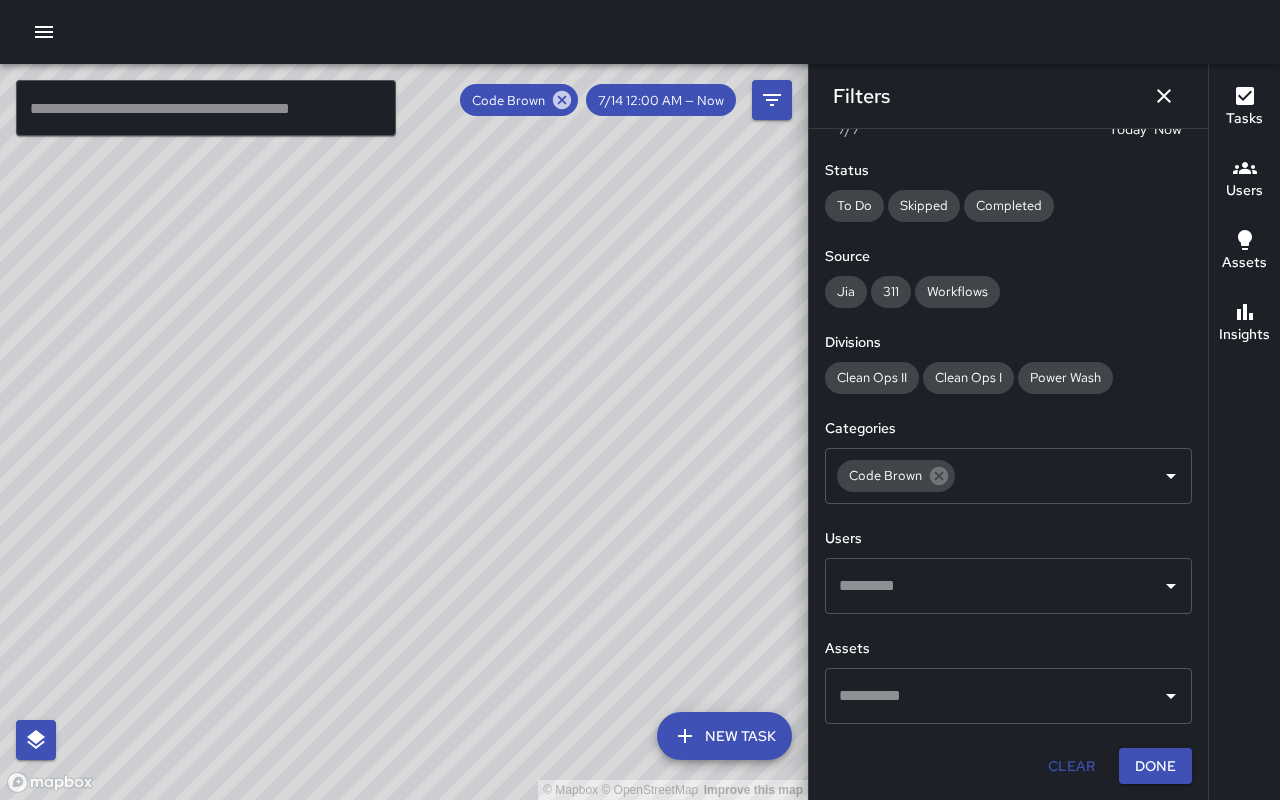 drag, startPoint x: 627, startPoint y: 414, endPoint x: 531, endPoint y: 364, distance: 108.24047 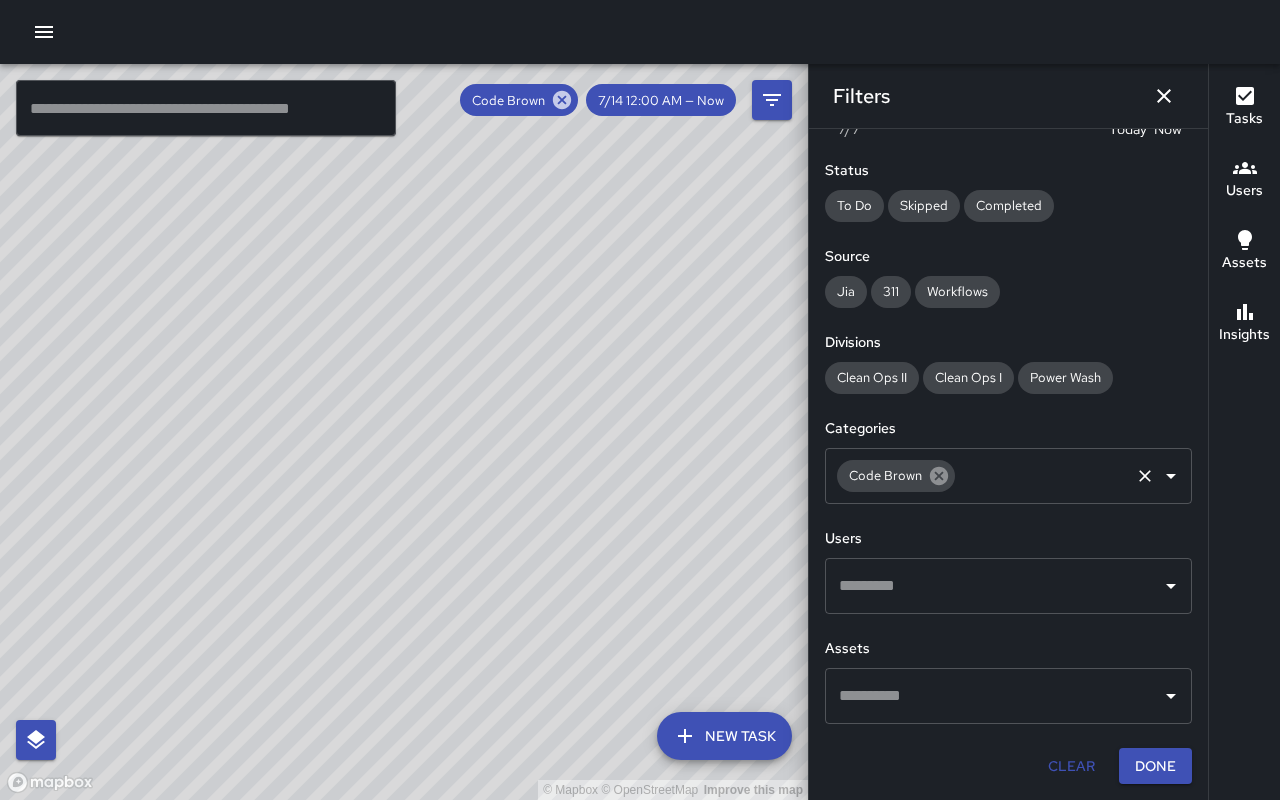 click 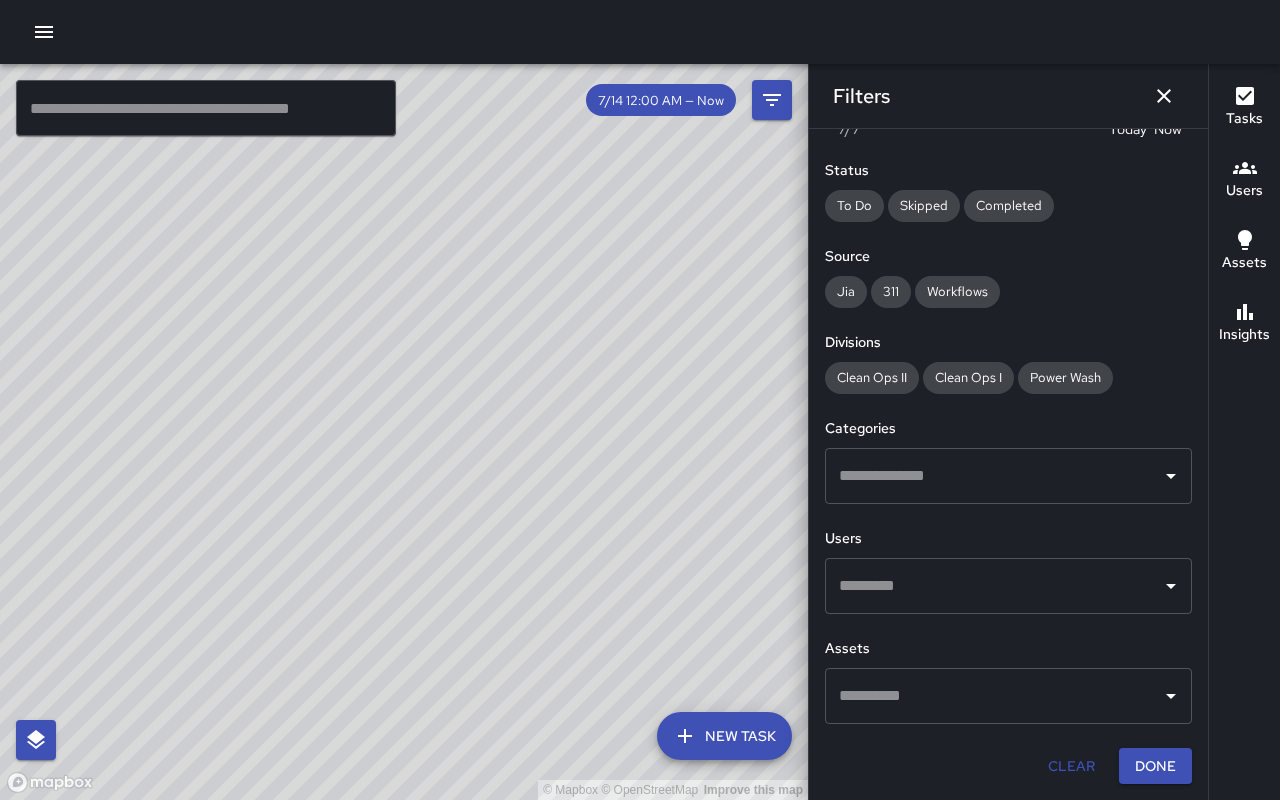 click at bounding box center (993, 476) 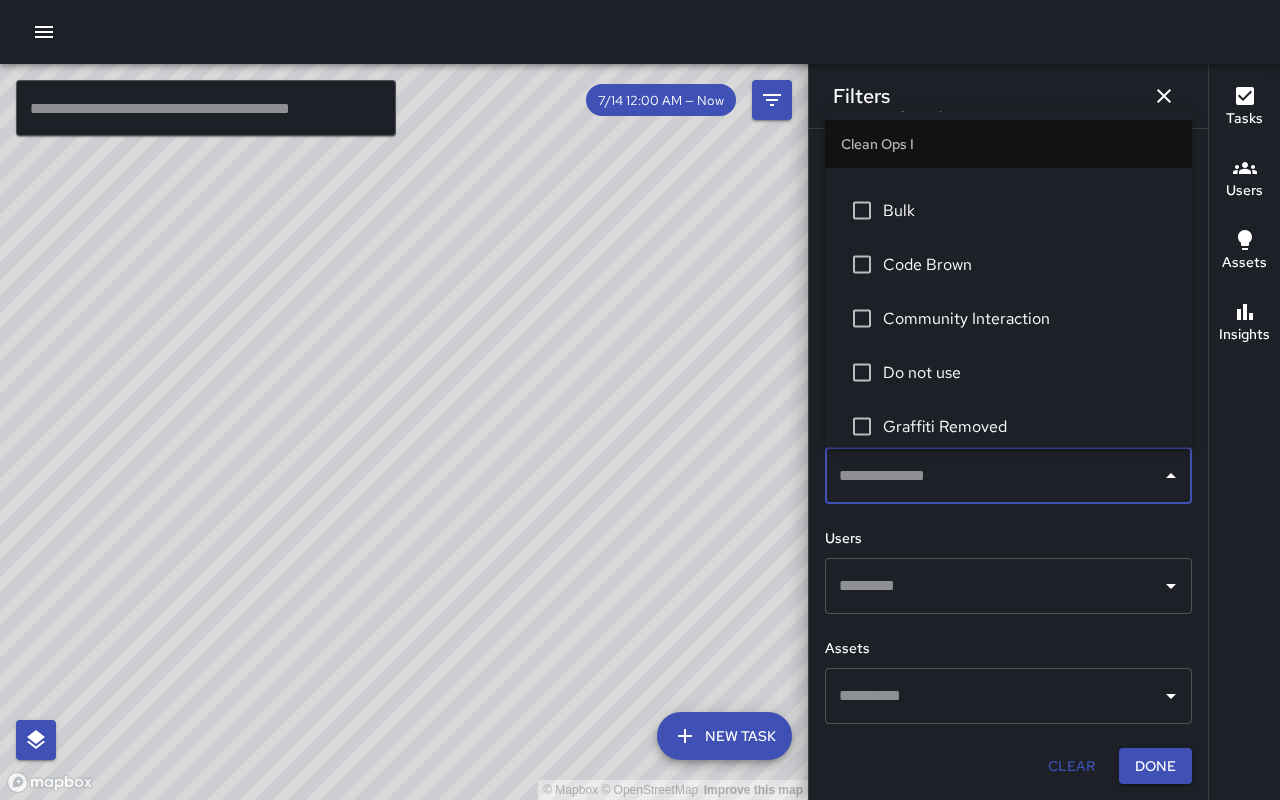 scroll, scrollTop: 100, scrollLeft: 0, axis: vertical 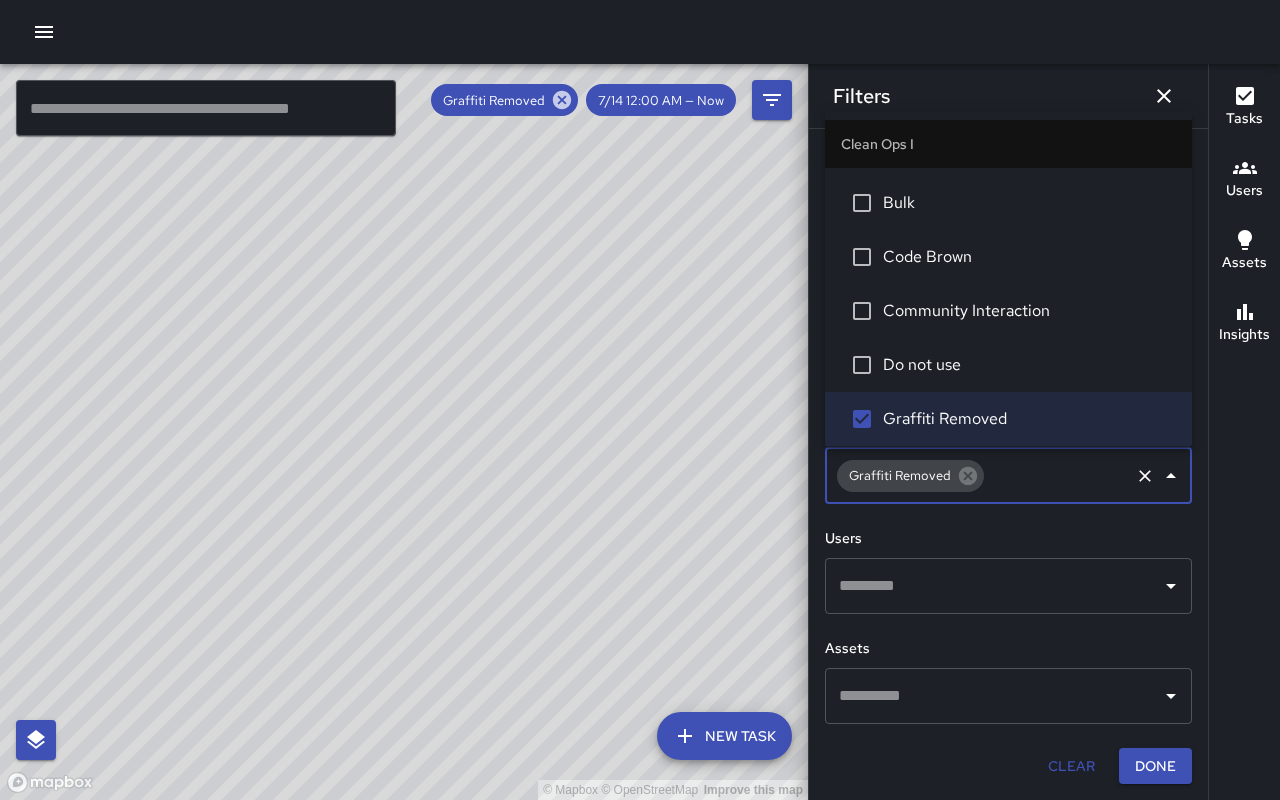 click on "7/14 12:00 AM — Now" at bounding box center [661, 100] 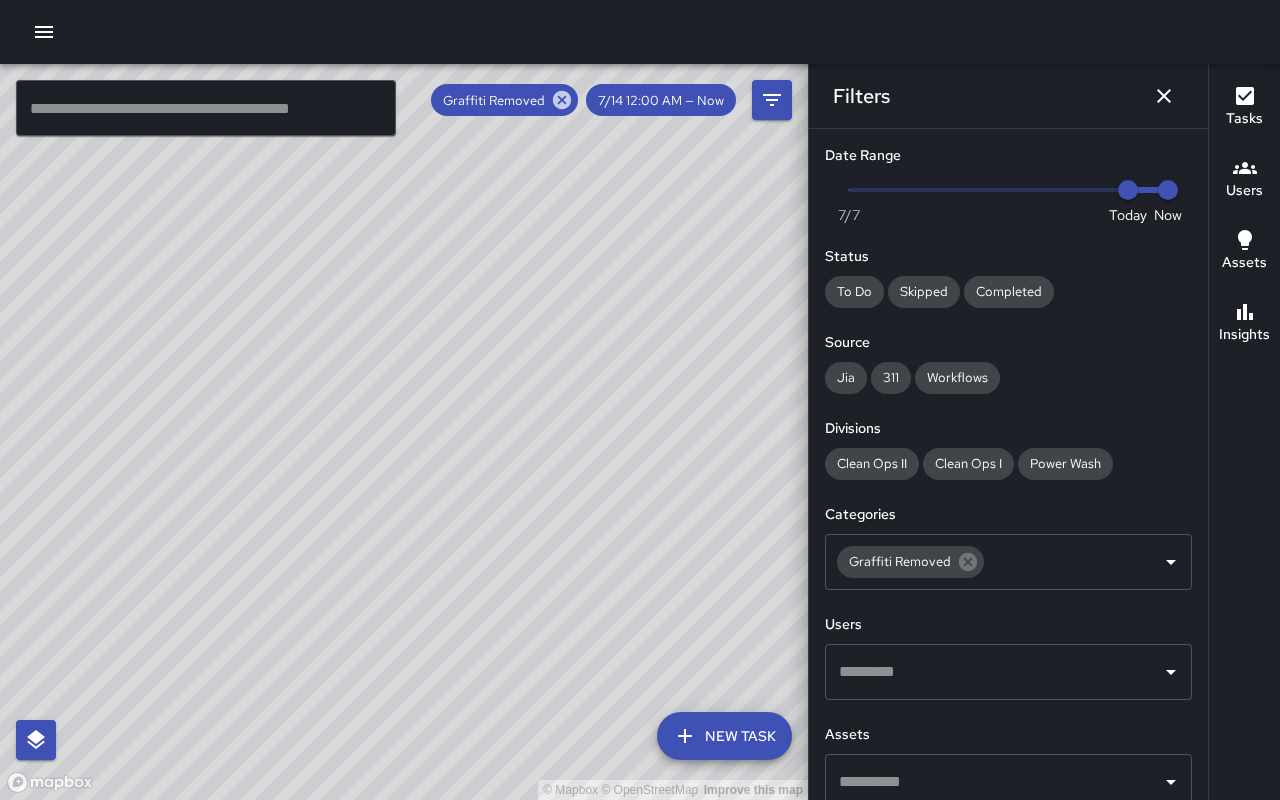 scroll, scrollTop: 1, scrollLeft: 0, axis: vertical 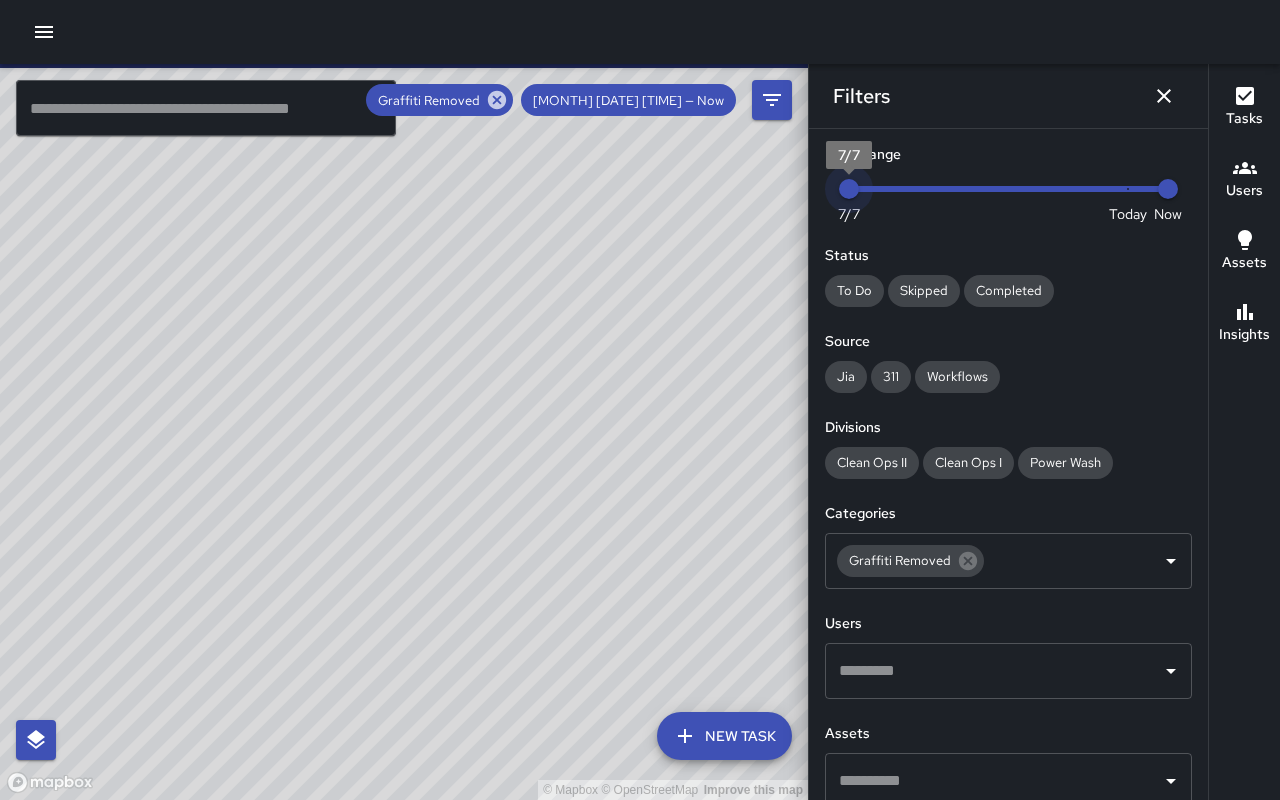 drag, startPoint x: 1129, startPoint y: 190, endPoint x: 840, endPoint y: 202, distance: 289.24902 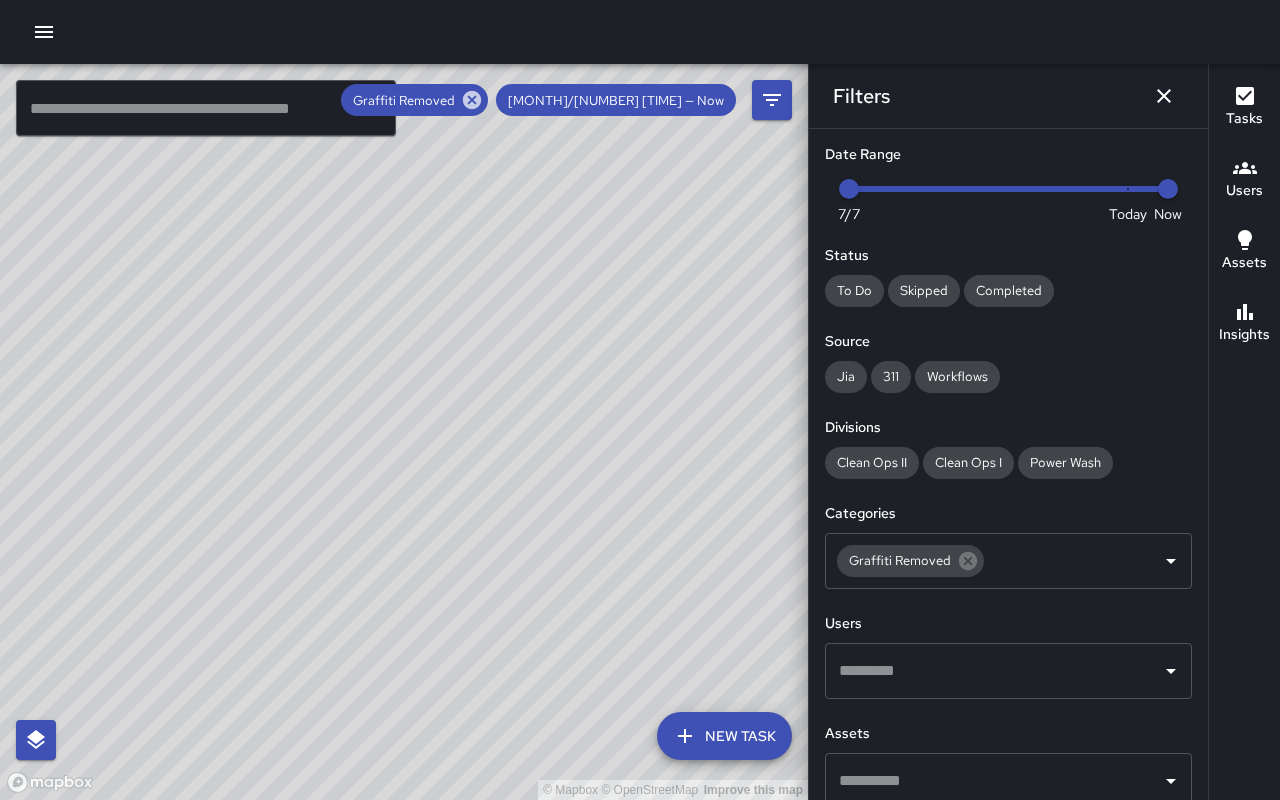 drag, startPoint x: 651, startPoint y: 338, endPoint x: 662, endPoint y: 464, distance: 126.47925 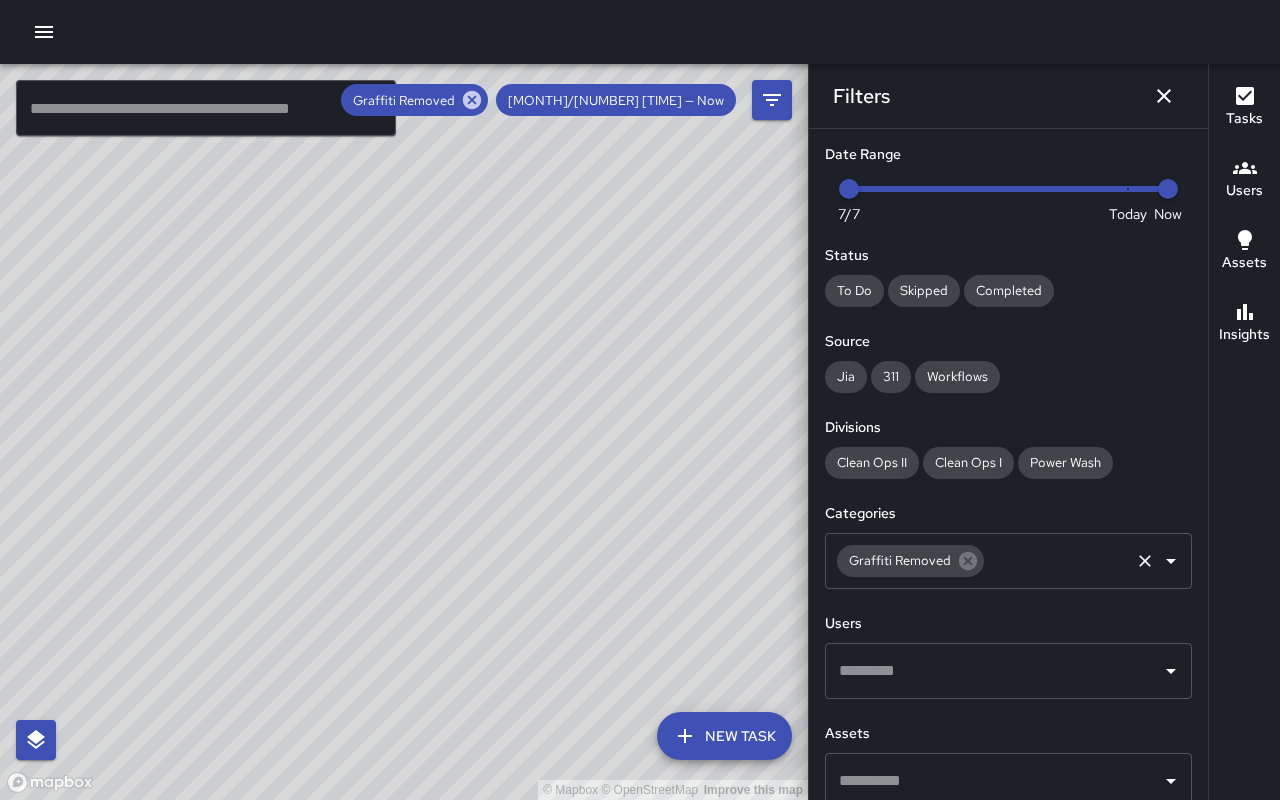 click 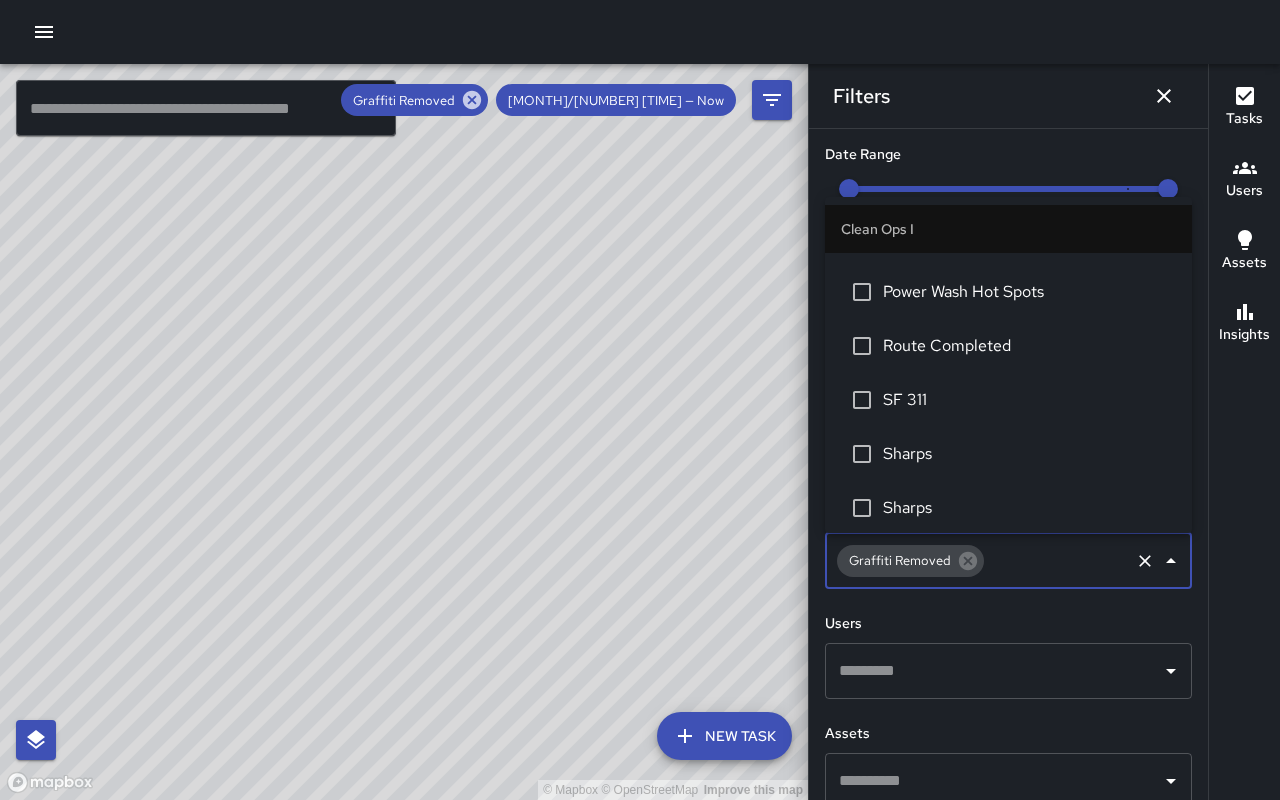 scroll, scrollTop: 478, scrollLeft: 0, axis: vertical 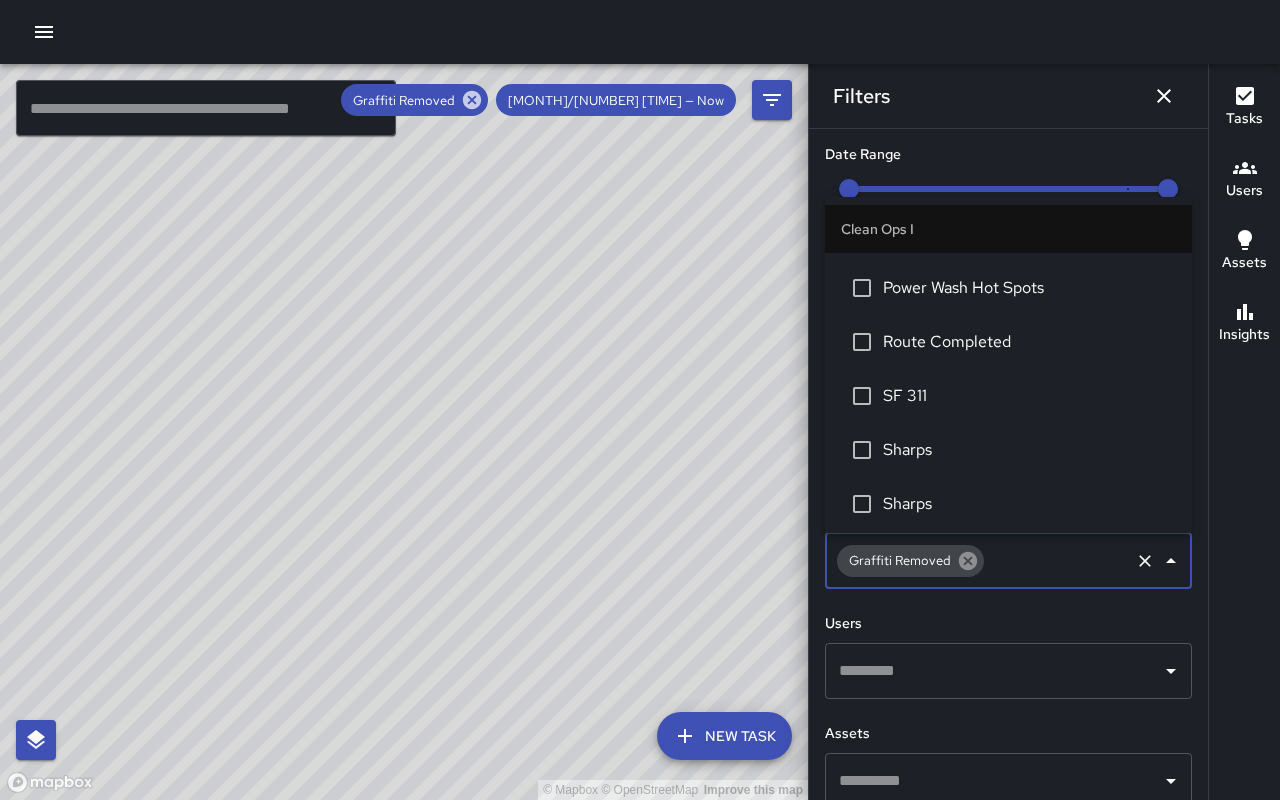click 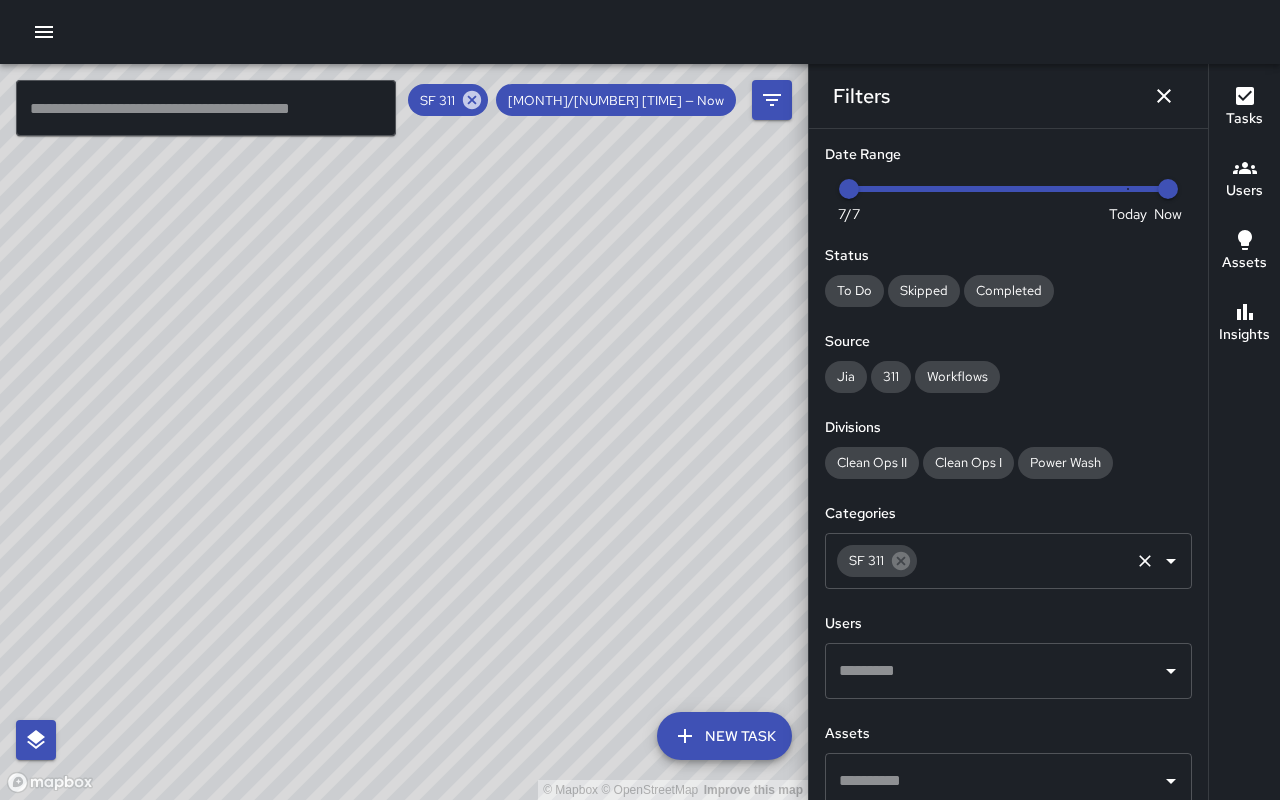 drag, startPoint x: 494, startPoint y: 303, endPoint x: 411, endPoint y: 198, distance: 133.84319 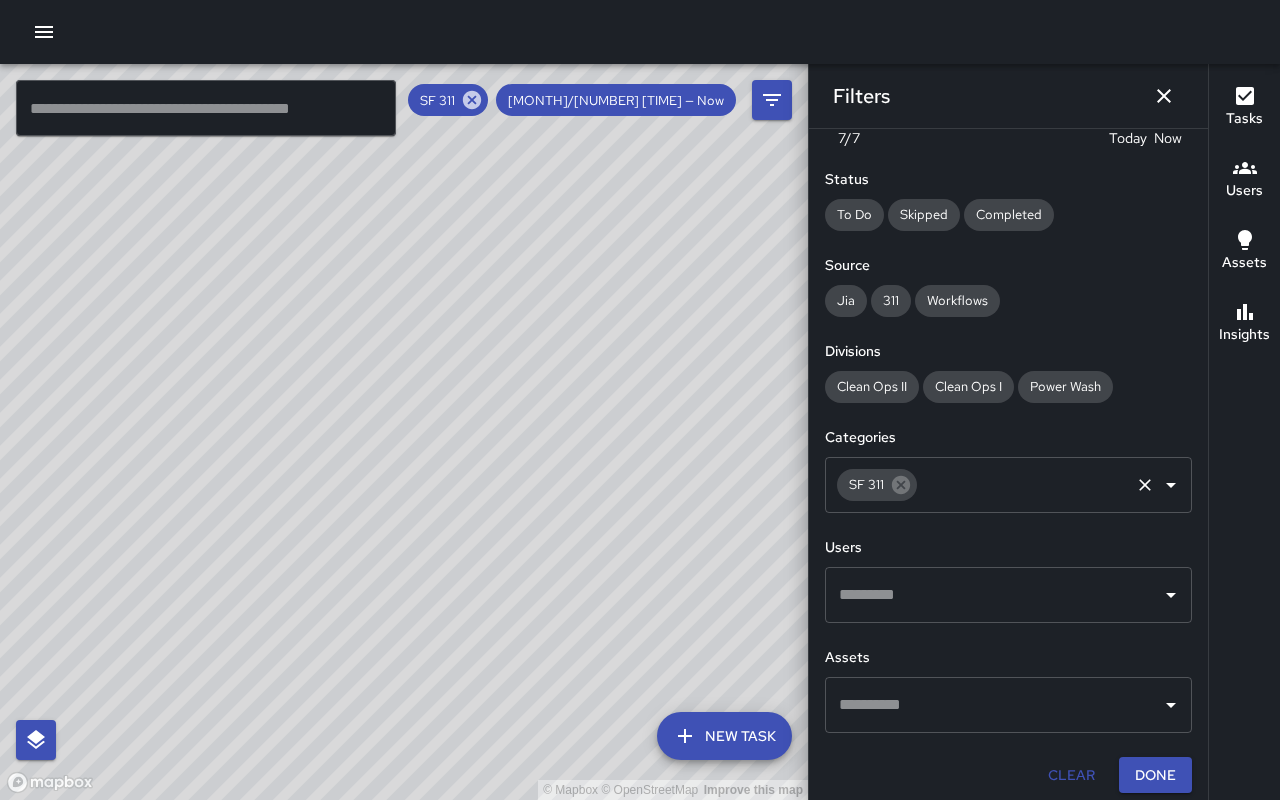 scroll, scrollTop: 86, scrollLeft: 0, axis: vertical 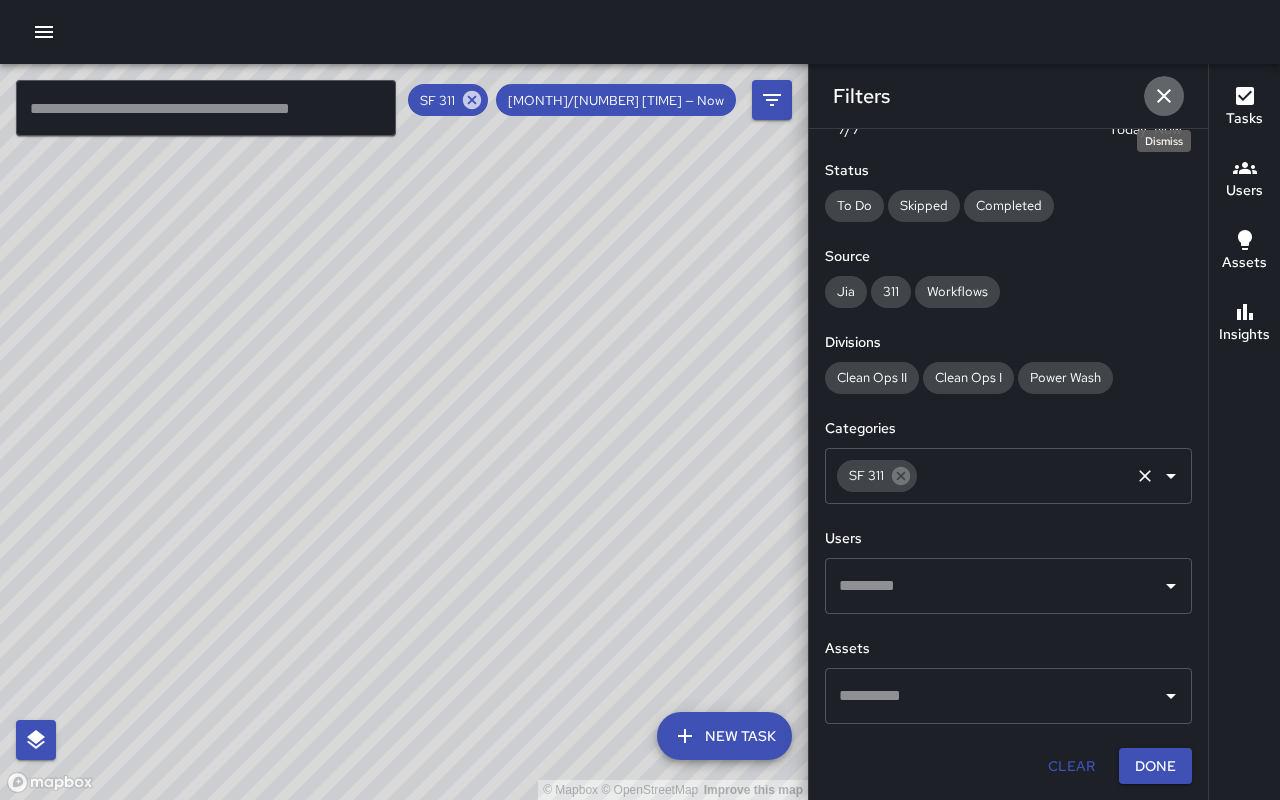 click 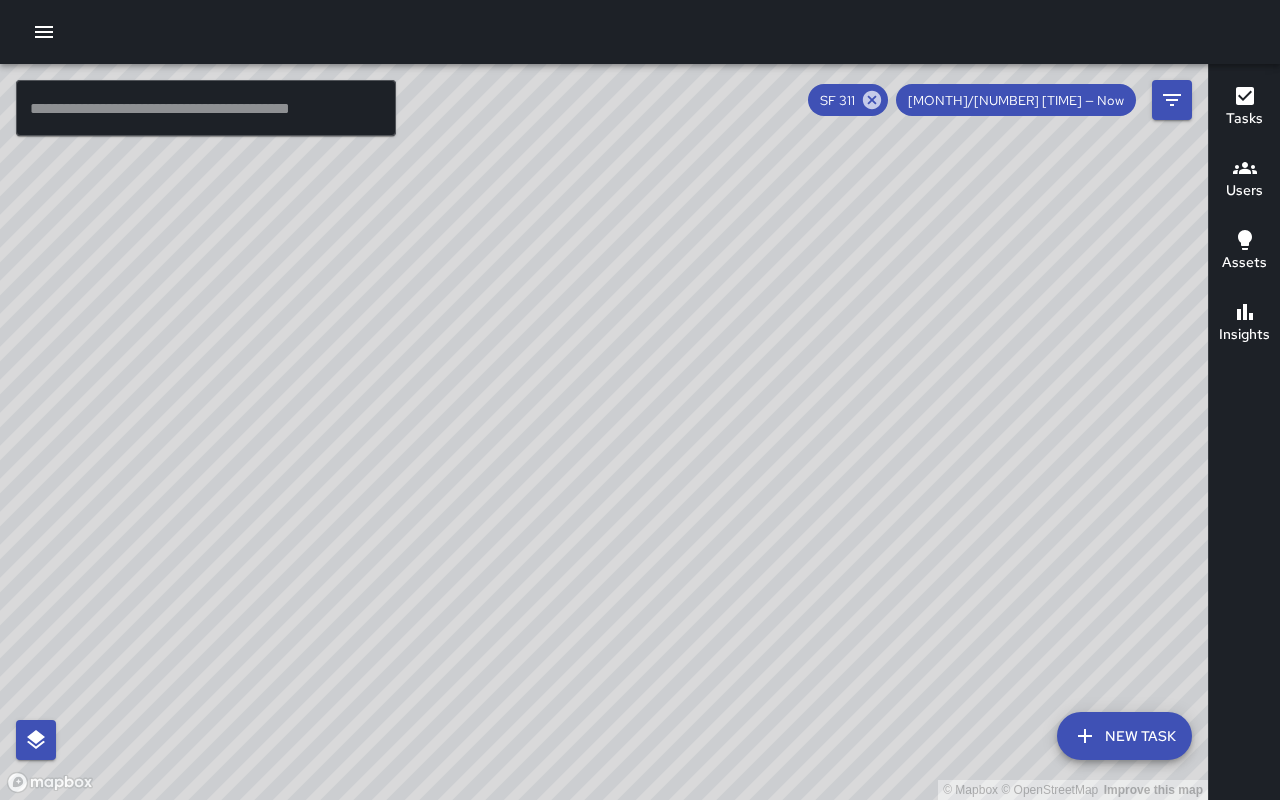 click on "New Task" at bounding box center [1124, 736] 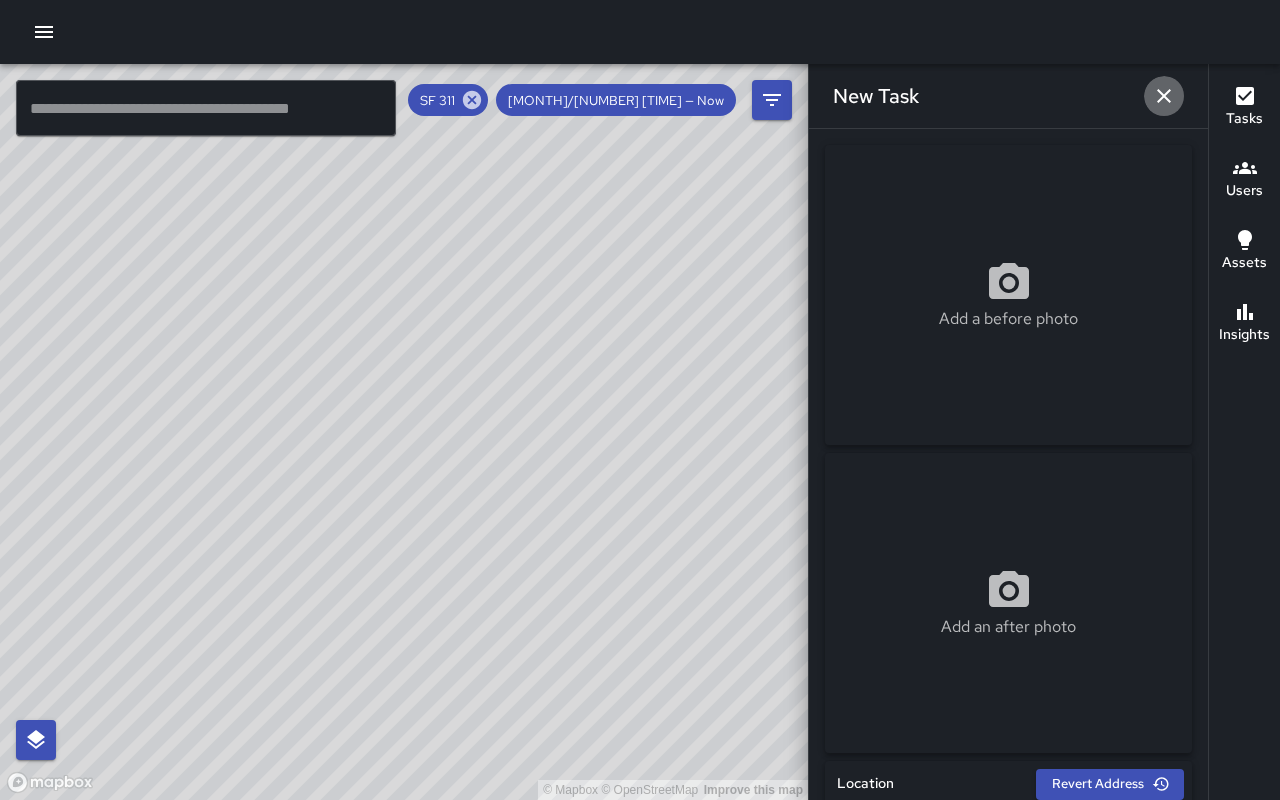 click 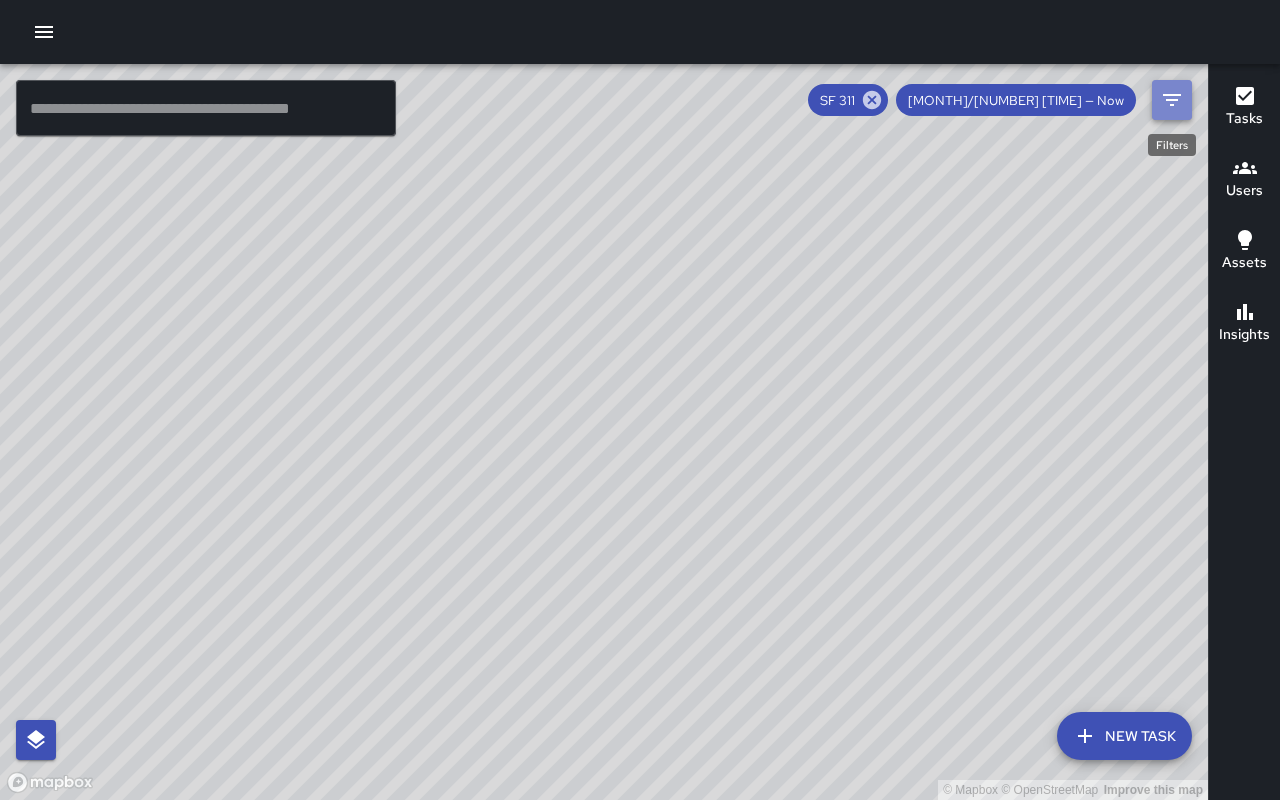 click 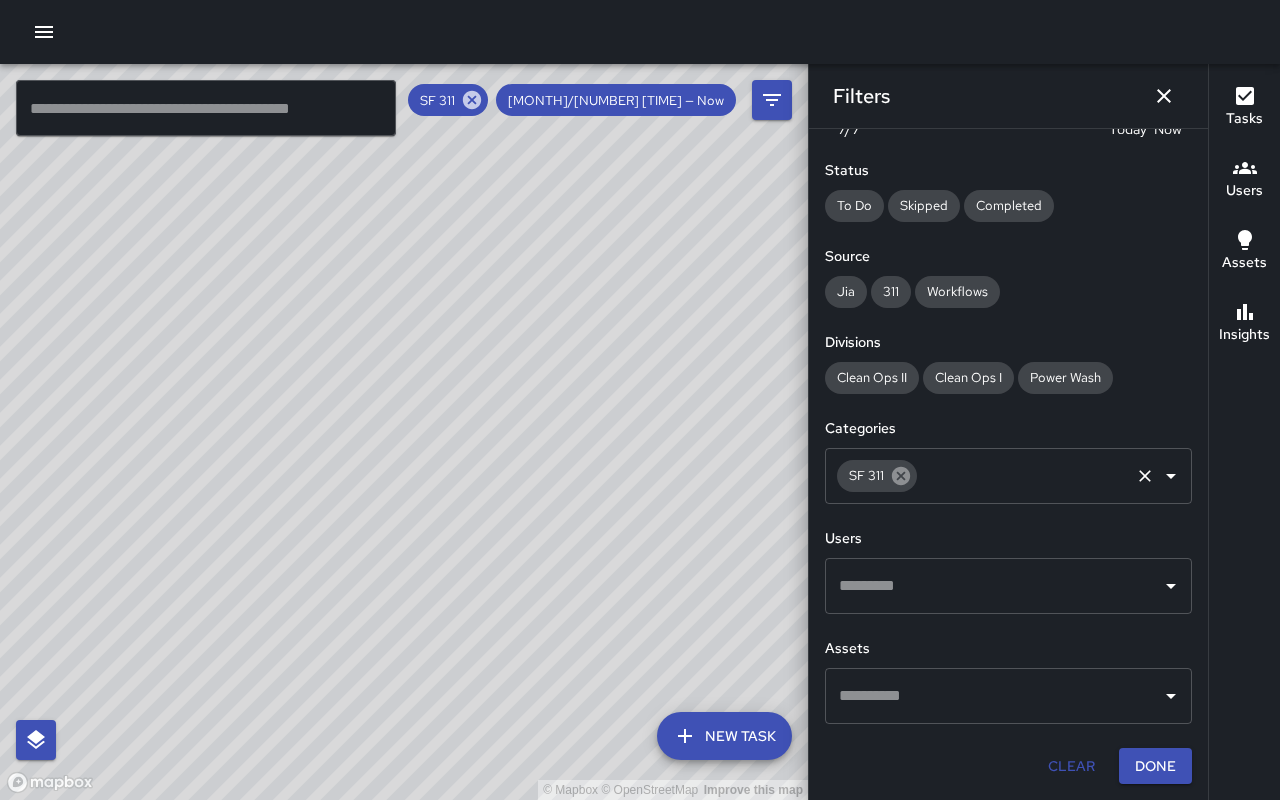 click 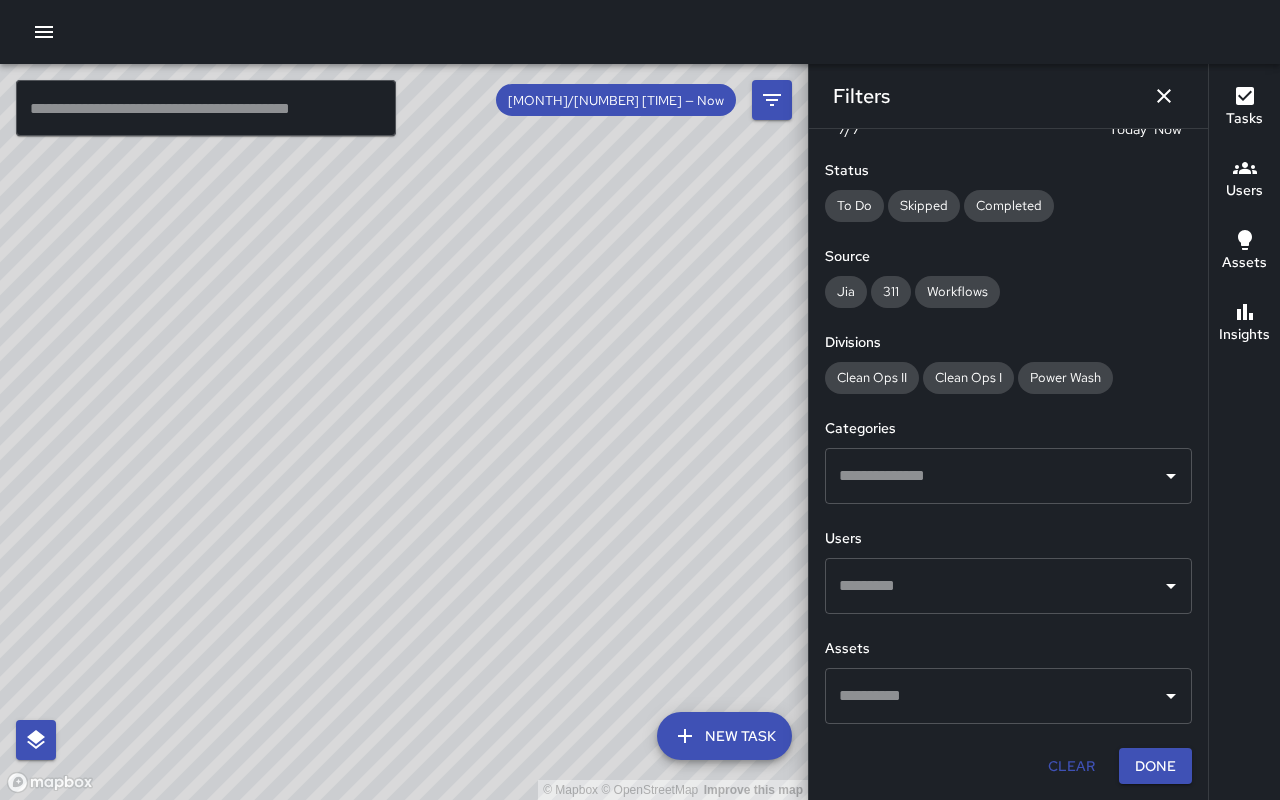 click 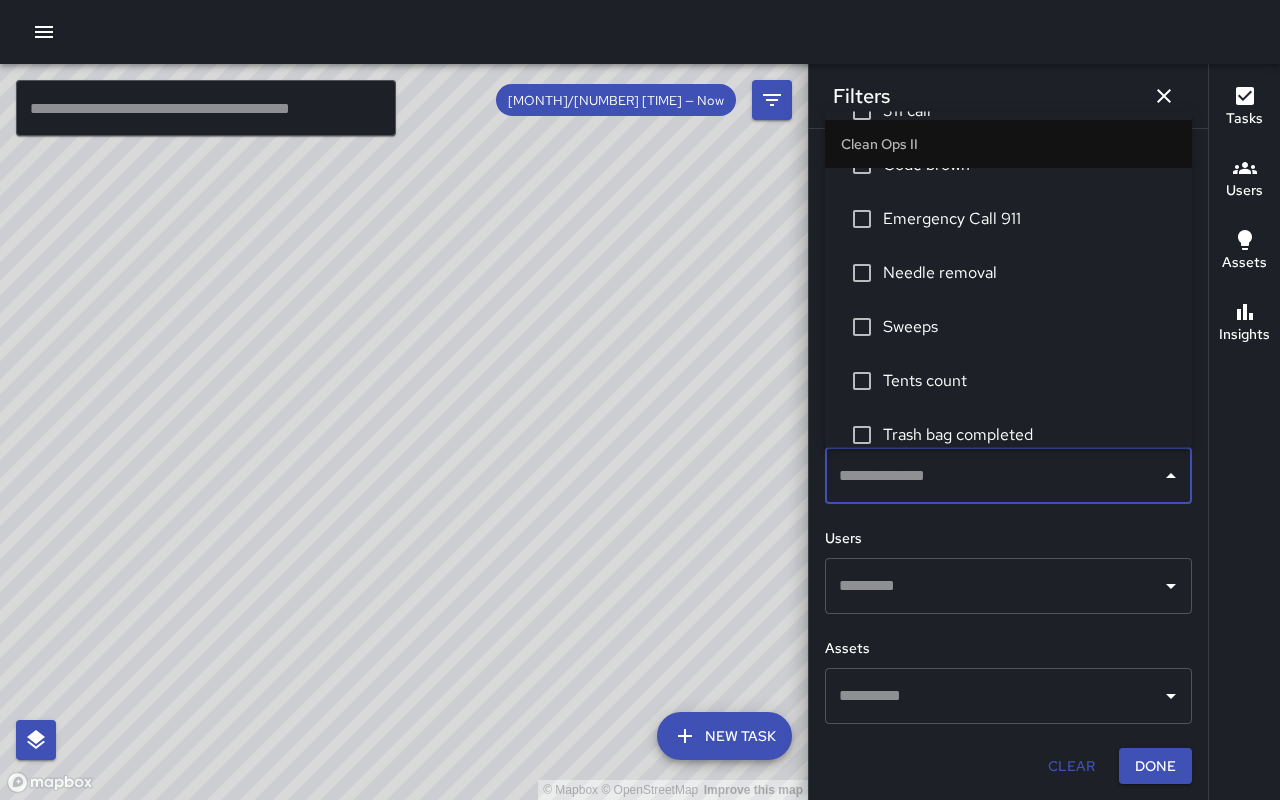 scroll, scrollTop: 1163, scrollLeft: 0, axis: vertical 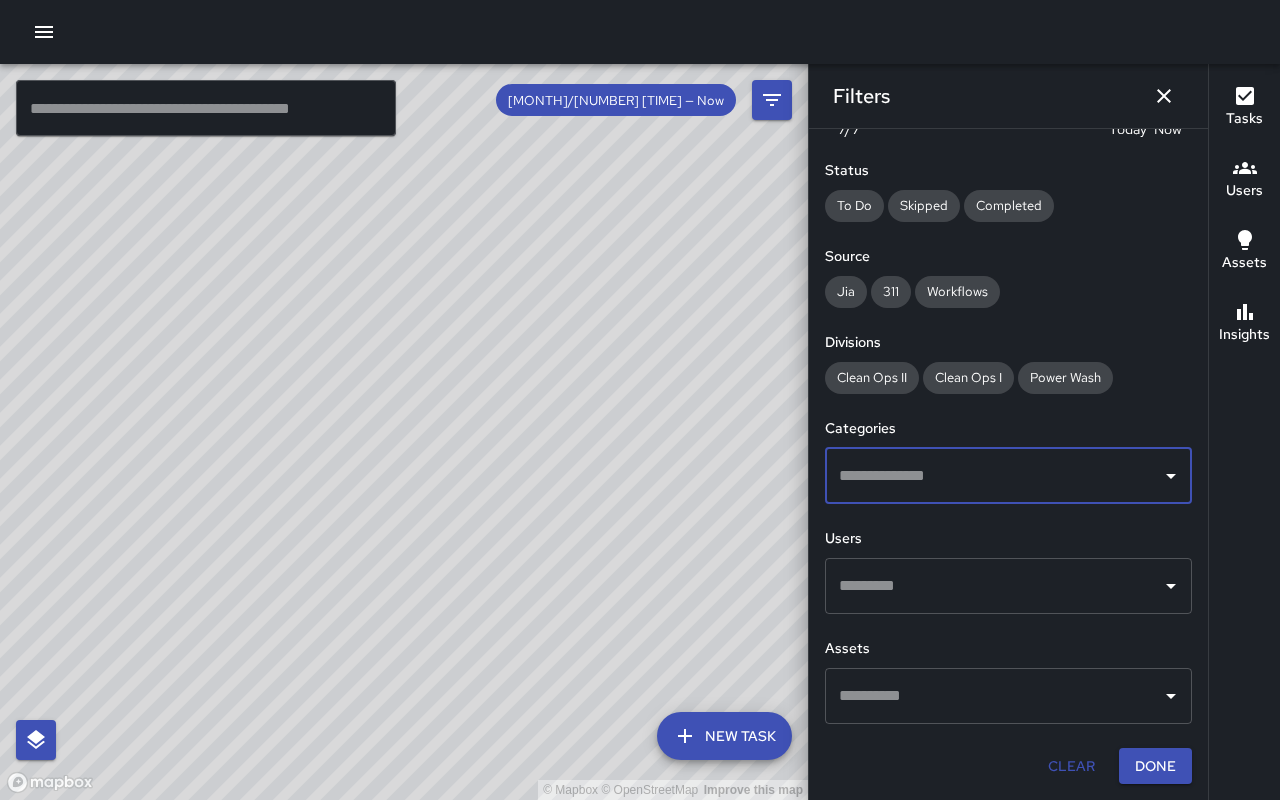 click at bounding box center (993, 586) 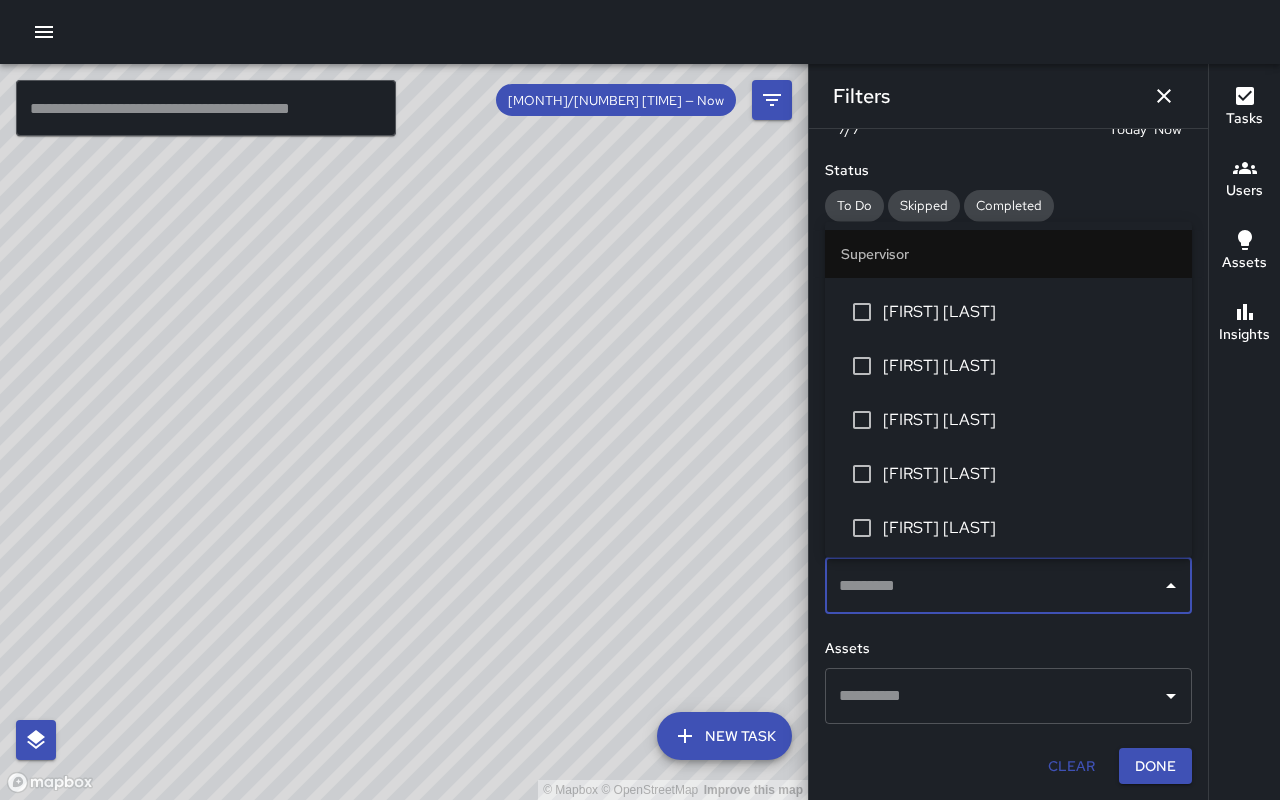 scroll, scrollTop: 1450, scrollLeft: 0, axis: vertical 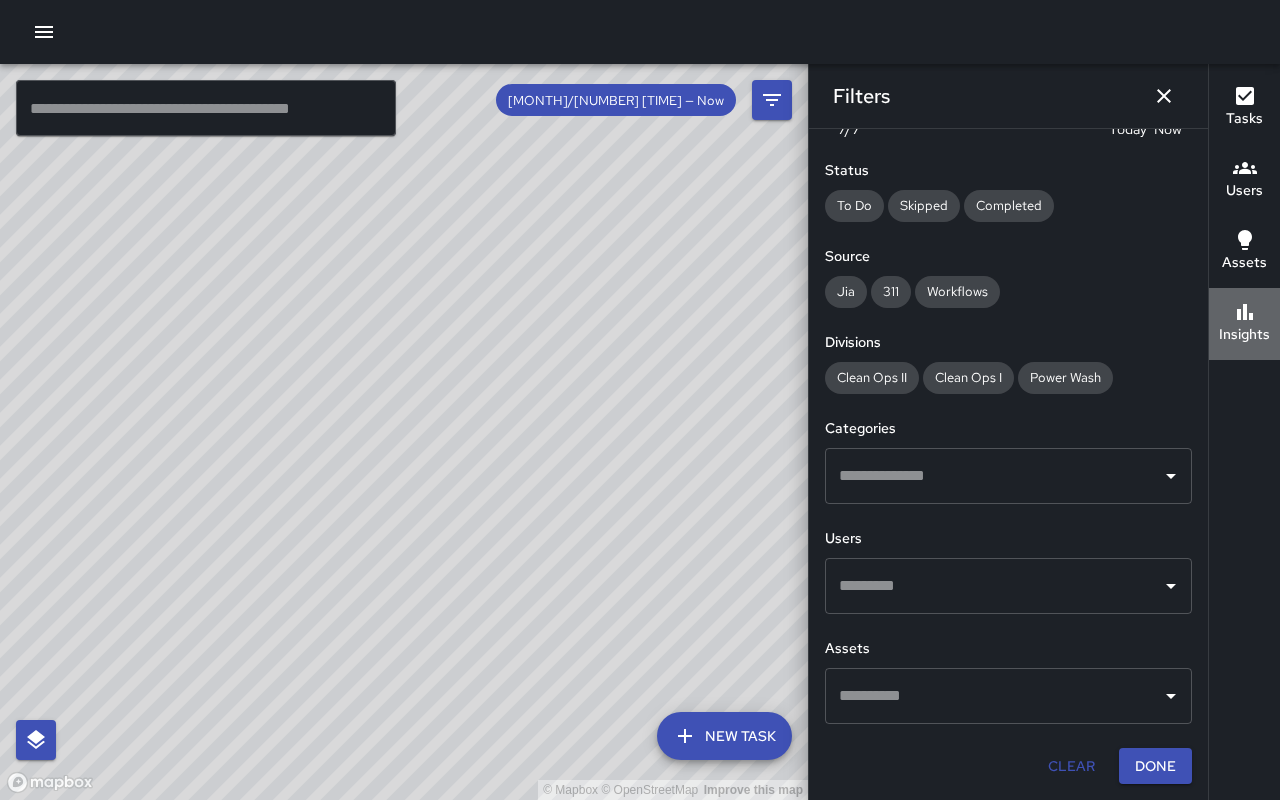 click 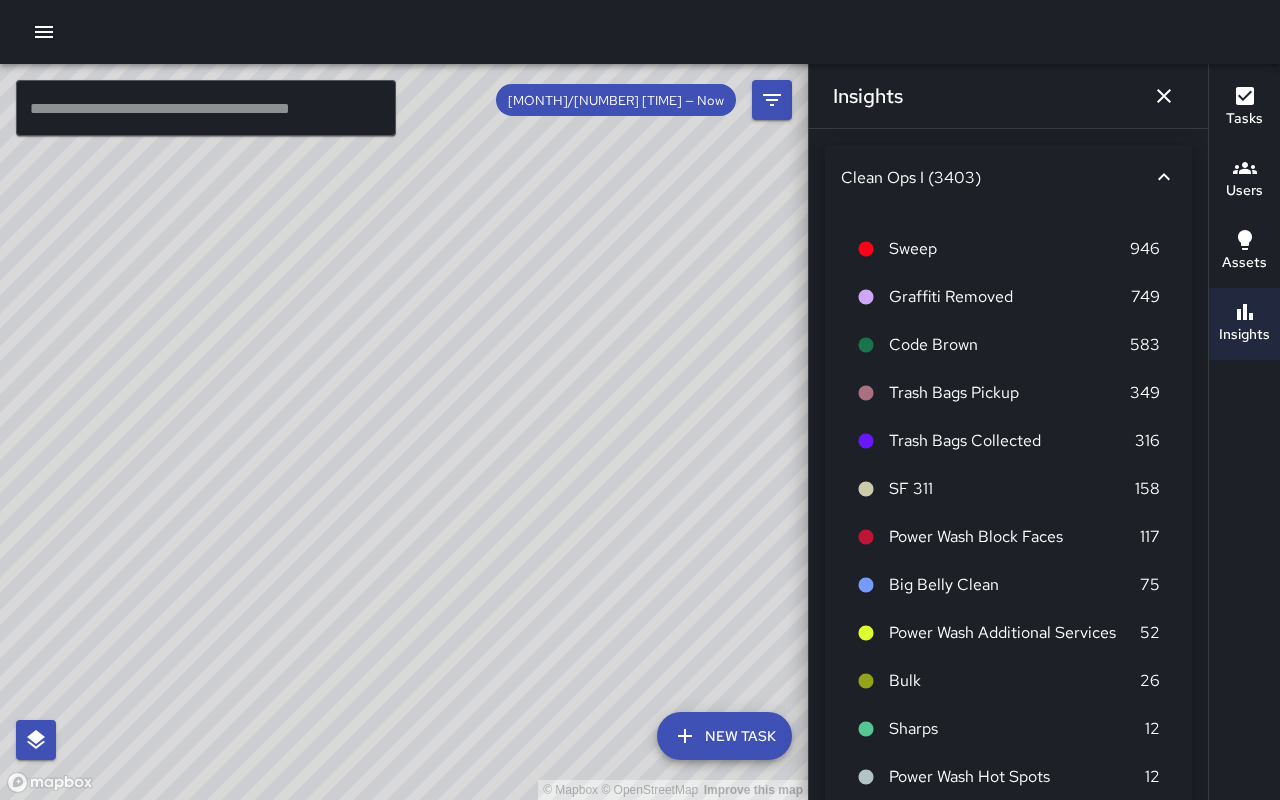 click on "[MONTH]/[NUMBER] [TIME] — Now" at bounding box center [616, 100] 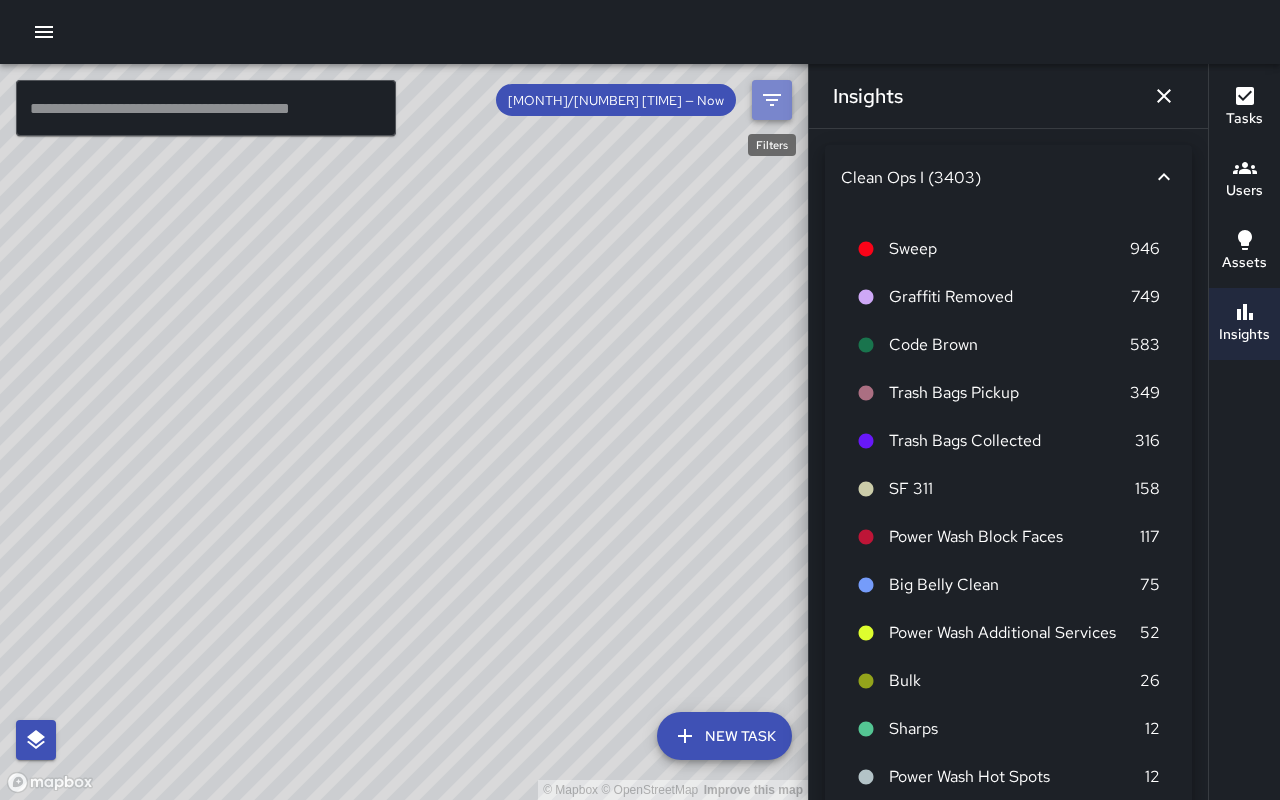 click 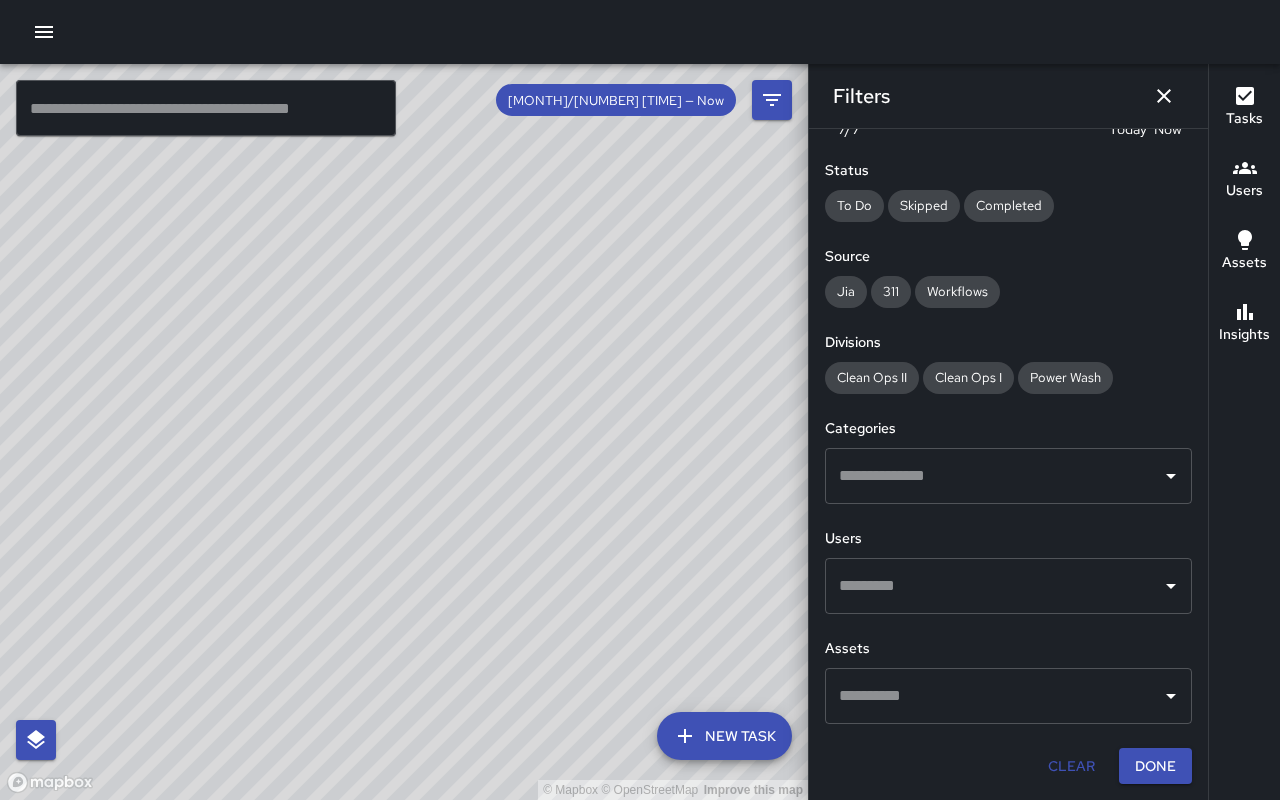 scroll, scrollTop: 0, scrollLeft: 0, axis: both 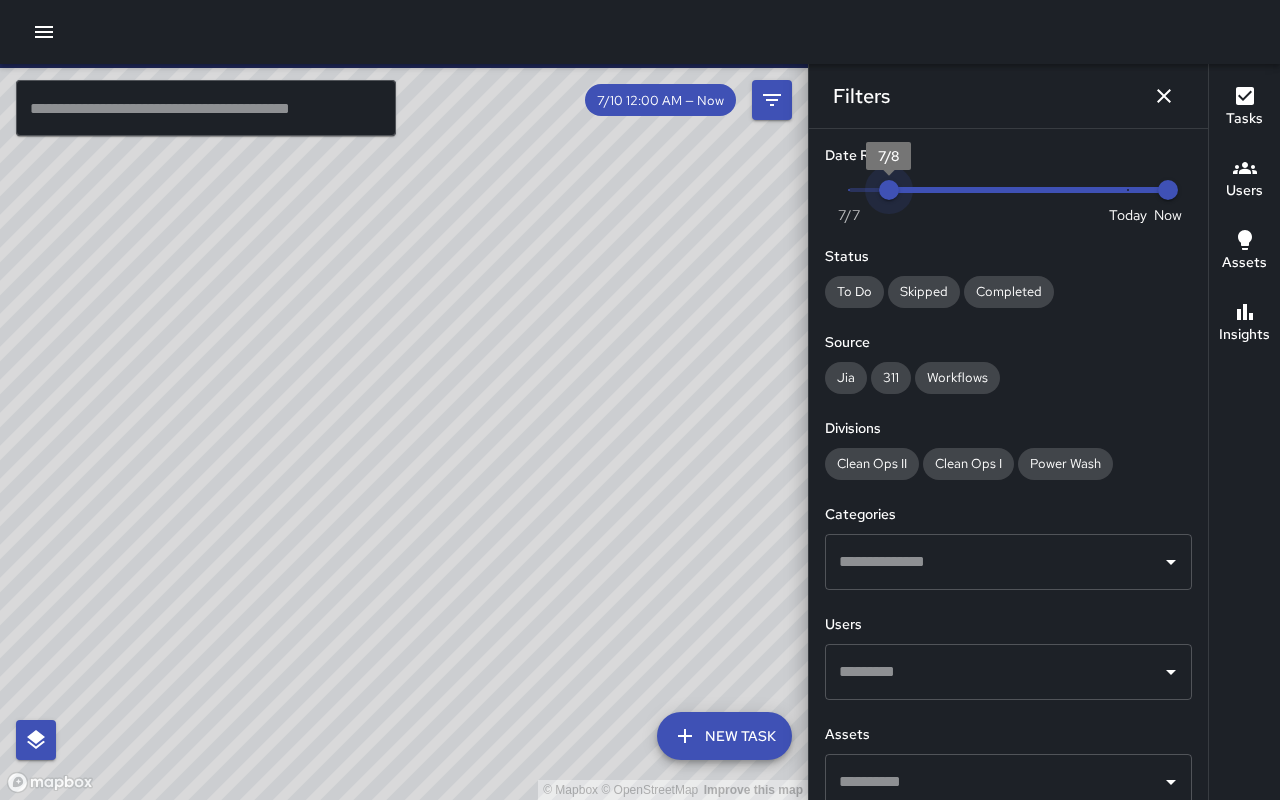 type on "*" 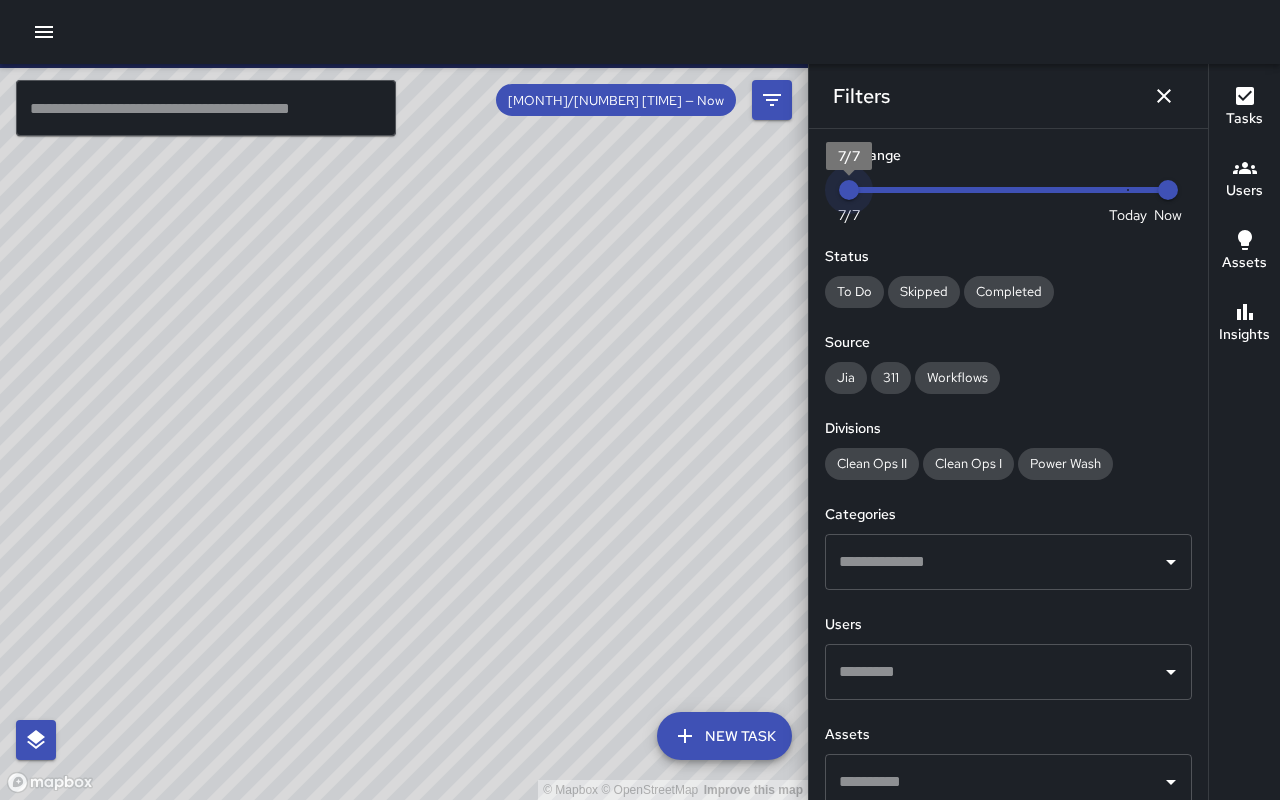 drag, startPoint x: 849, startPoint y: 196, endPoint x: 740, endPoint y: 201, distance: 109.11462 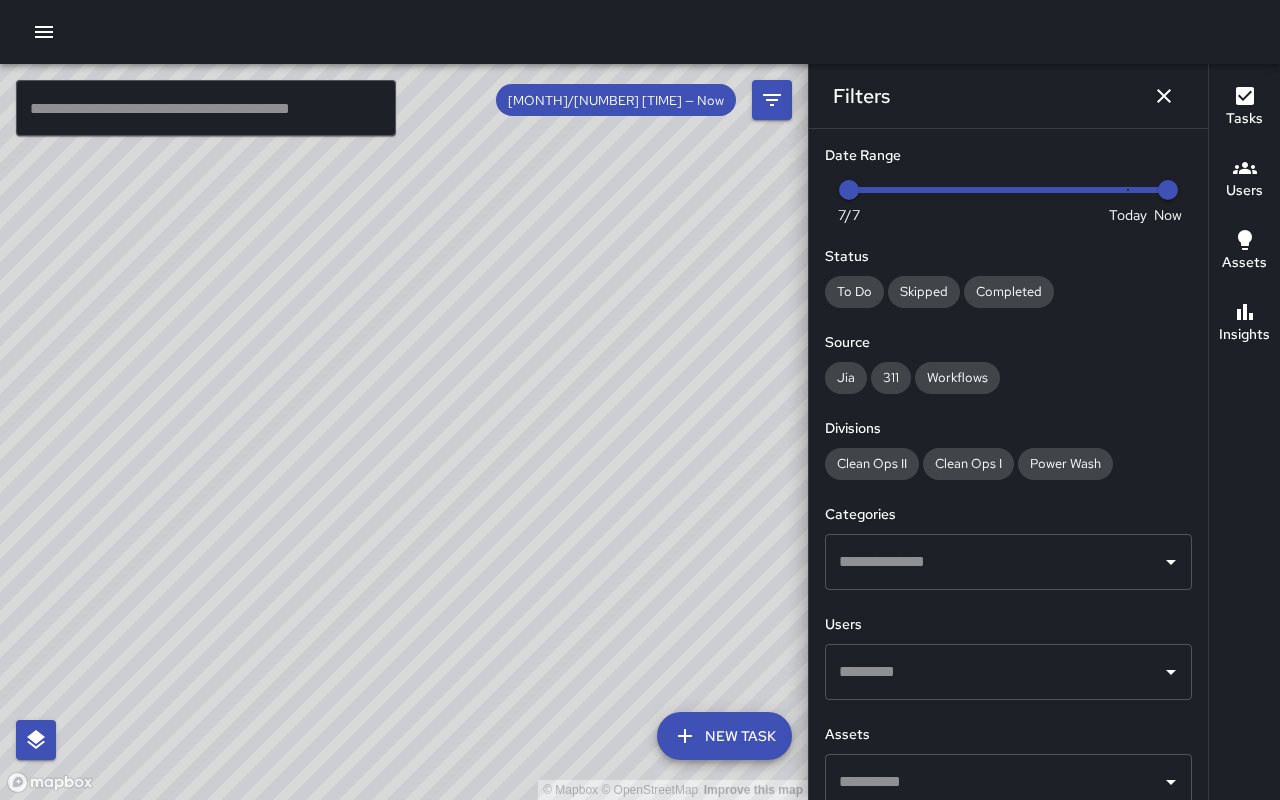 click on "Date Range" at bounding box center [1008, 156] 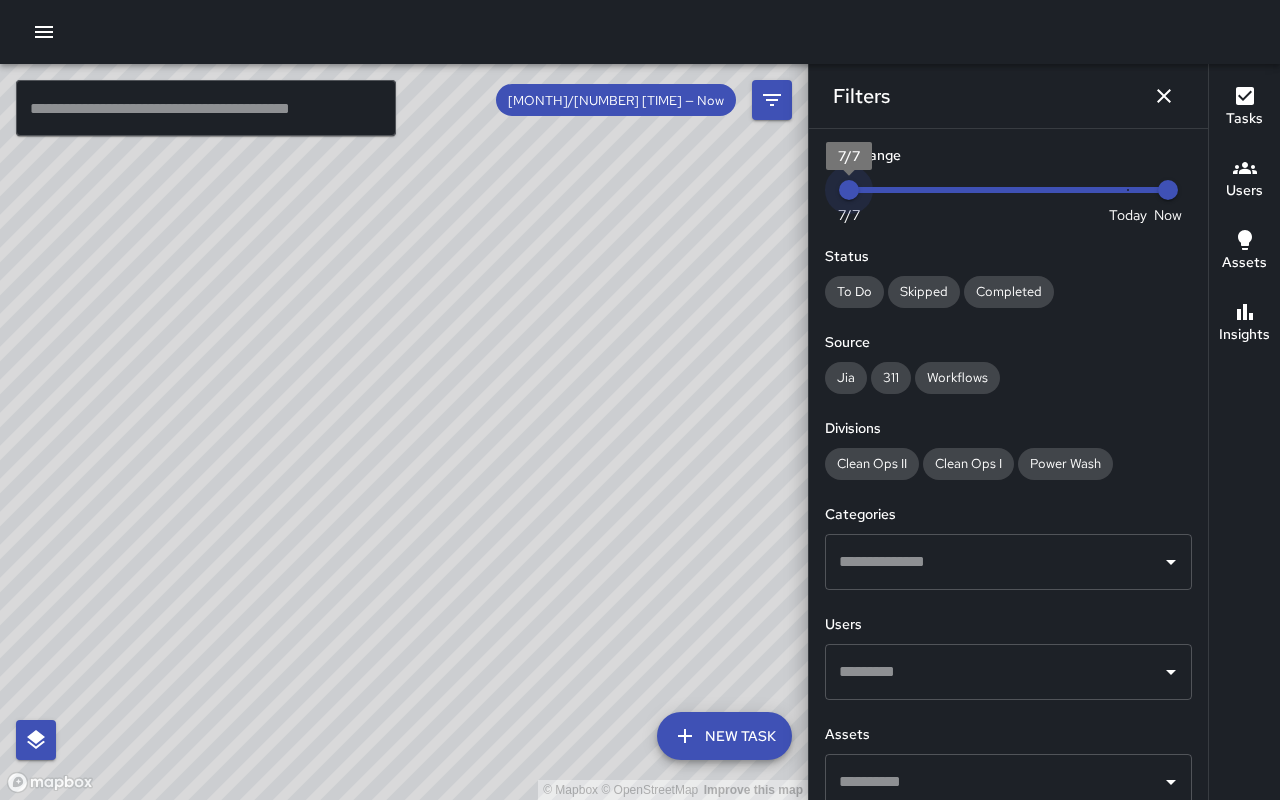 drag, startPoint x: 846, startPoint y: 195, endPoint x: 828, endPoint y: 195, distance: 18 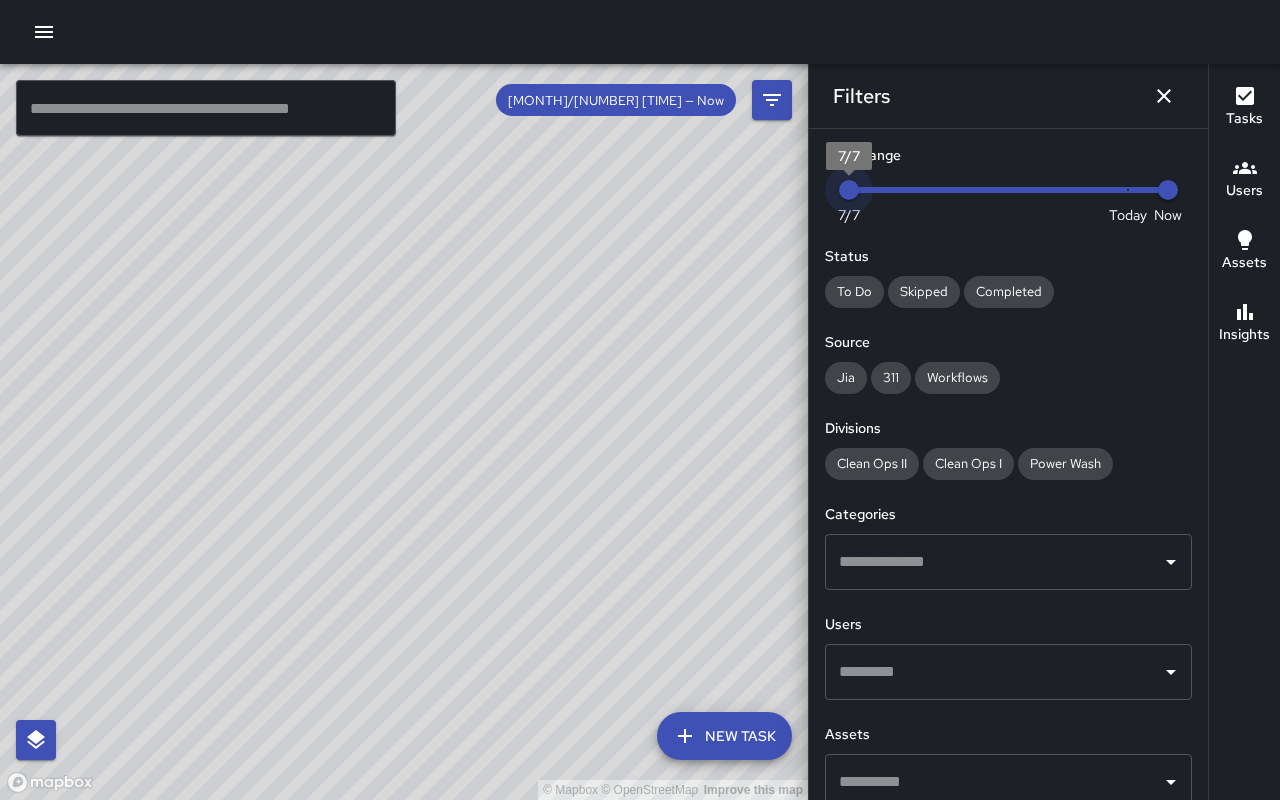 drag, startPoint x: 848, startPoint y: 190, endPoint x: 810, endPoint y: 190, distance: 38 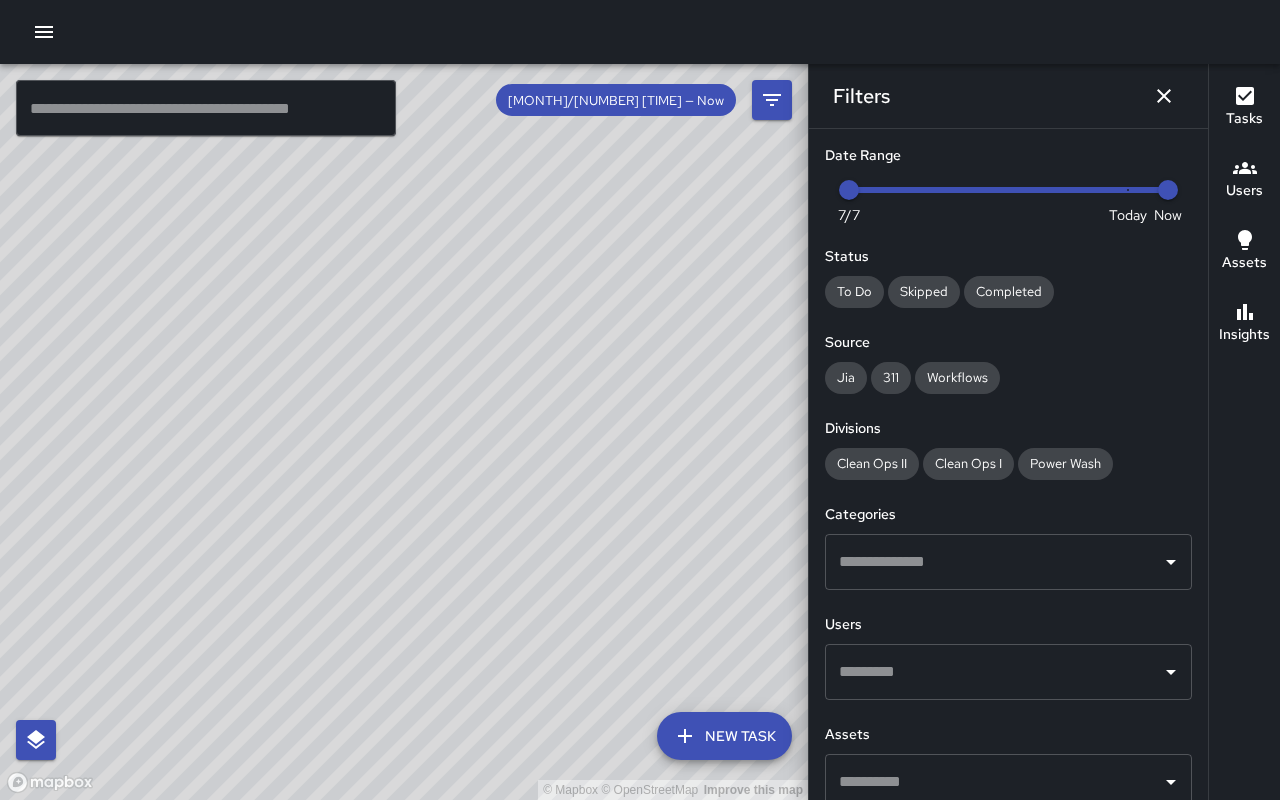 click on "Date Range" at bounding box center [1008, 156] 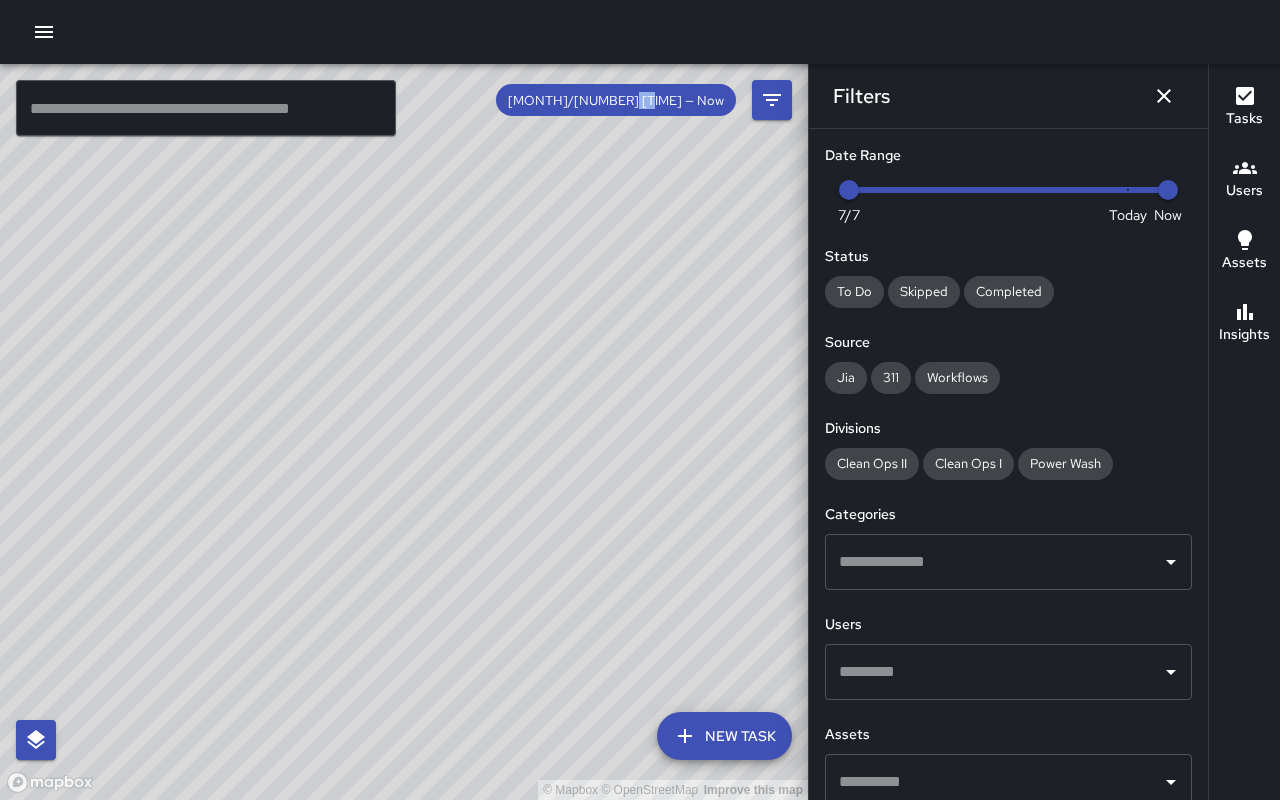 click on "[MONTH]/[NUMBER] [TIME] — Now" at bounding box center (616, 100) 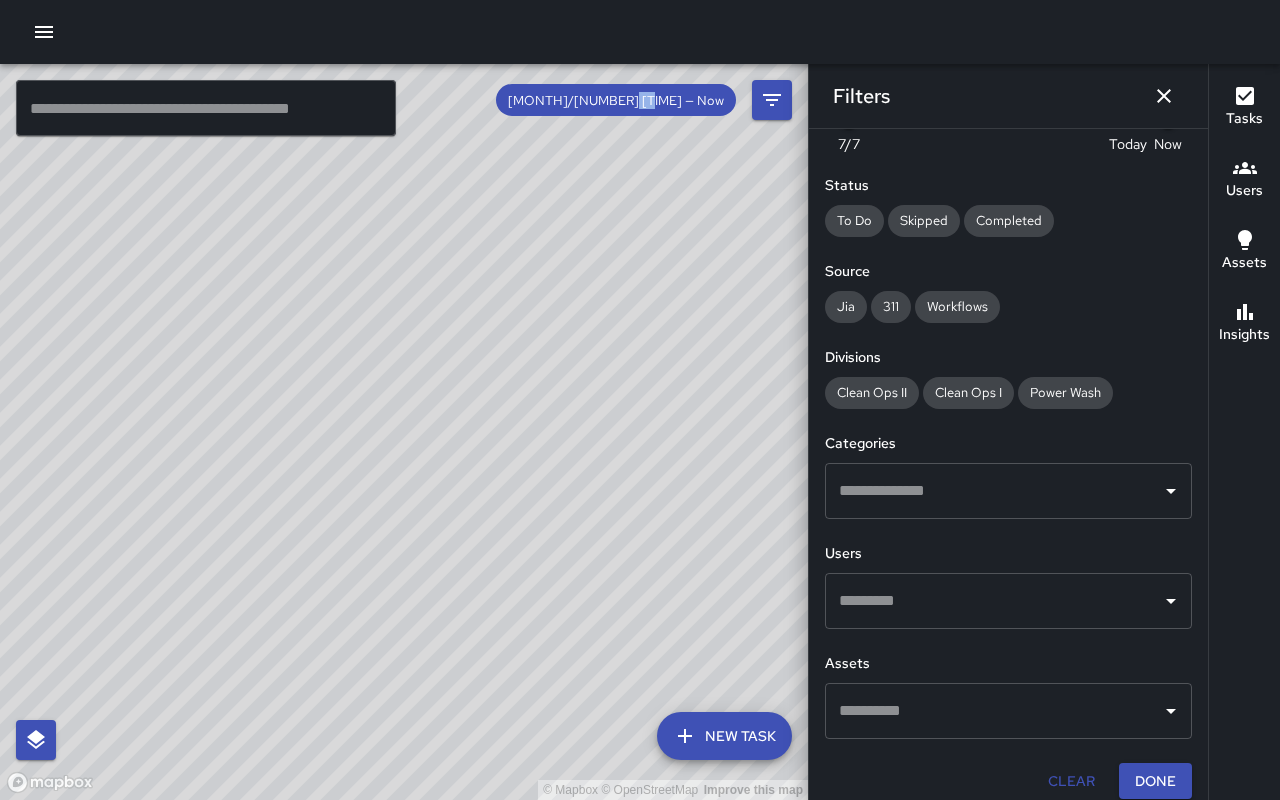 scroll, scrollTop: 86, scrollLeft: 0, axis: vertical 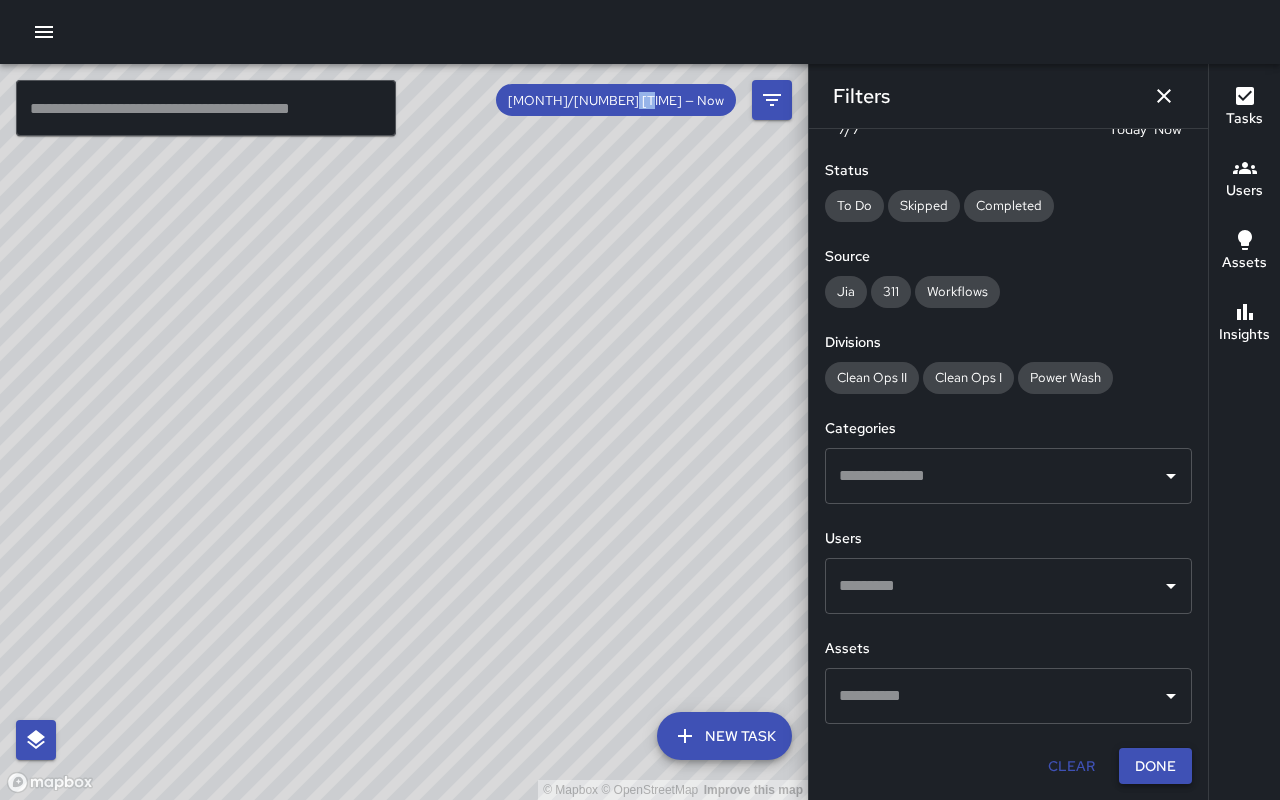 click on "Done" at bounding box center [1155, 766] 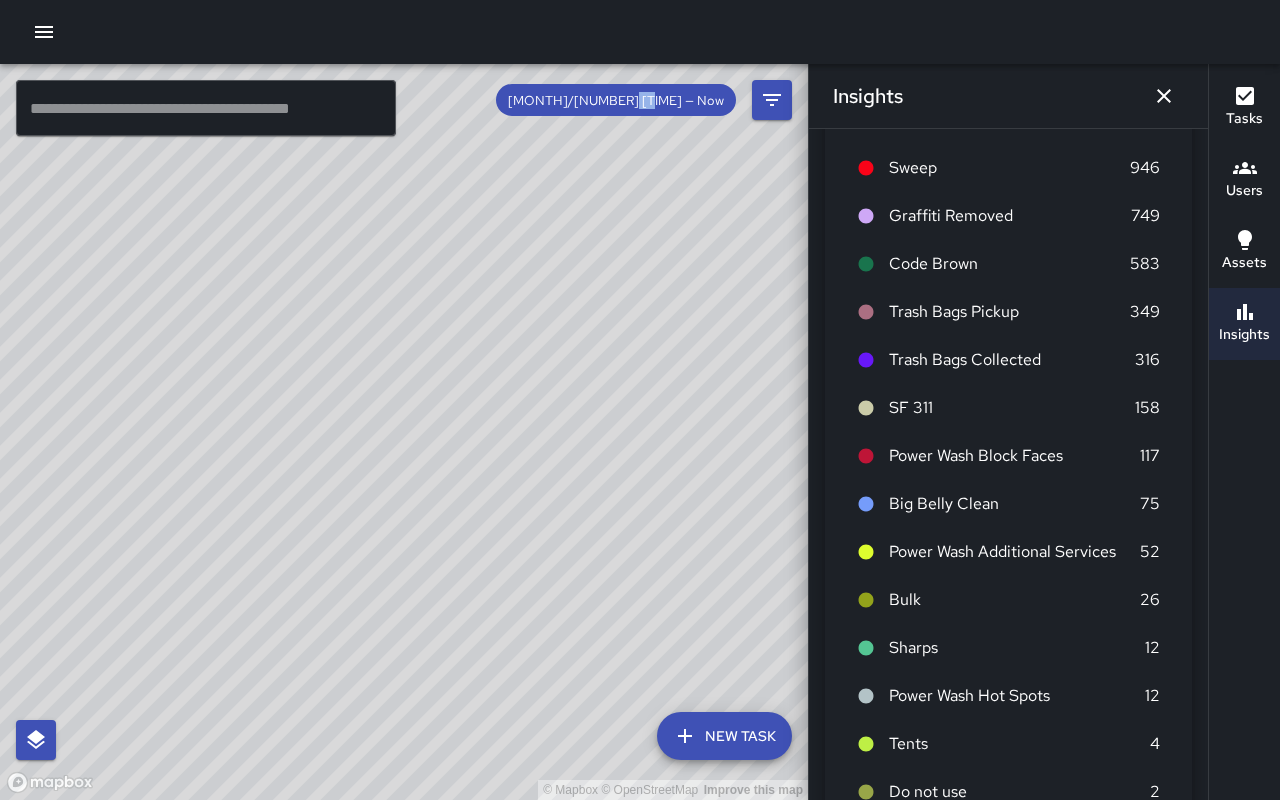 scroll, scrollTop: 79, scrollLeft: 0, axis: vertical 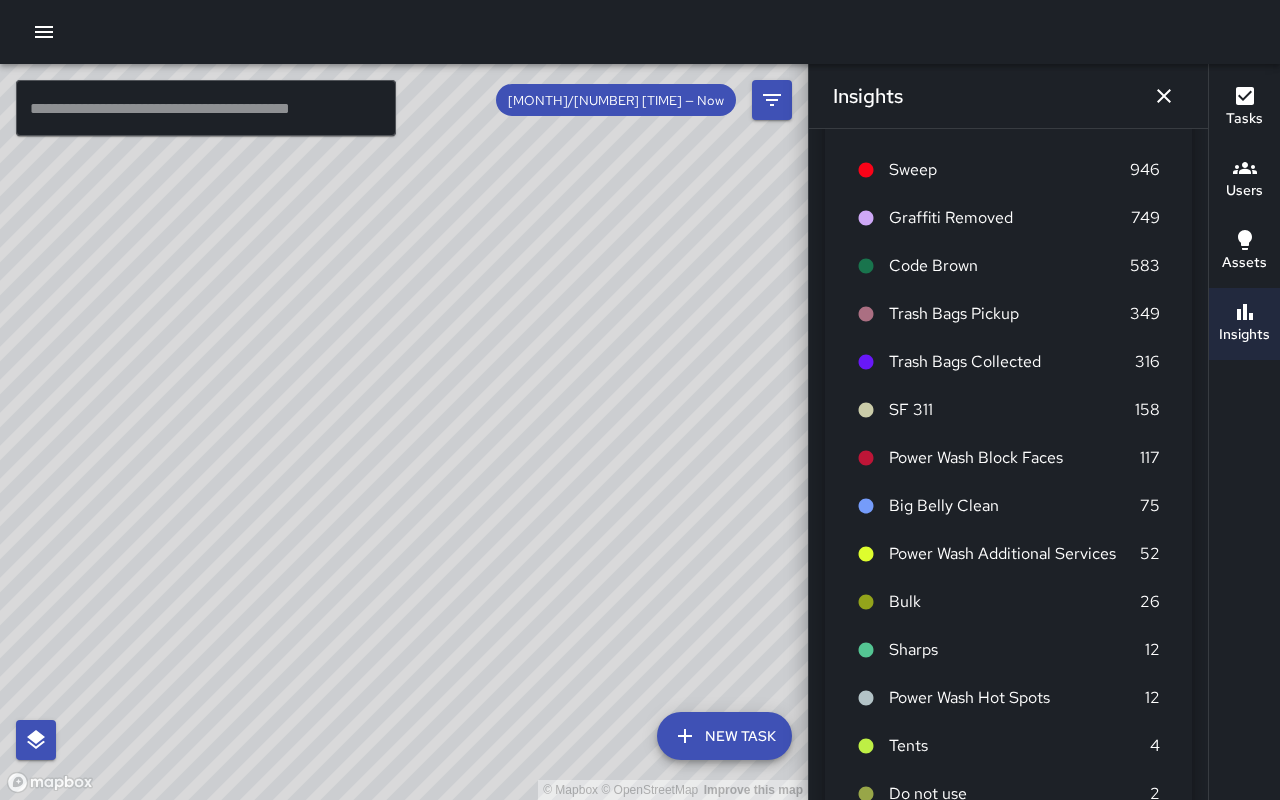 click on "Tents" at bounding box center [1019, 746] 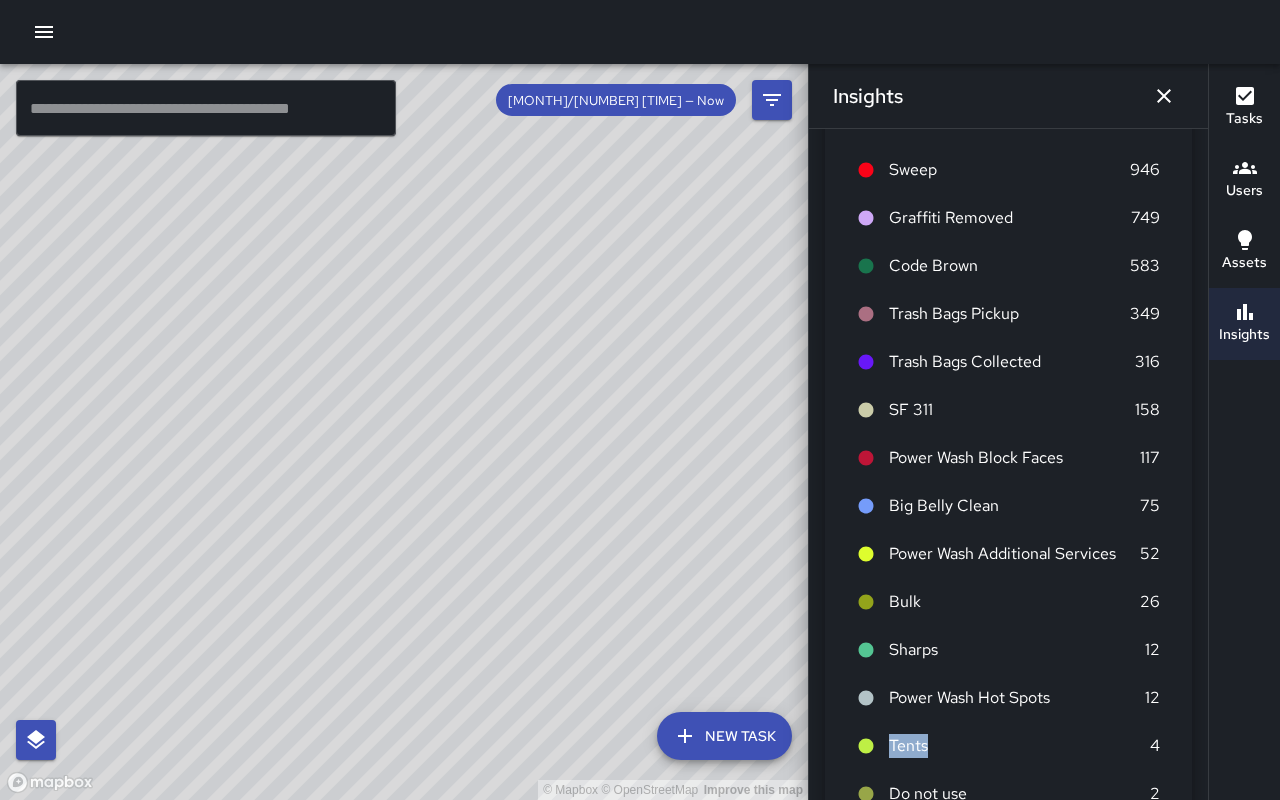 click on "Tents" at bounding box center (1019, 746) 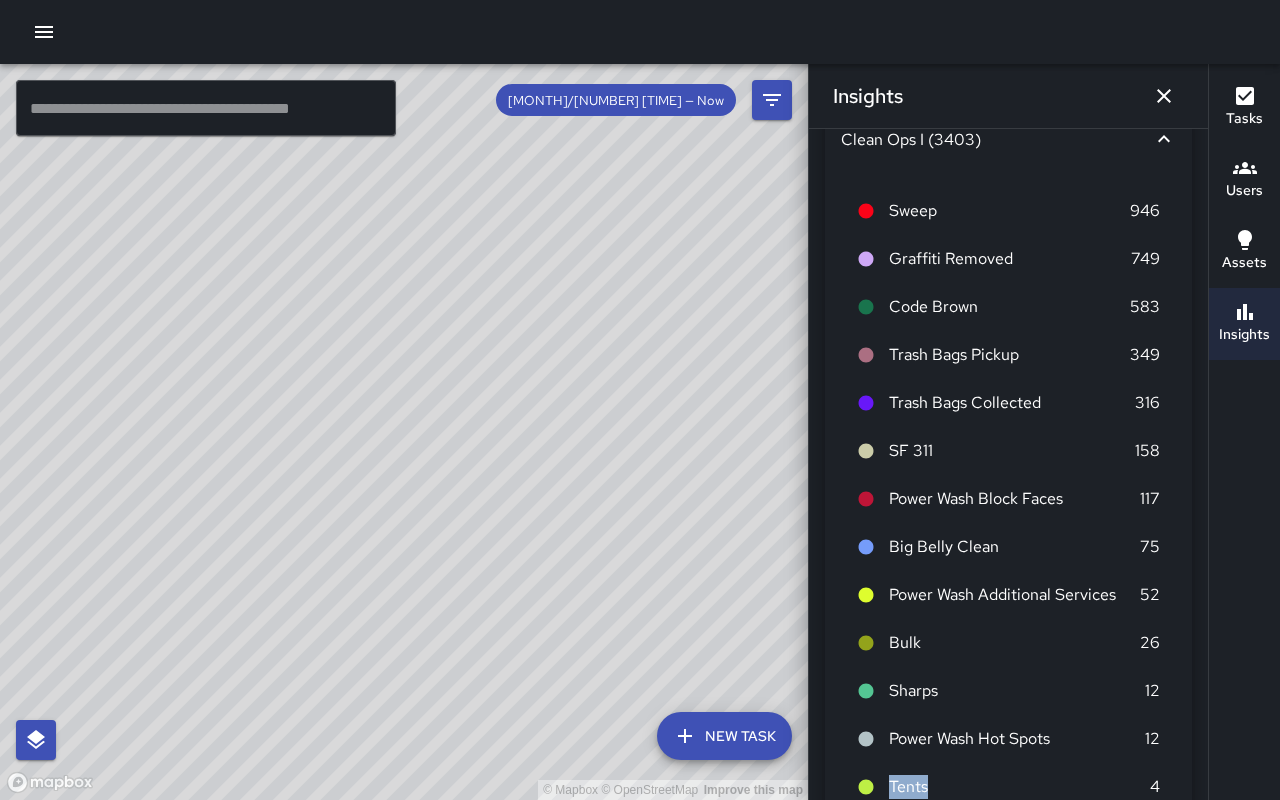 scroll, scrollTop: 0, scrollLeft: 0, axis: both 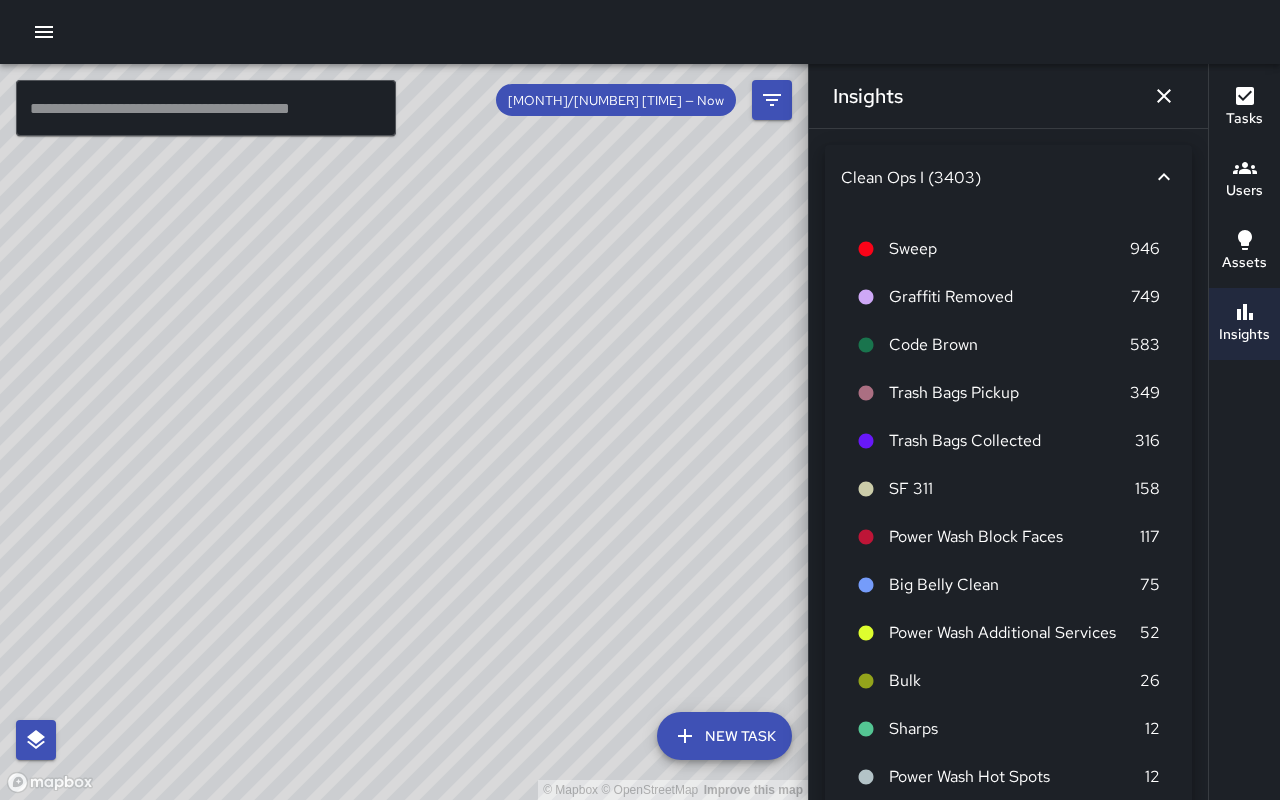 click 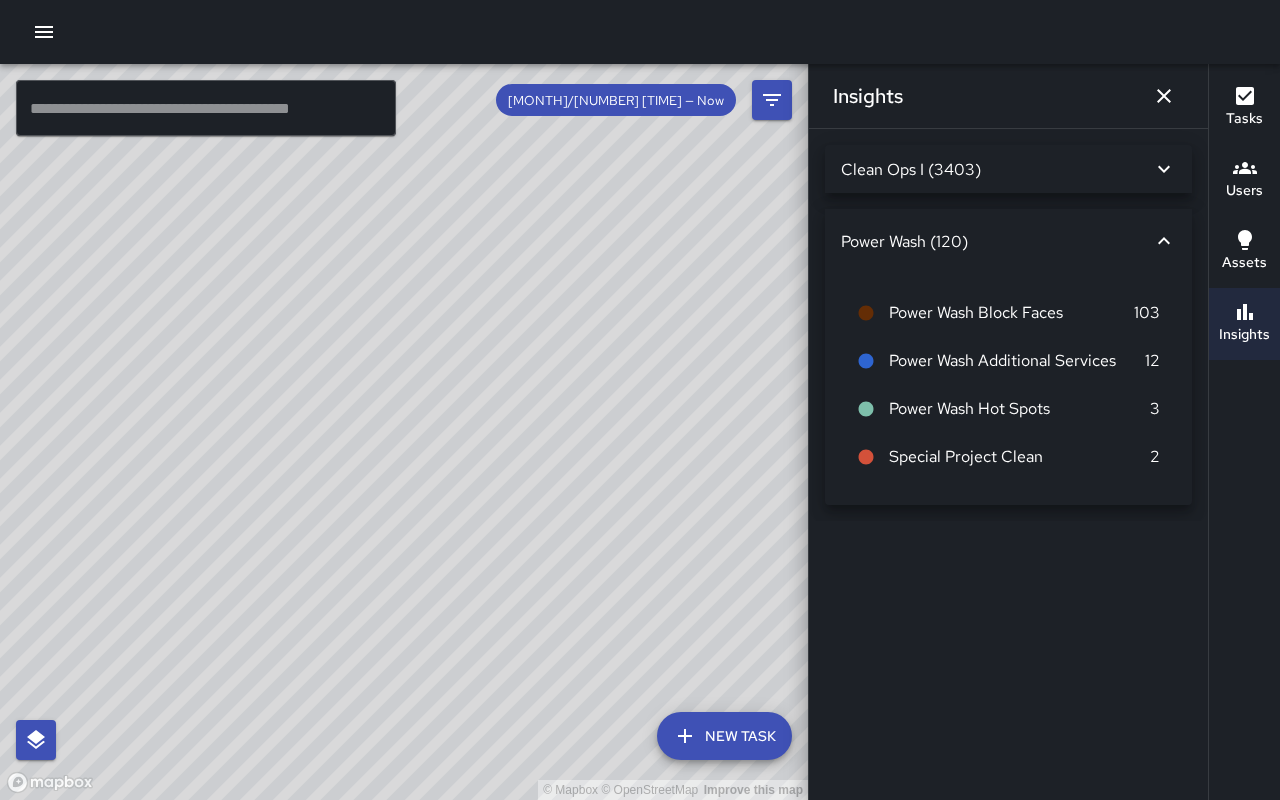 click 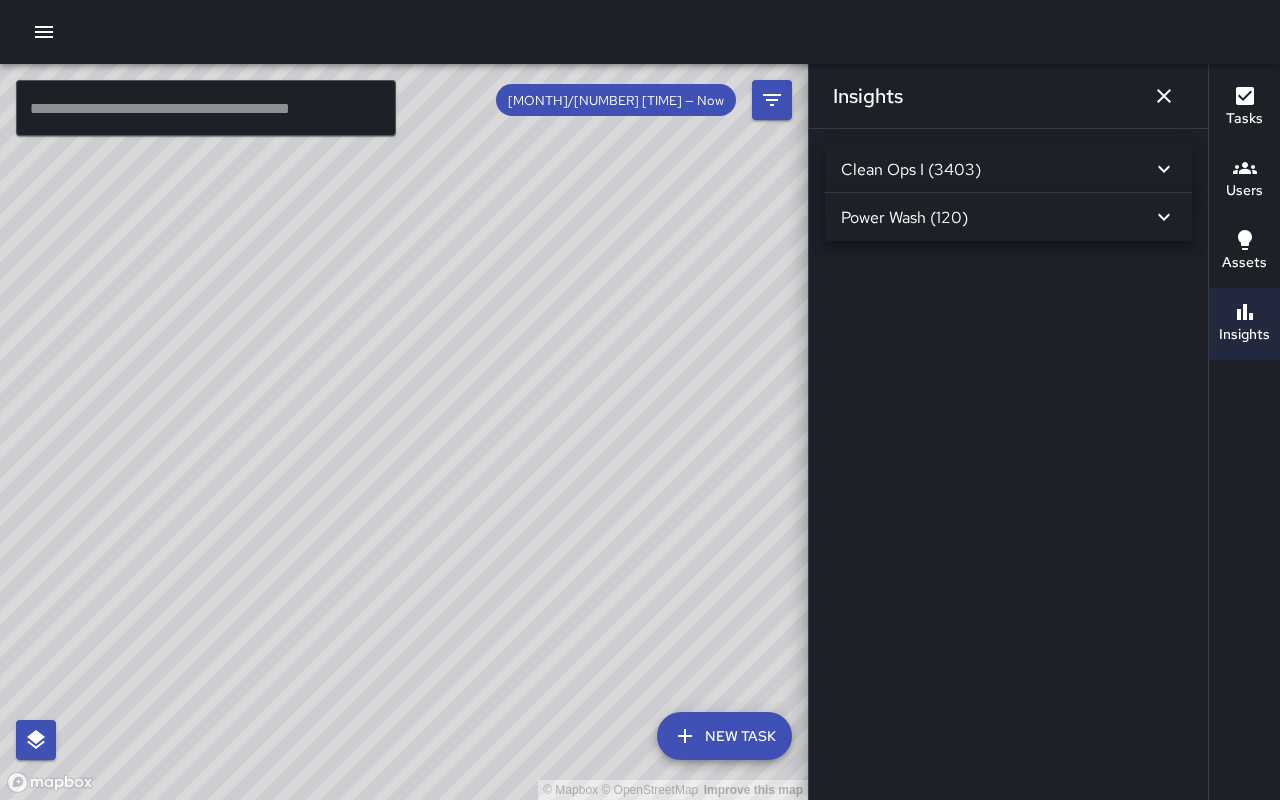 click 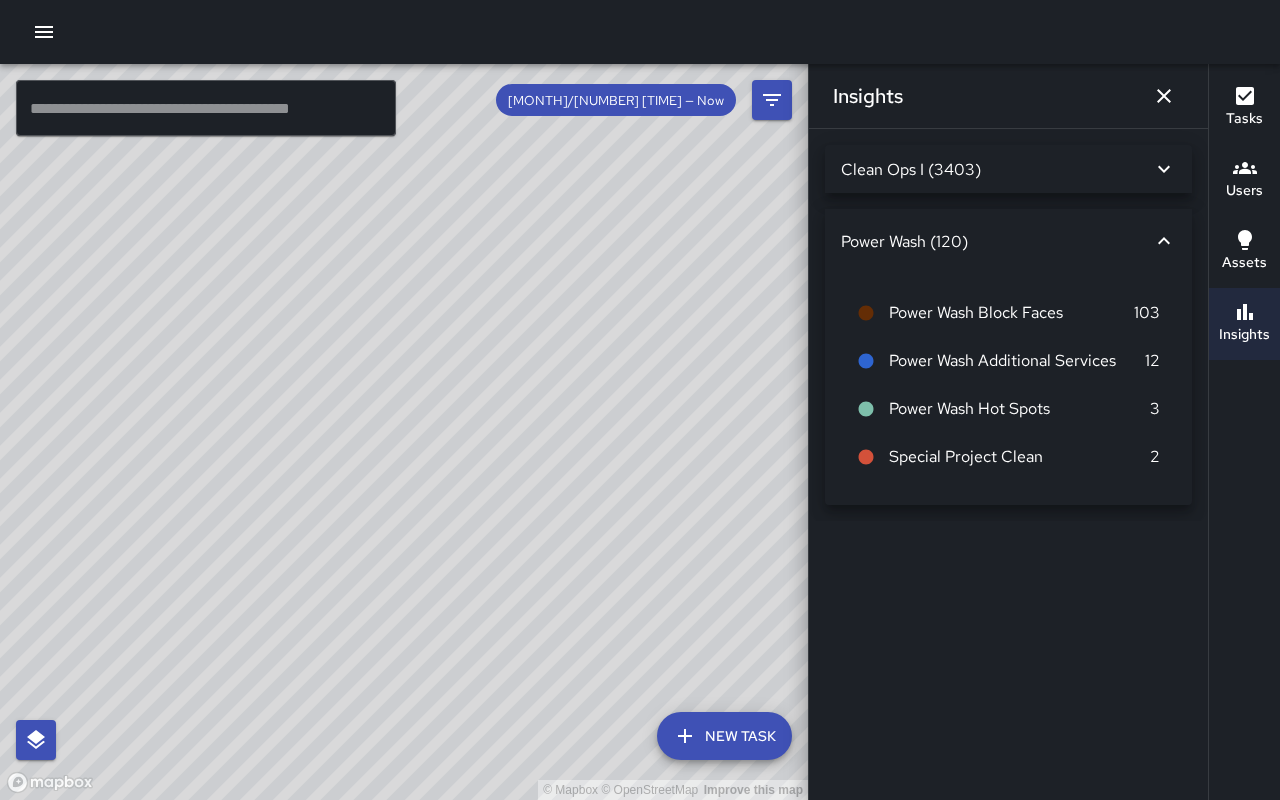 click on "Power Wash Block Faces" at bounding box center (1011, 313) 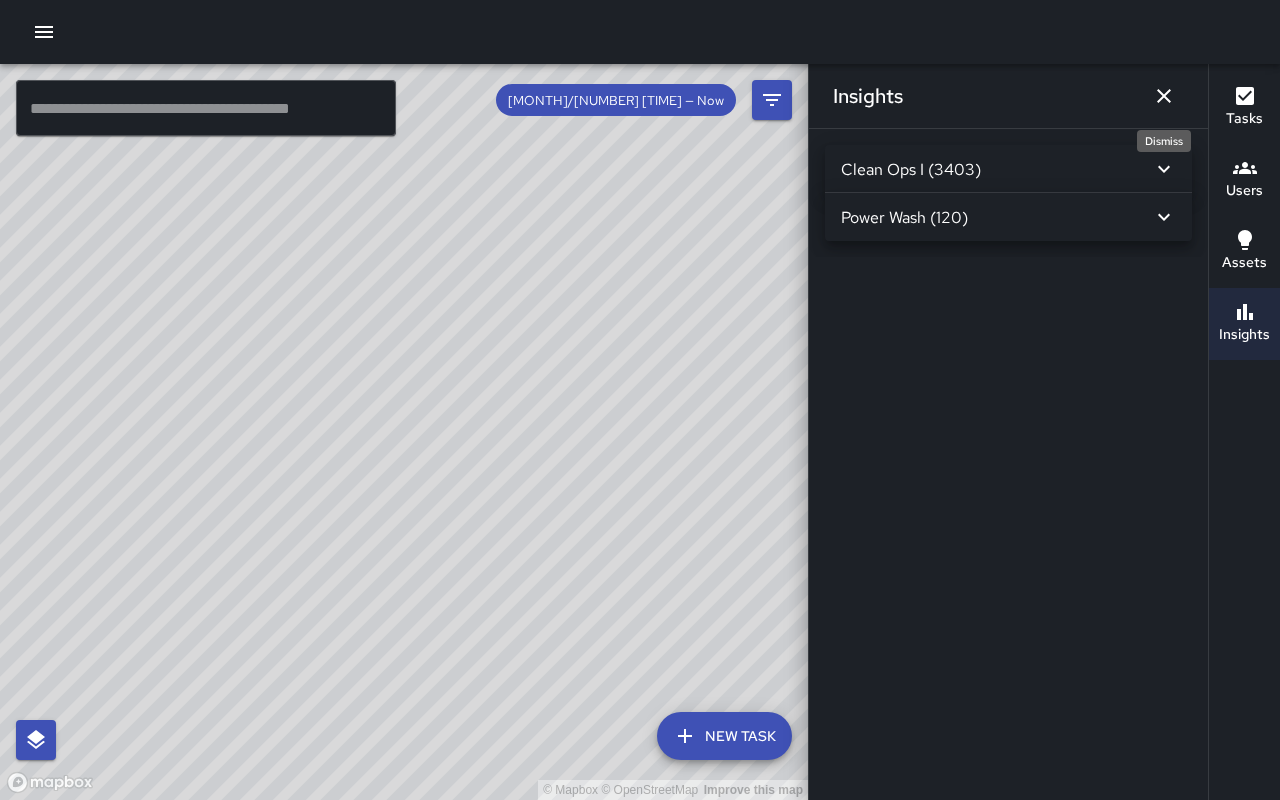 click 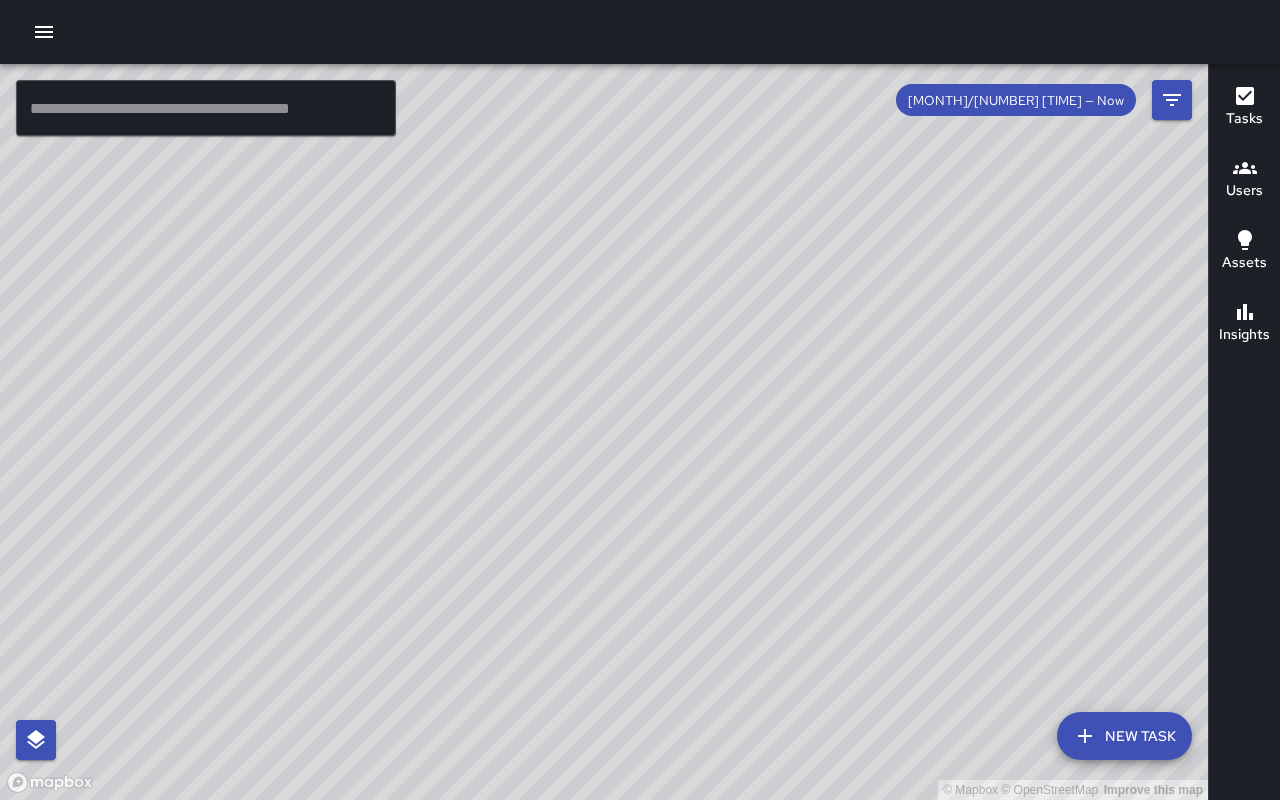 click 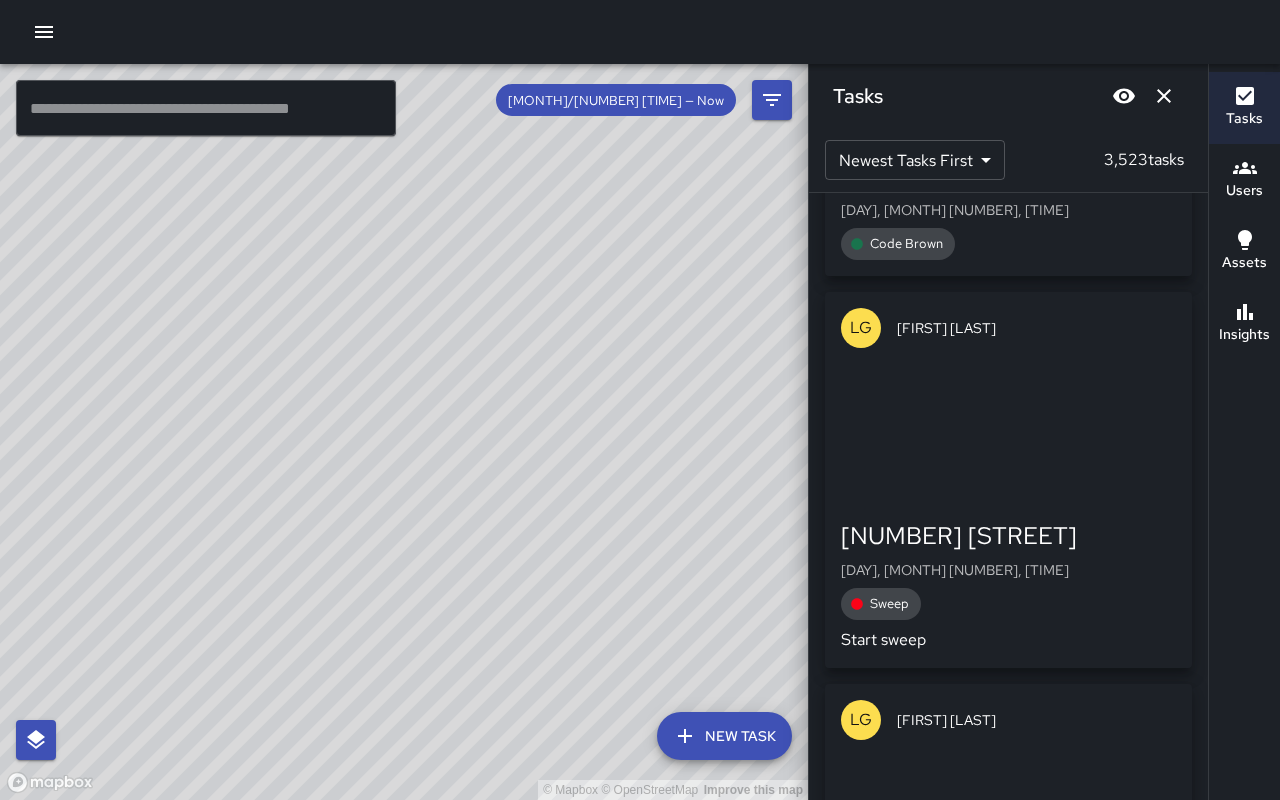 scroll, scrollTop: 6430, scrollLeft: 0, axis: vertical 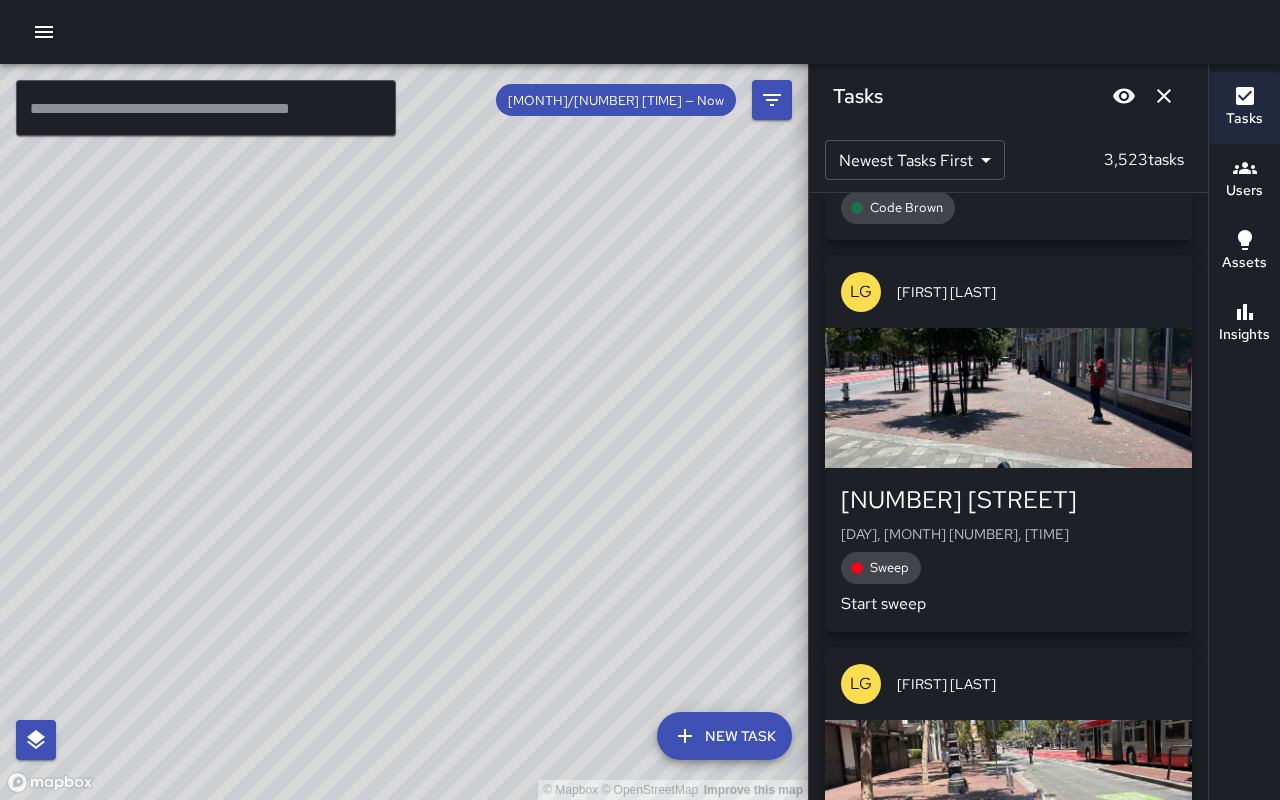 click on "© Mapbox   © OpenStreetMap   Improve this map" at bounding box center (404, 432) 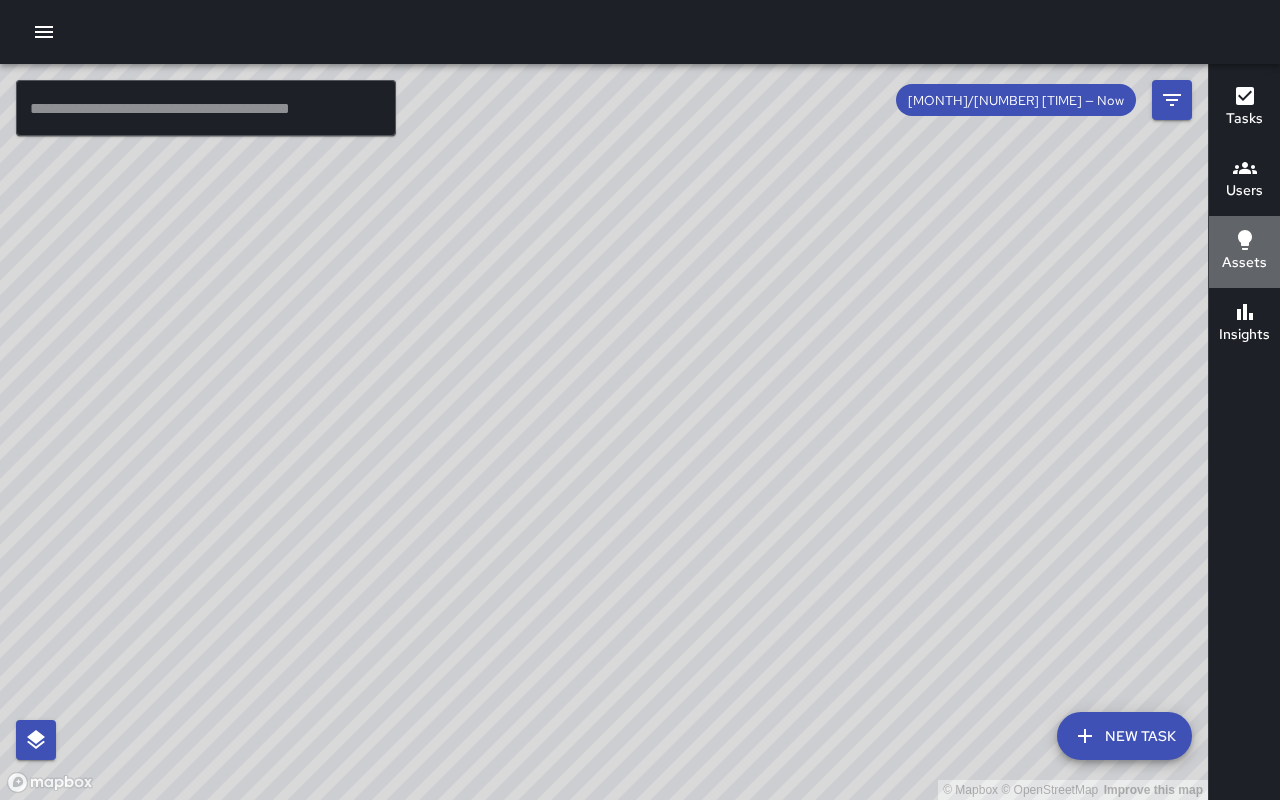 click 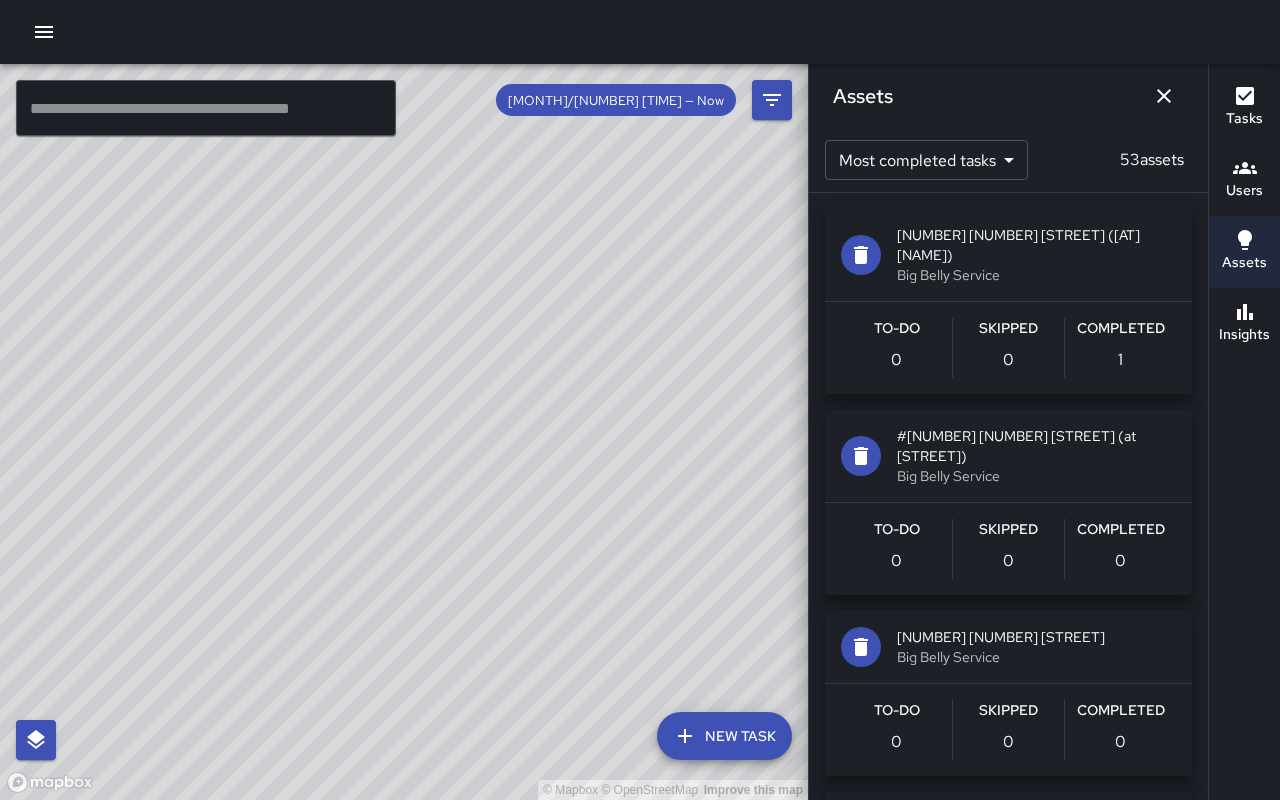 click 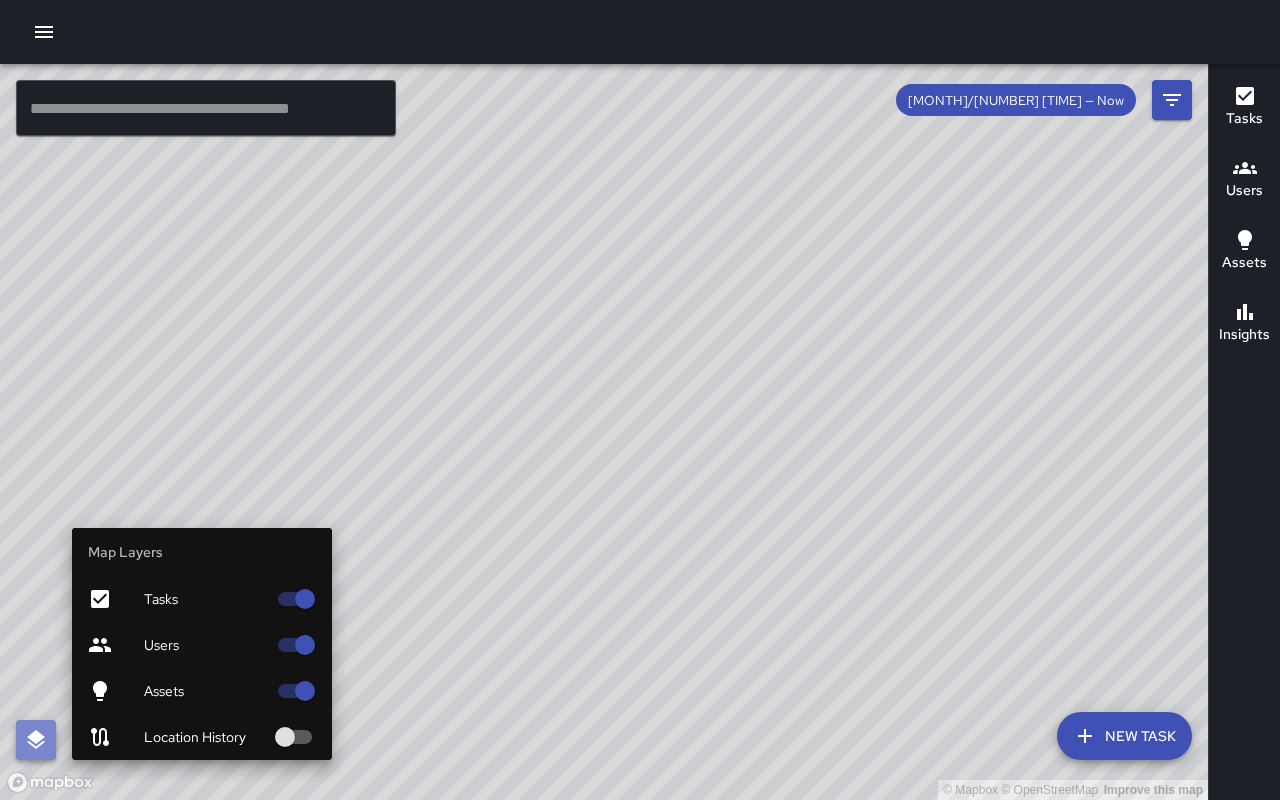 click 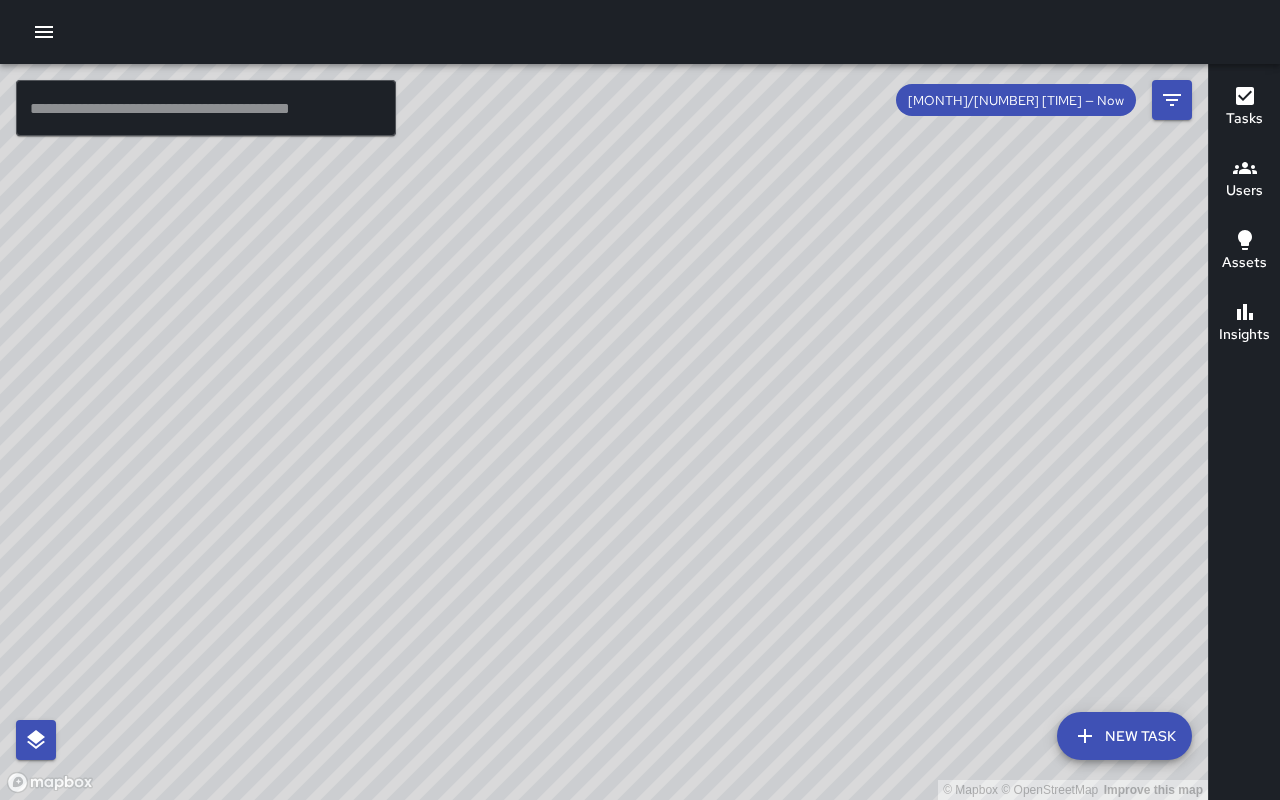 drag, startPoint x: 521, startPoint y: 384, endPoint x: 510, endPoint y: 437, distance: 54.129475 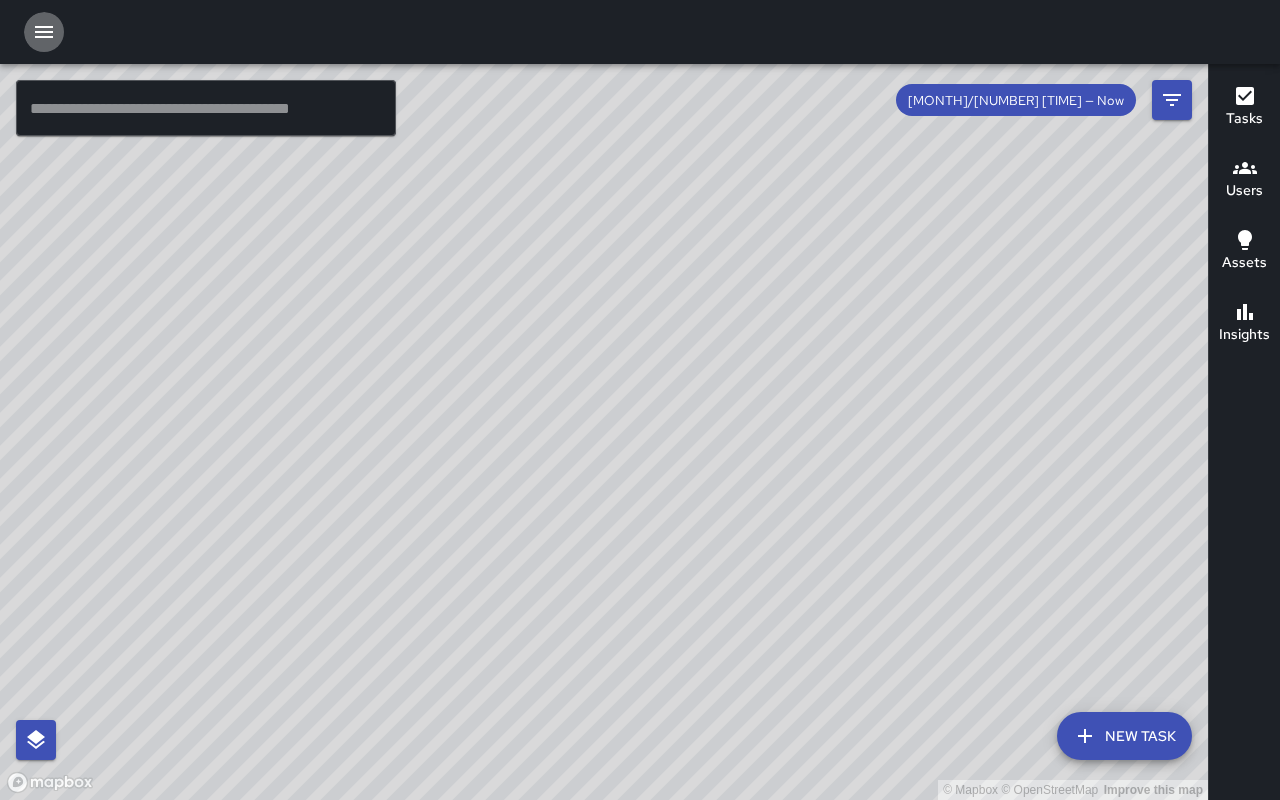 click 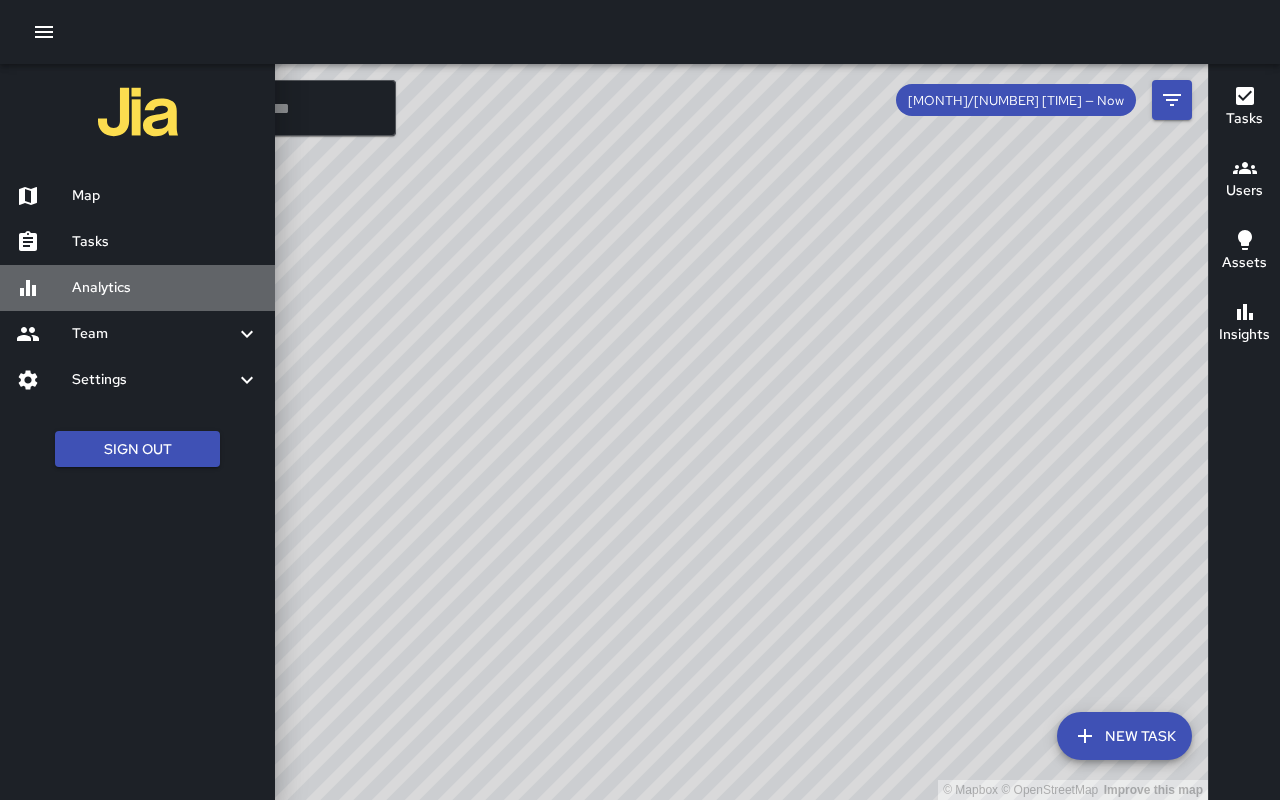 click on "Analytics" at bounding box center (137, 288) 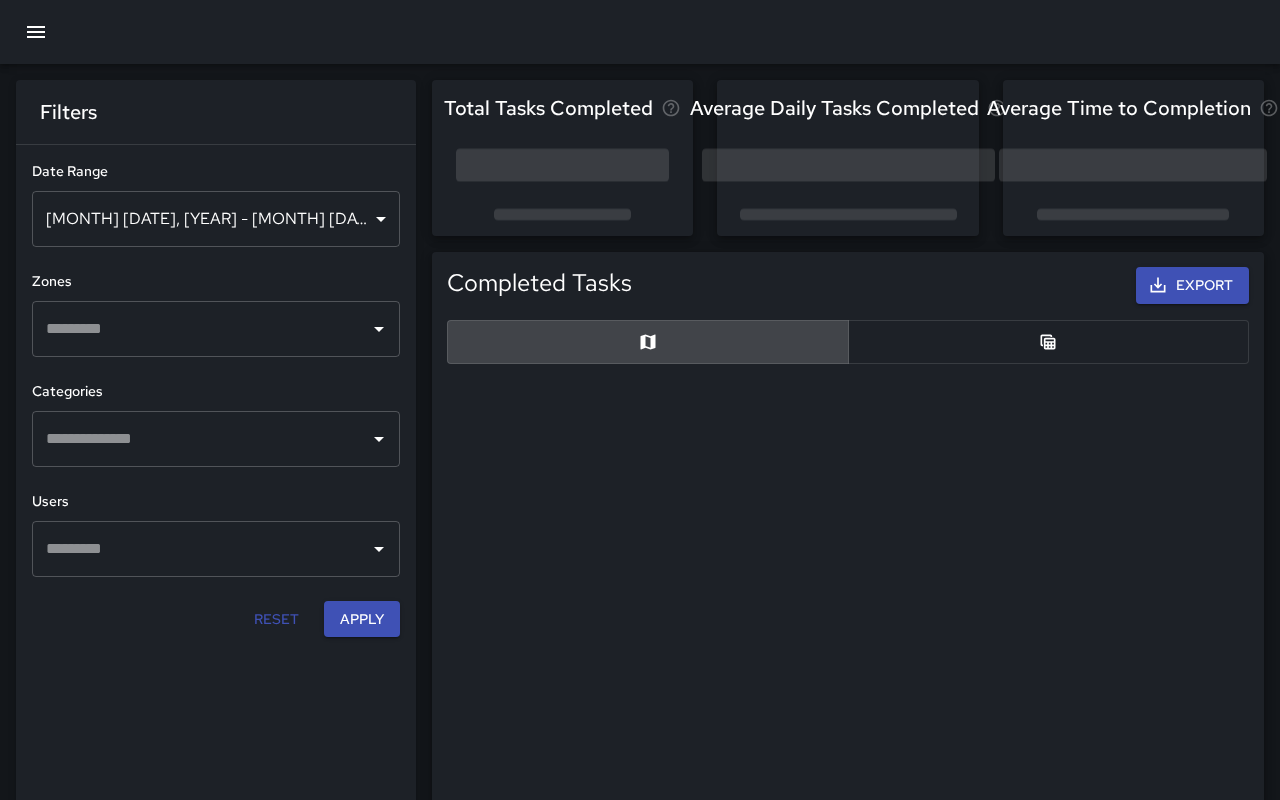 scroll, scrollTop: 1, scrollLeft: 1, axis: both 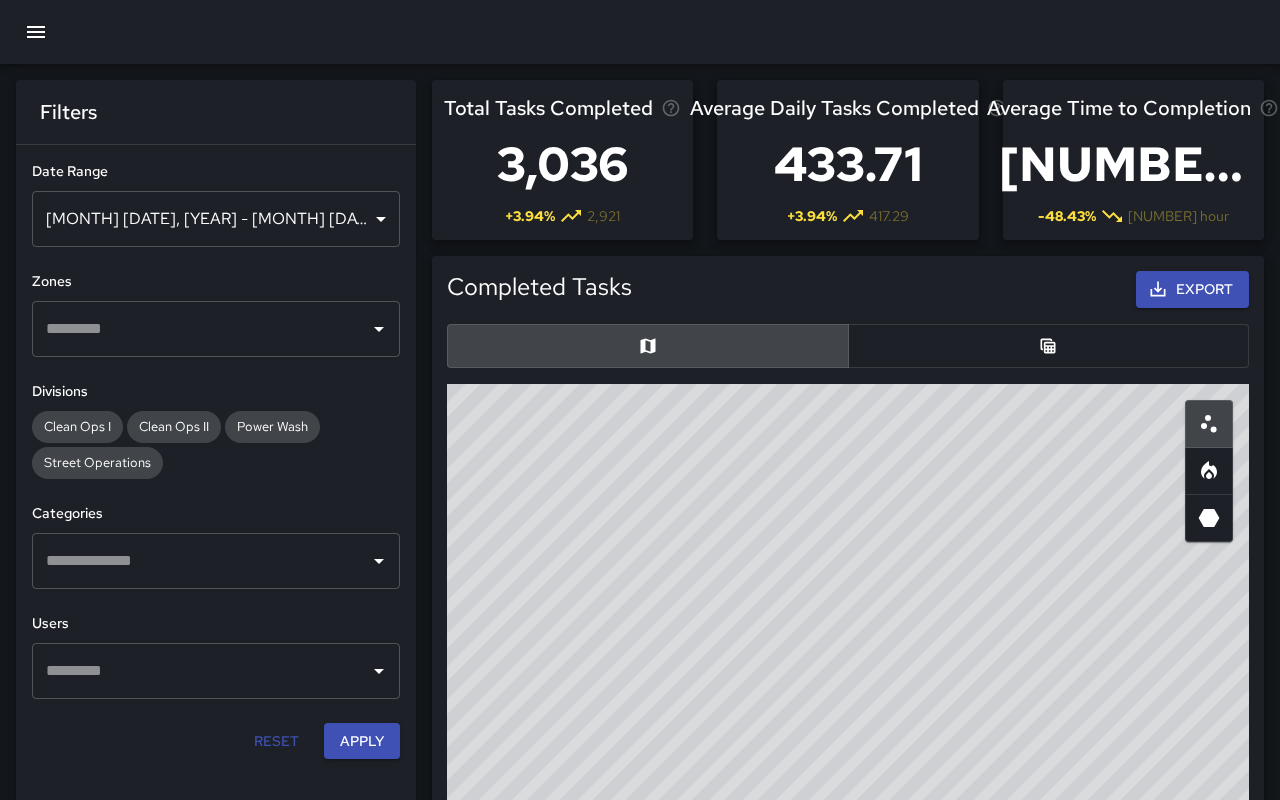 drag, startPoint x: 736, startPoint y: 517, endPoint x: 710, endPoint y: 347, distance: 171.97675 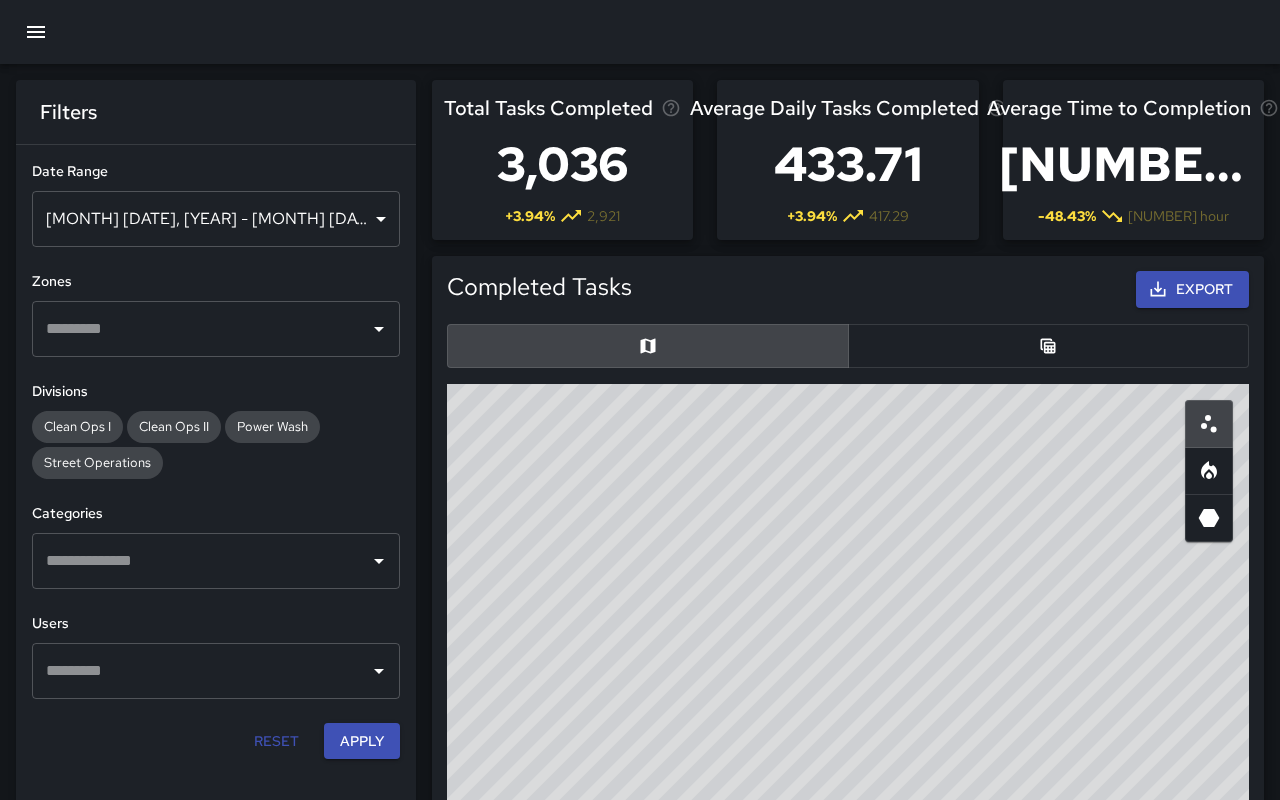 click on "Completed Tasks Export  ID Address Division b42f5a80 [NUMBER] [STREET] Clean Ops I b8cf1e30 [NUMBER] [STREET] Clean Ops I 0c7fd4c0 [NUMBER] [STREET] Clean Ops I Rows per page: 100 *** 1–100 of 3036 © Mapbox   © OpenStreetMap   Improve this map" at bounding box center [840, 711] 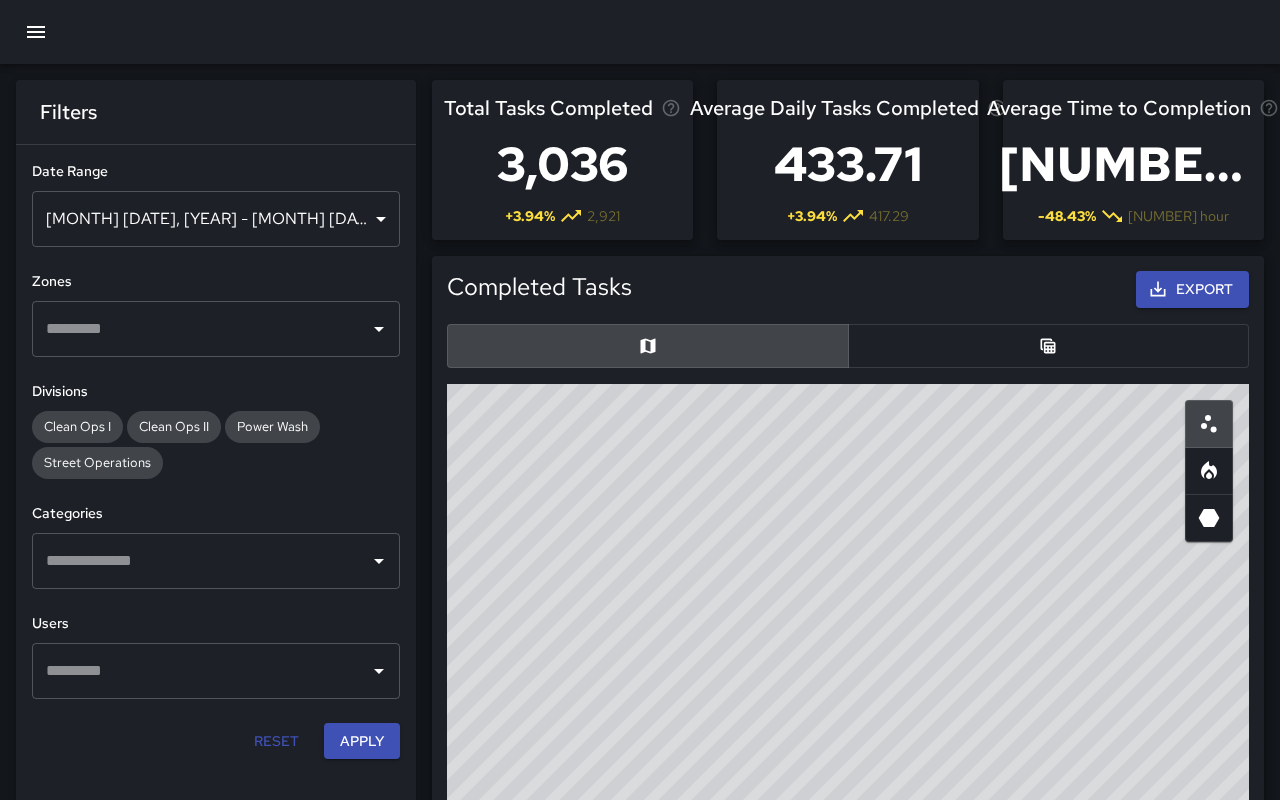 drag, startPoint x: 655, startPoint y: 437, endPoint x: 648, endPoint y: 408, distance: 29.832869 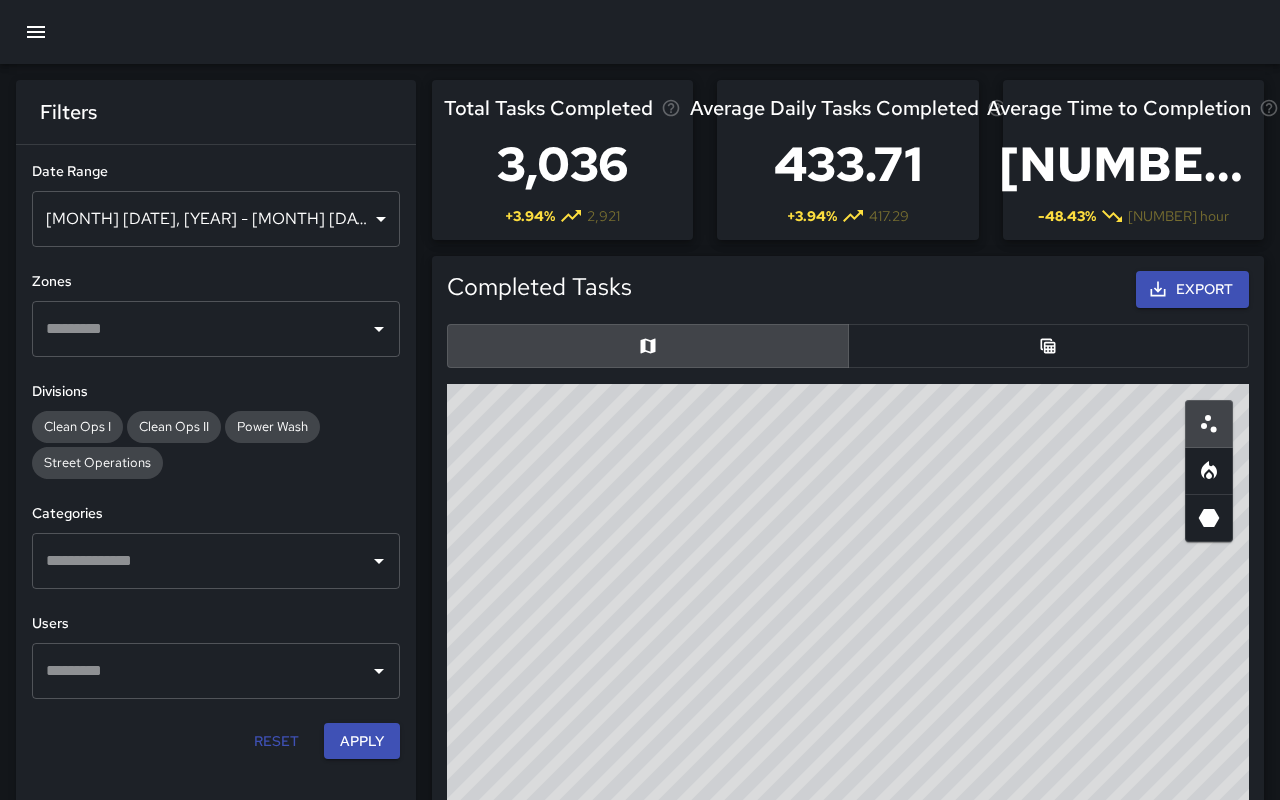 click on "© Mapbox   © OpenStreetMap   Improve this map" at bounding box center [848, 784] 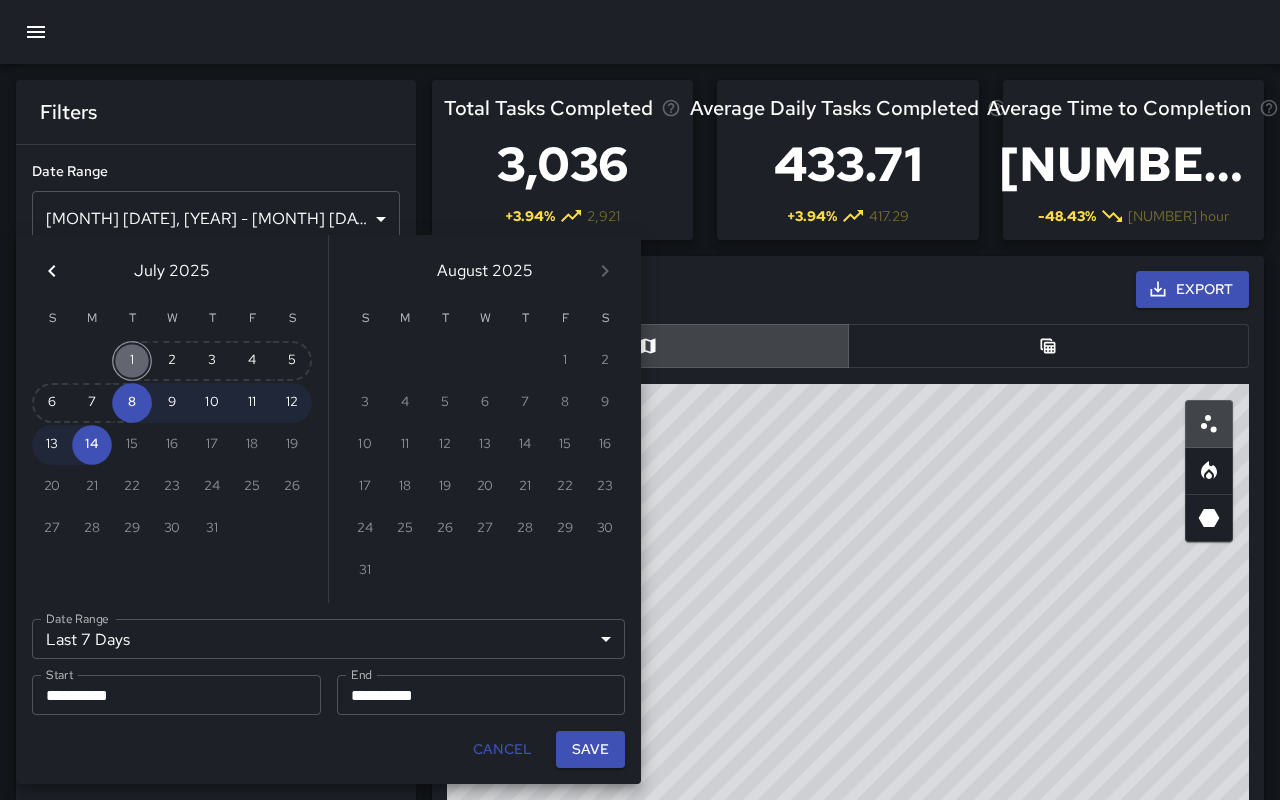 click on "1" at bounding box center [132, 361] 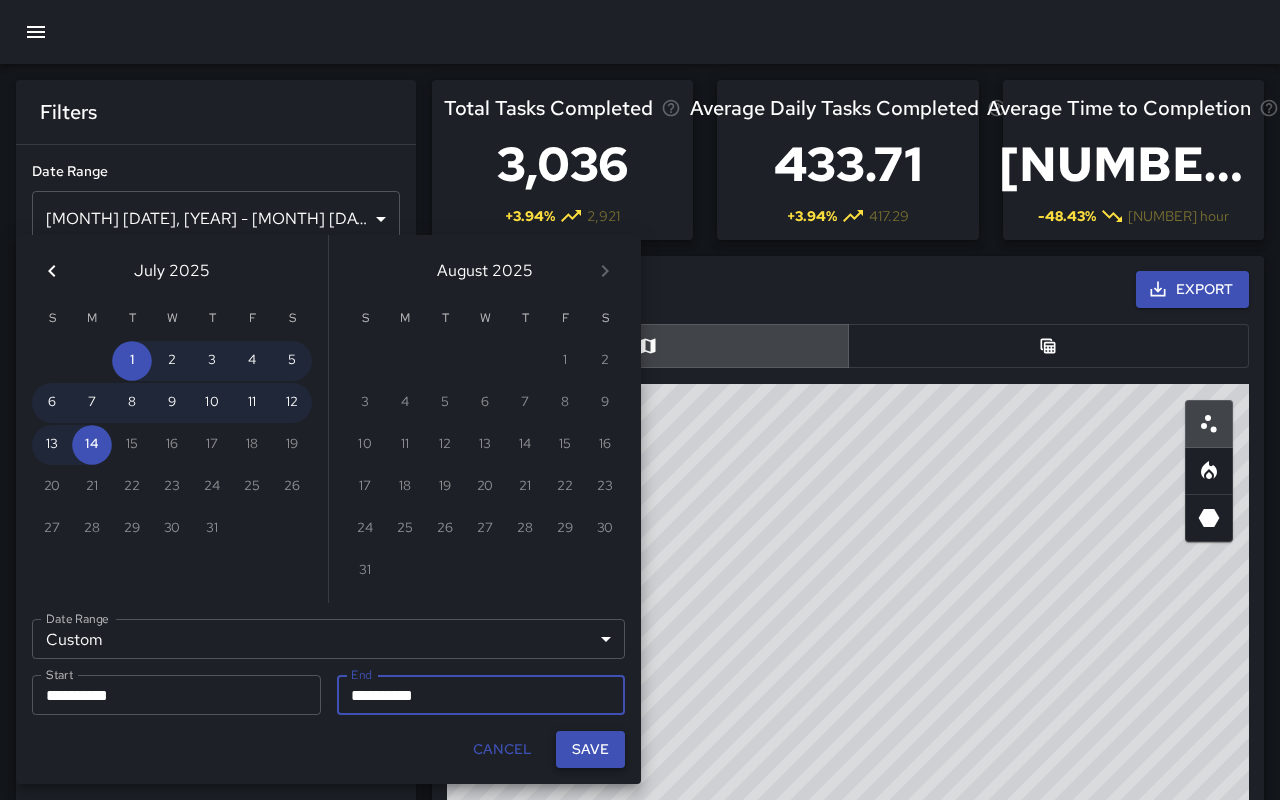 click on "Save" at bounding box center (590, 749) 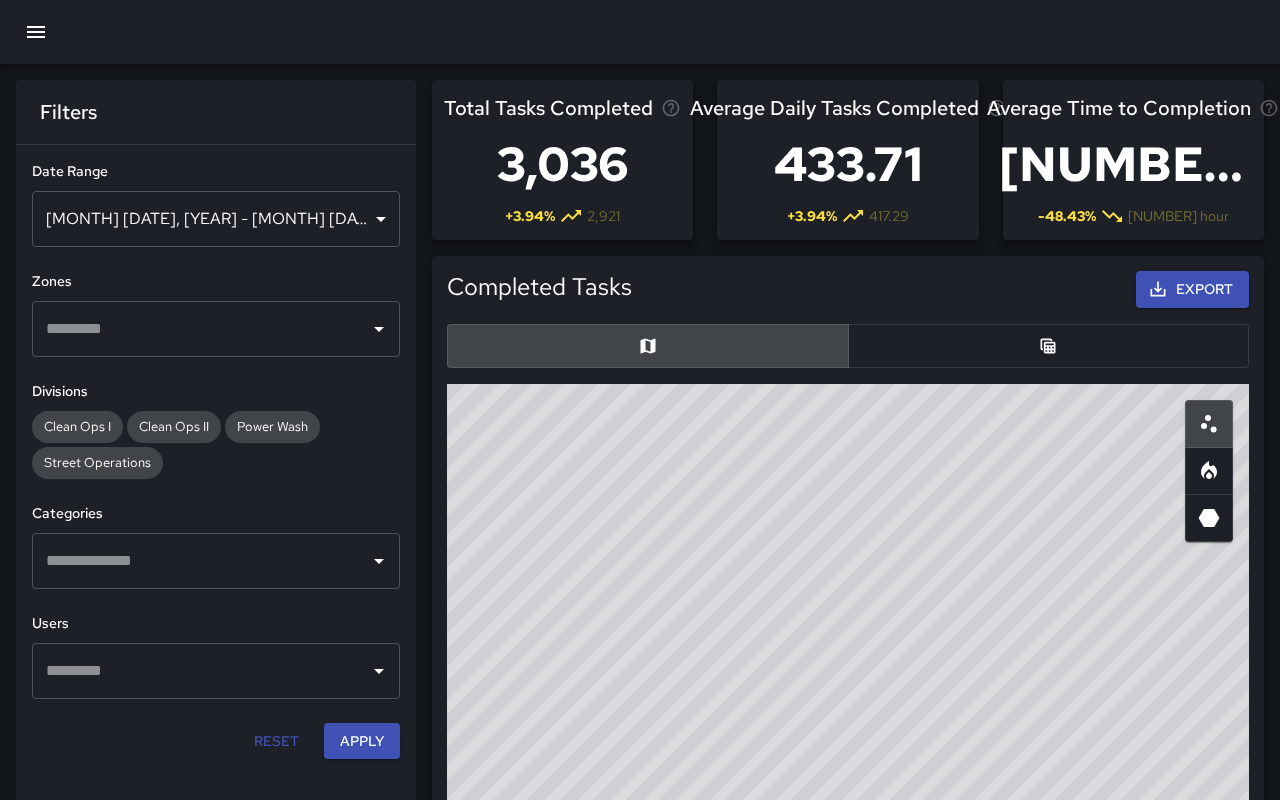 click 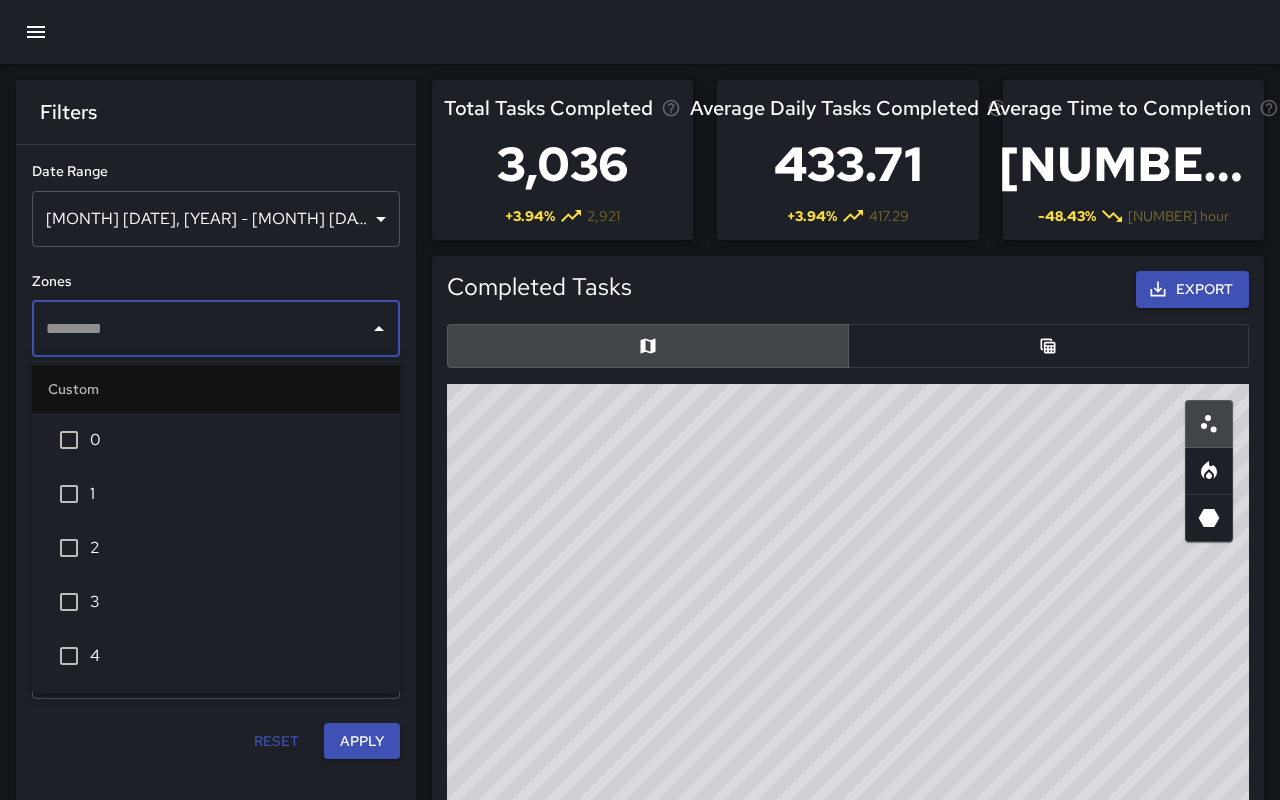click 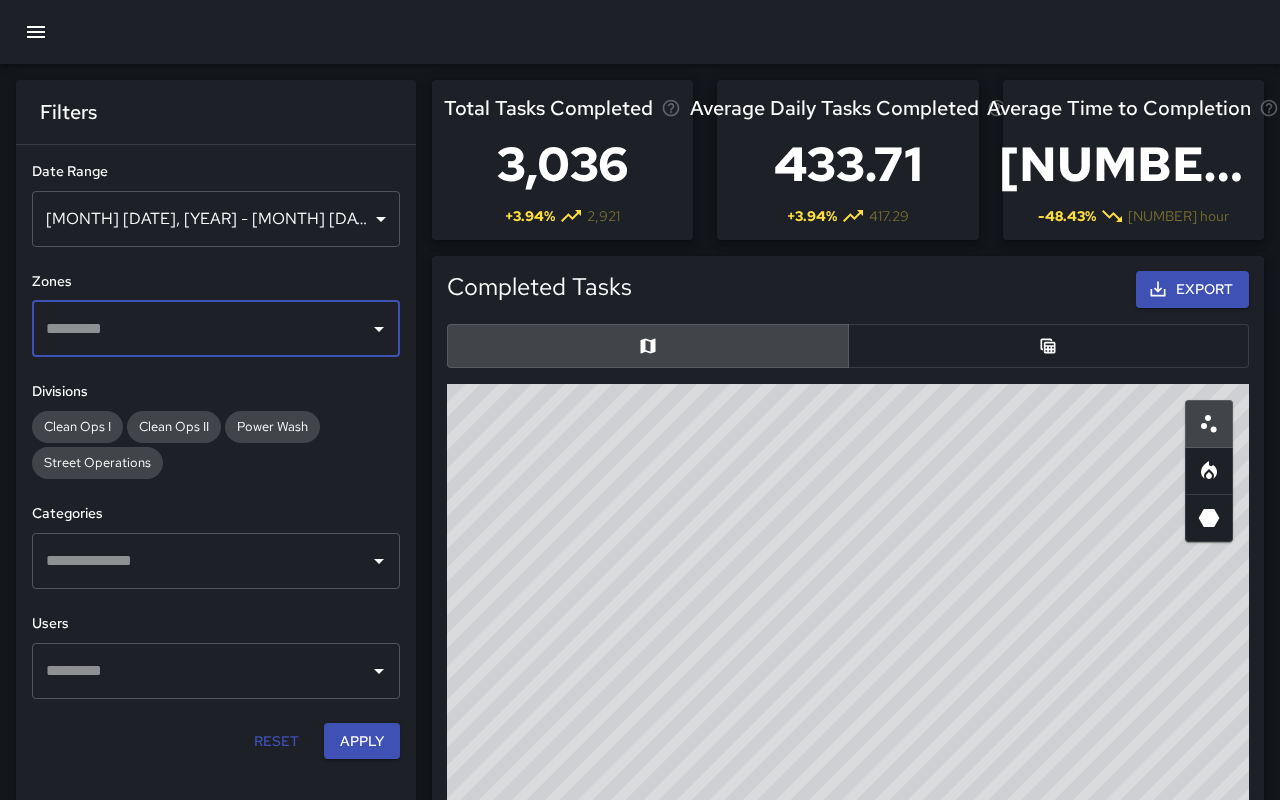 click 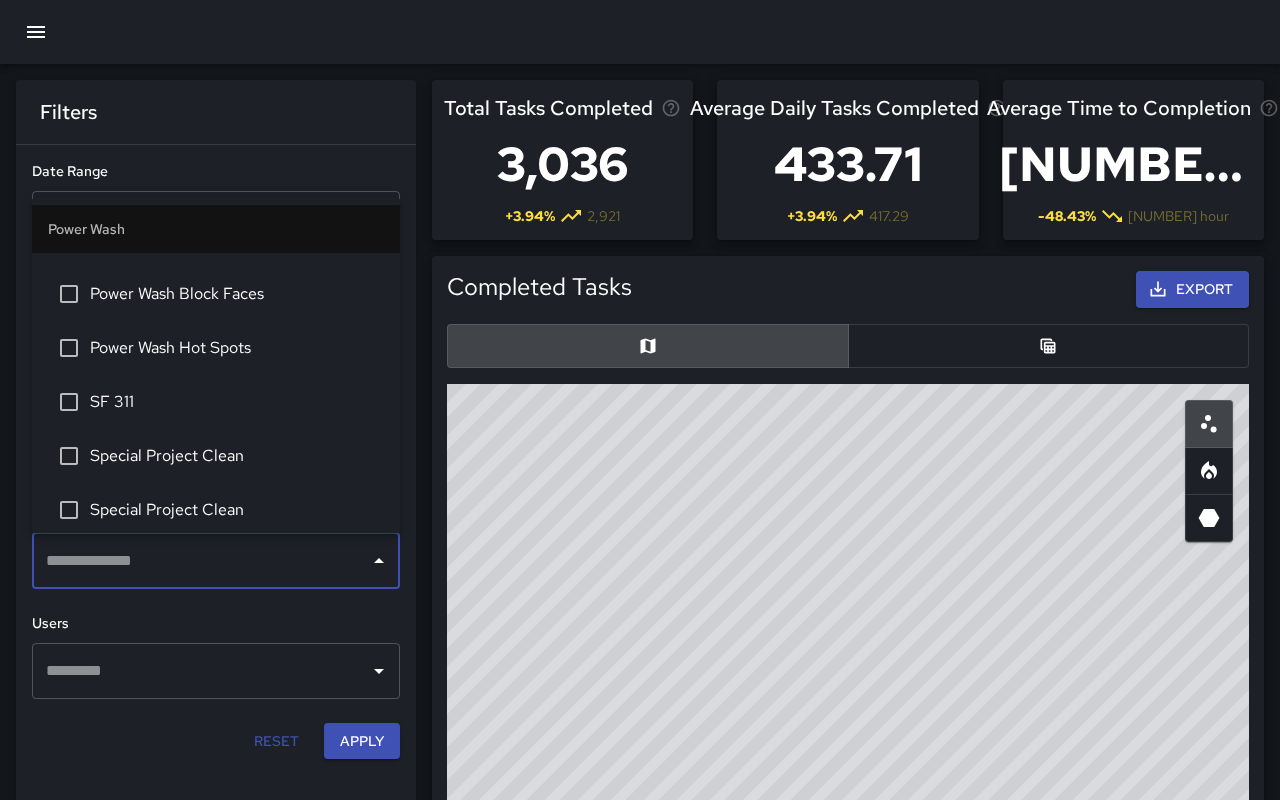 scroll, scrollTop: 1714, scrollLeft: 0, axis: vertical 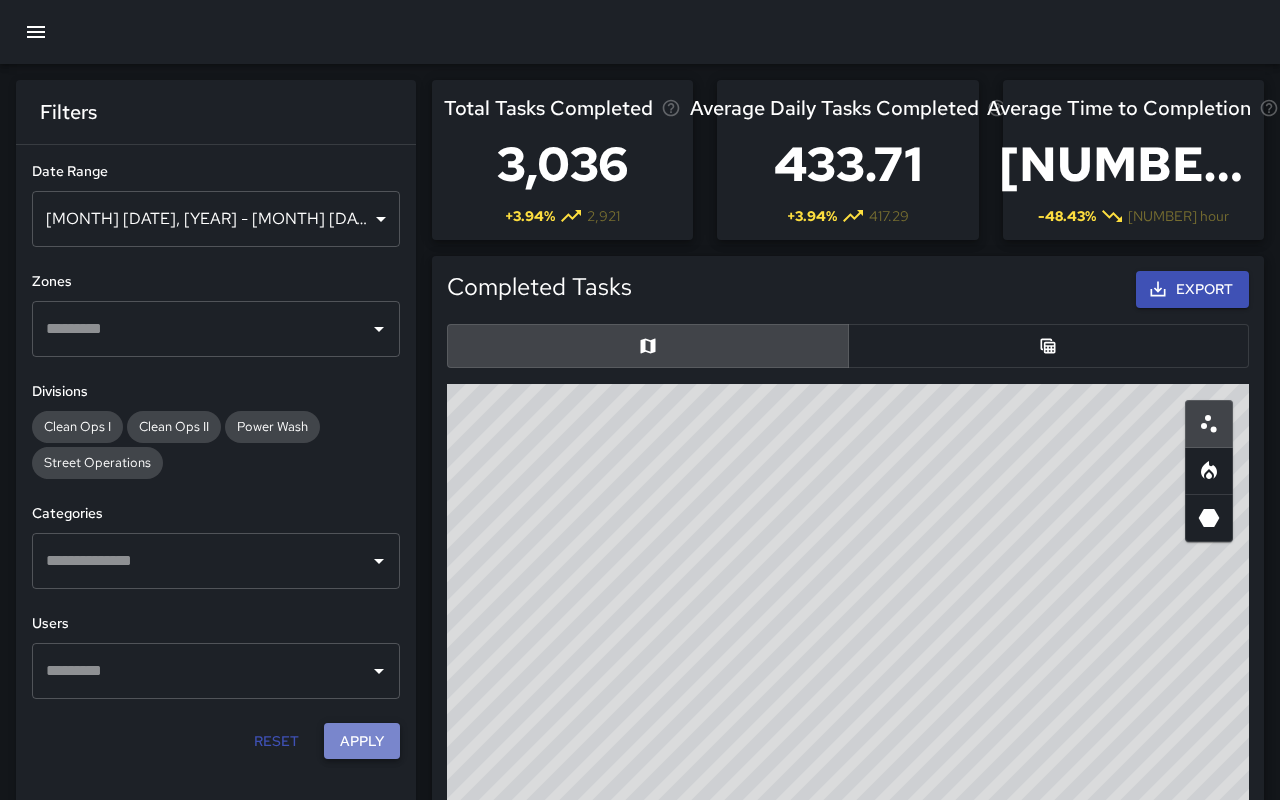 click on "Apply" at bounding box center (362, 741) 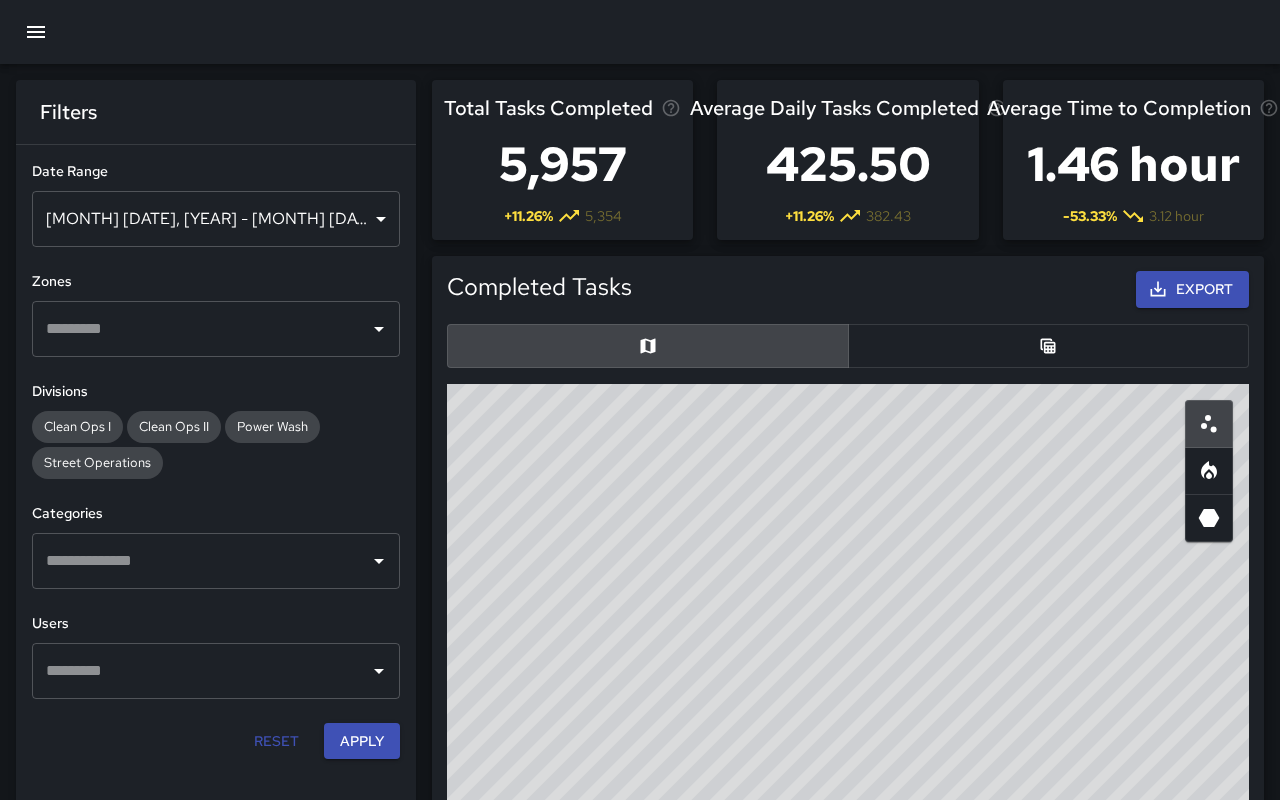 drag, startPoint x: 846, startPoint y: 538, endPoint x: 838, endPoint y: 570, distance: 32.984844 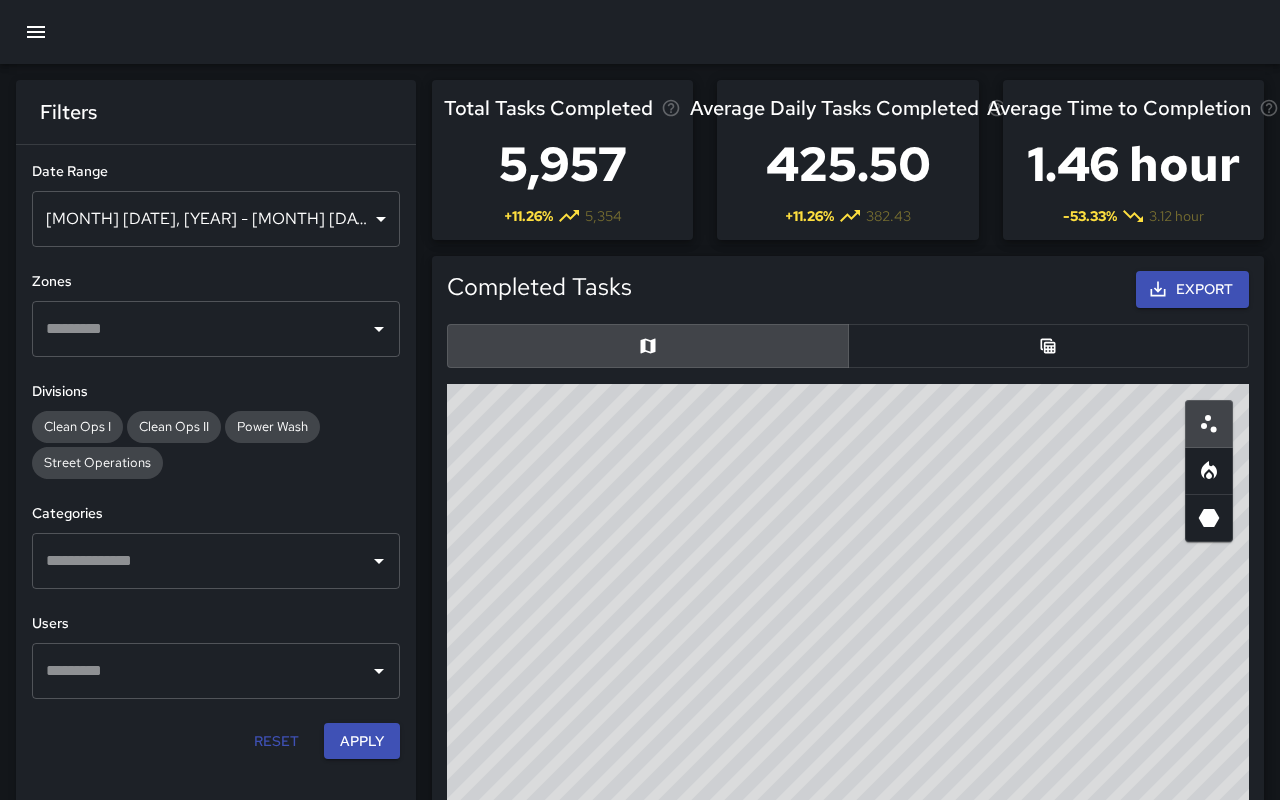click on "© Mapbox   © OpenStreetMap   Improve this map" at bounding box center (848, 784) 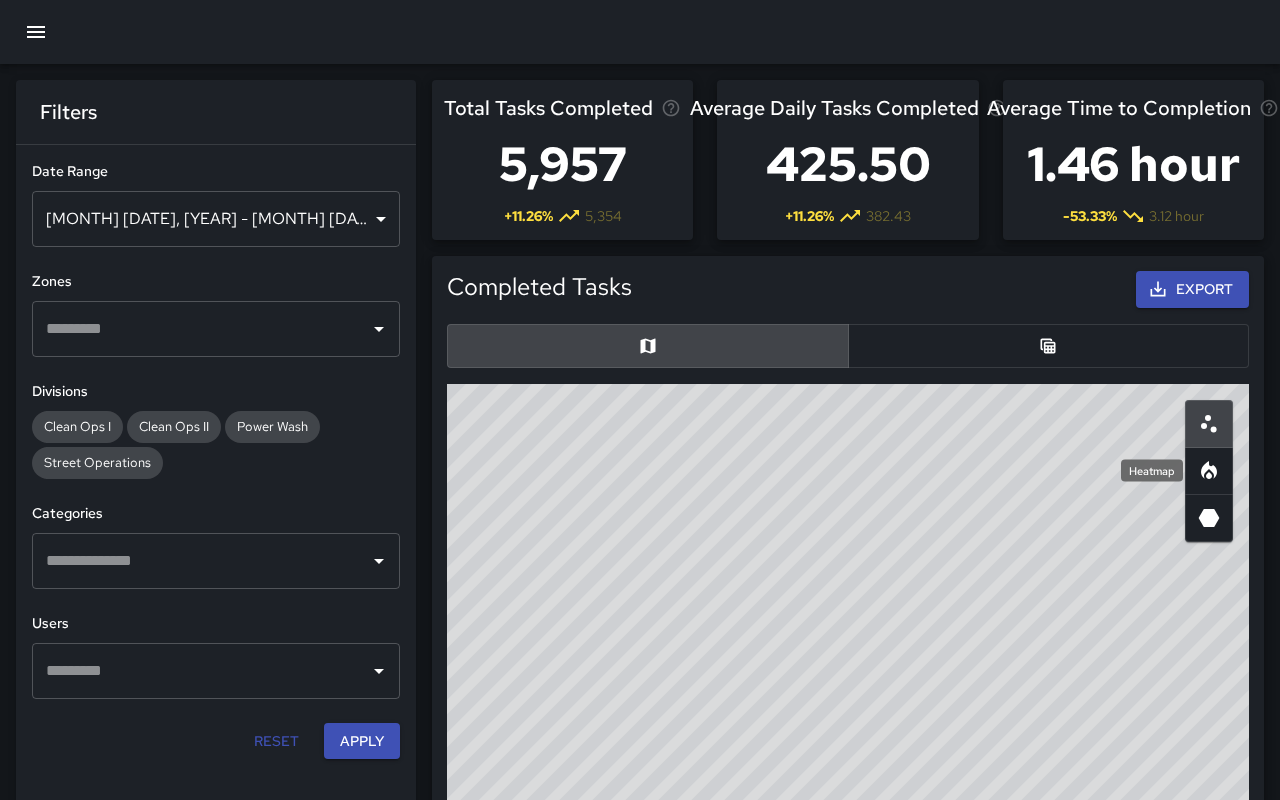 click 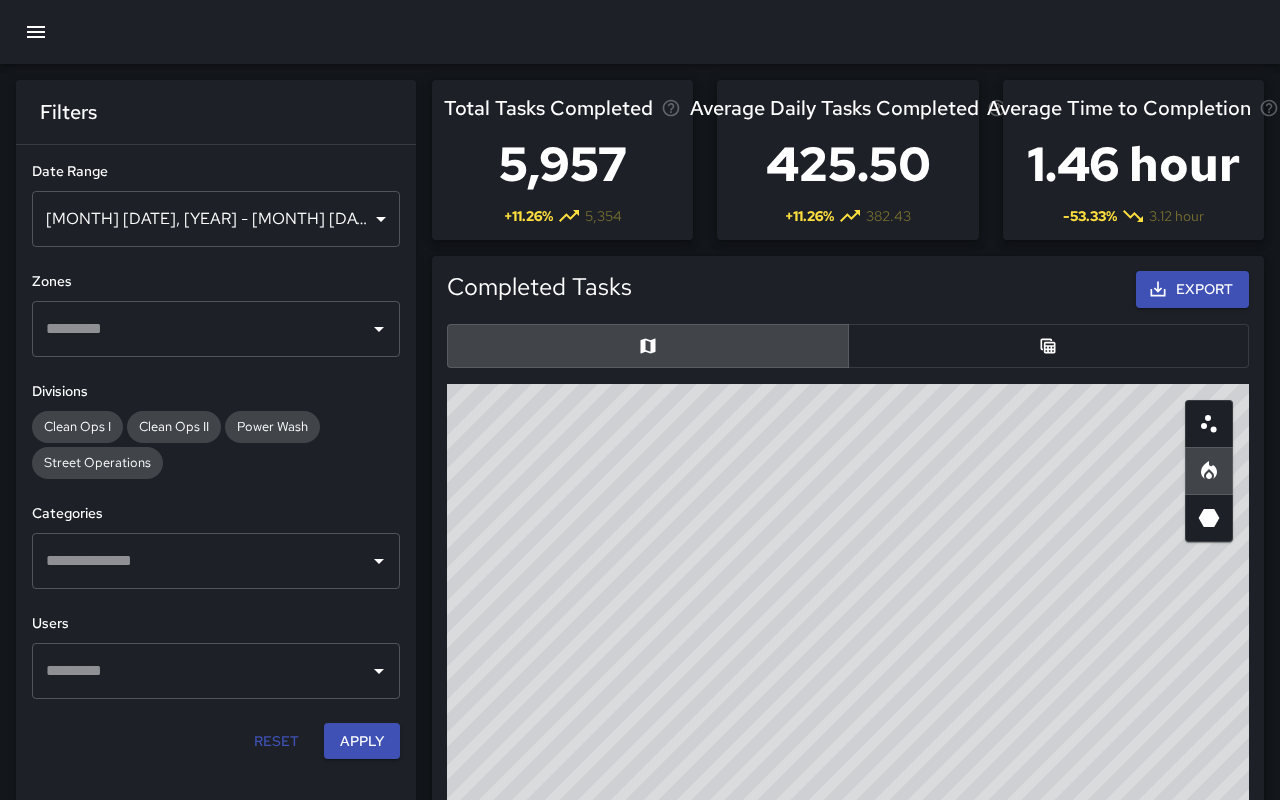 drag, startPoint x: 1163, startPoint y: 634, endPoint x: 1165, endPoint y: 584, distance: 50.039986 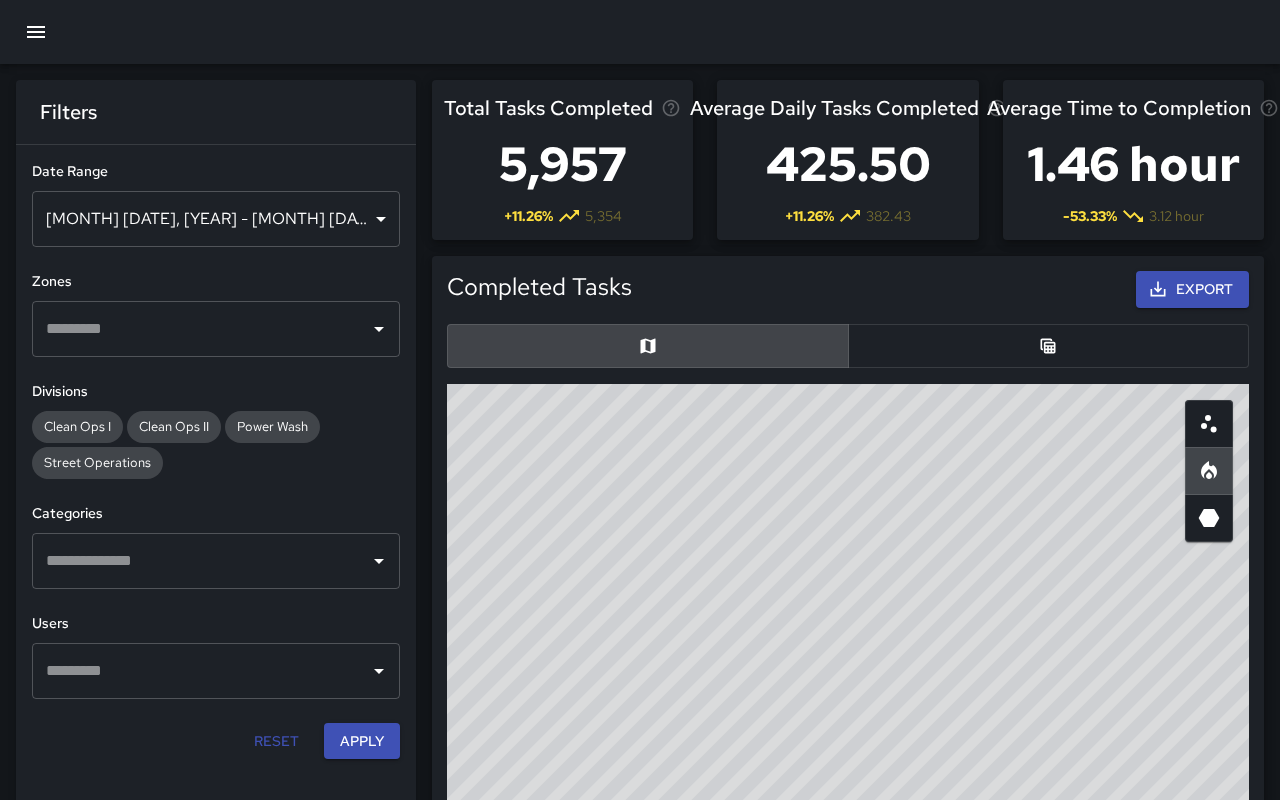 click on "© Mapbox   © OpenStreetMap   Improve this map" at bounding box center [848, 784] 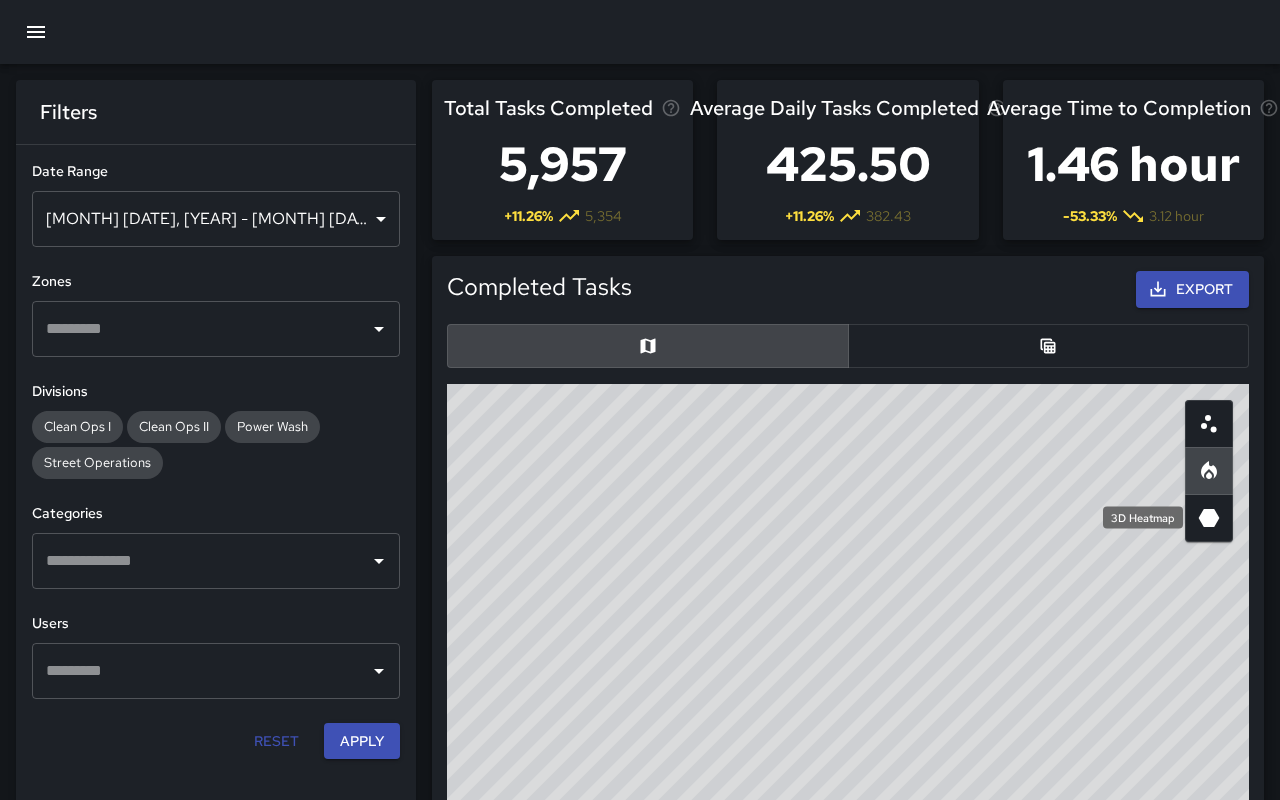 click 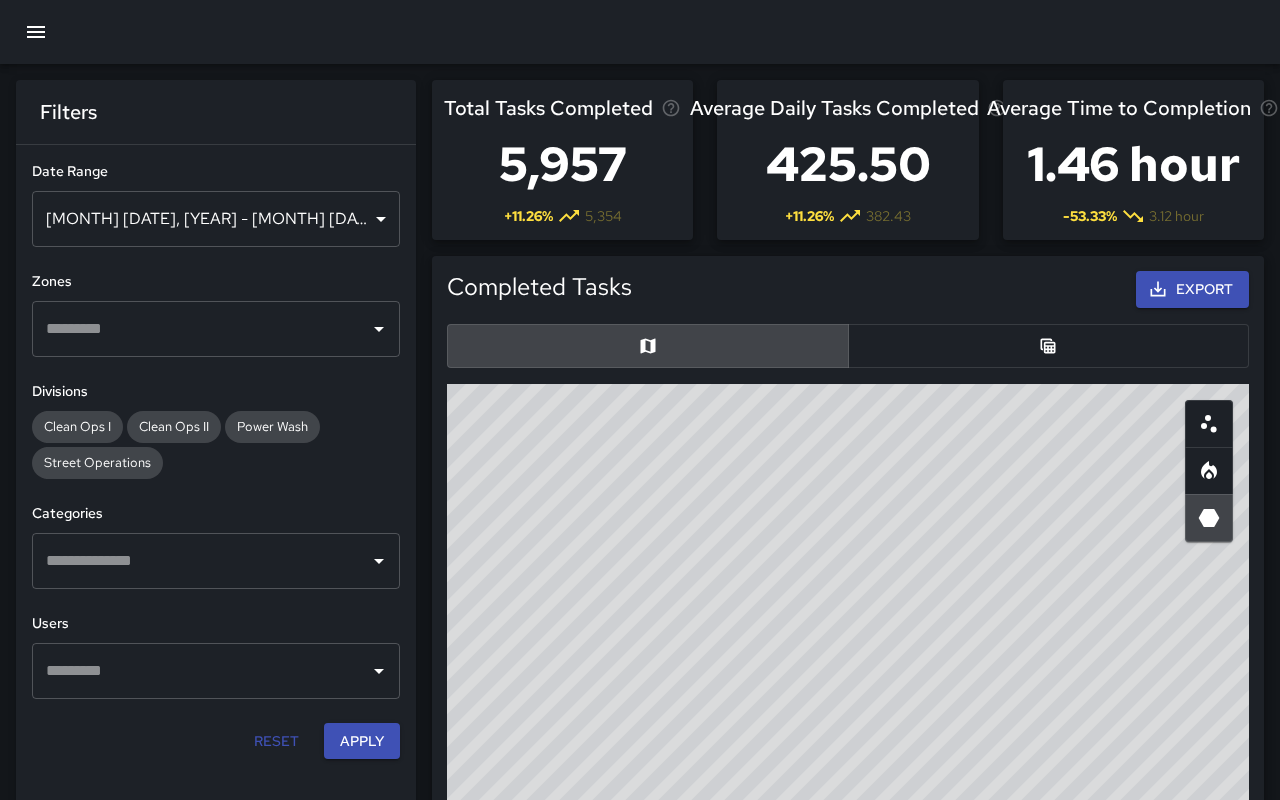 click on "© Mapbox   © OpenStreetMap   Improve this map" at bounding box center [848, 784] 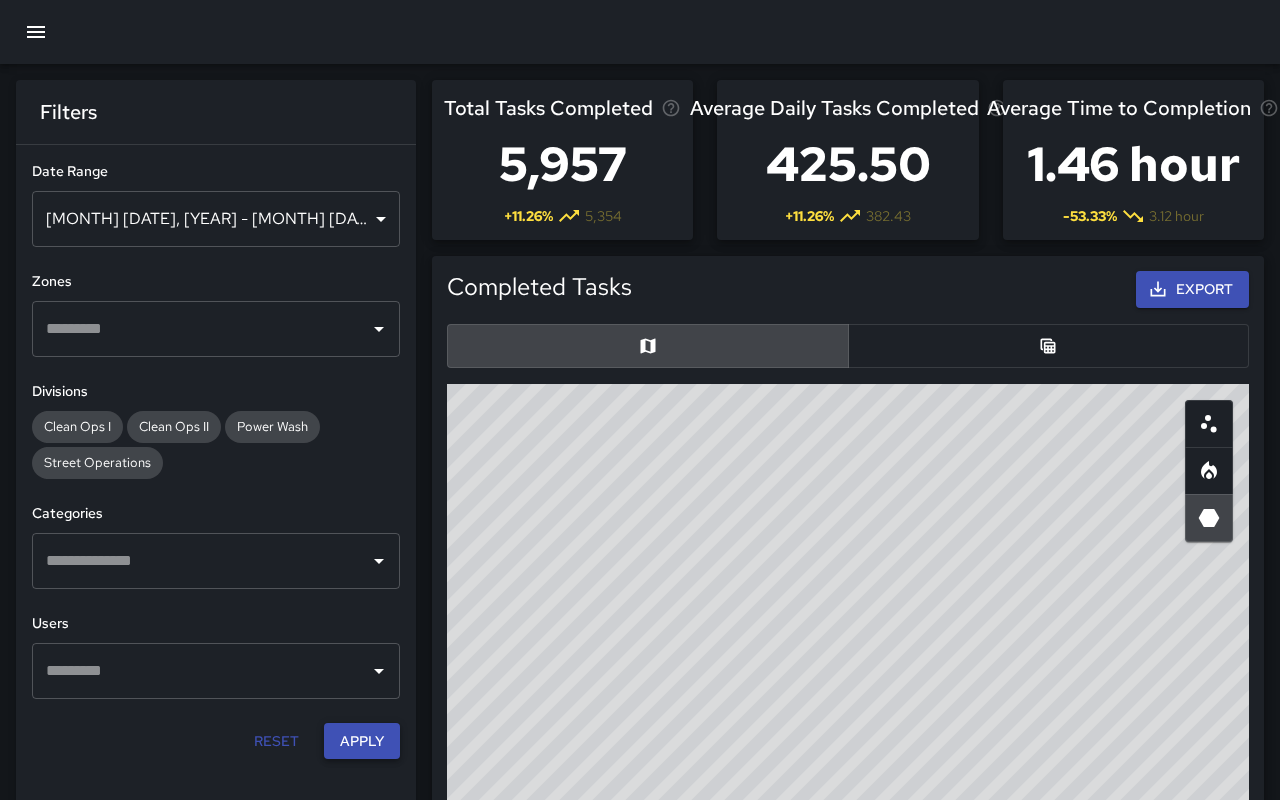 click on "Apply" at bounding box center (362, 741) 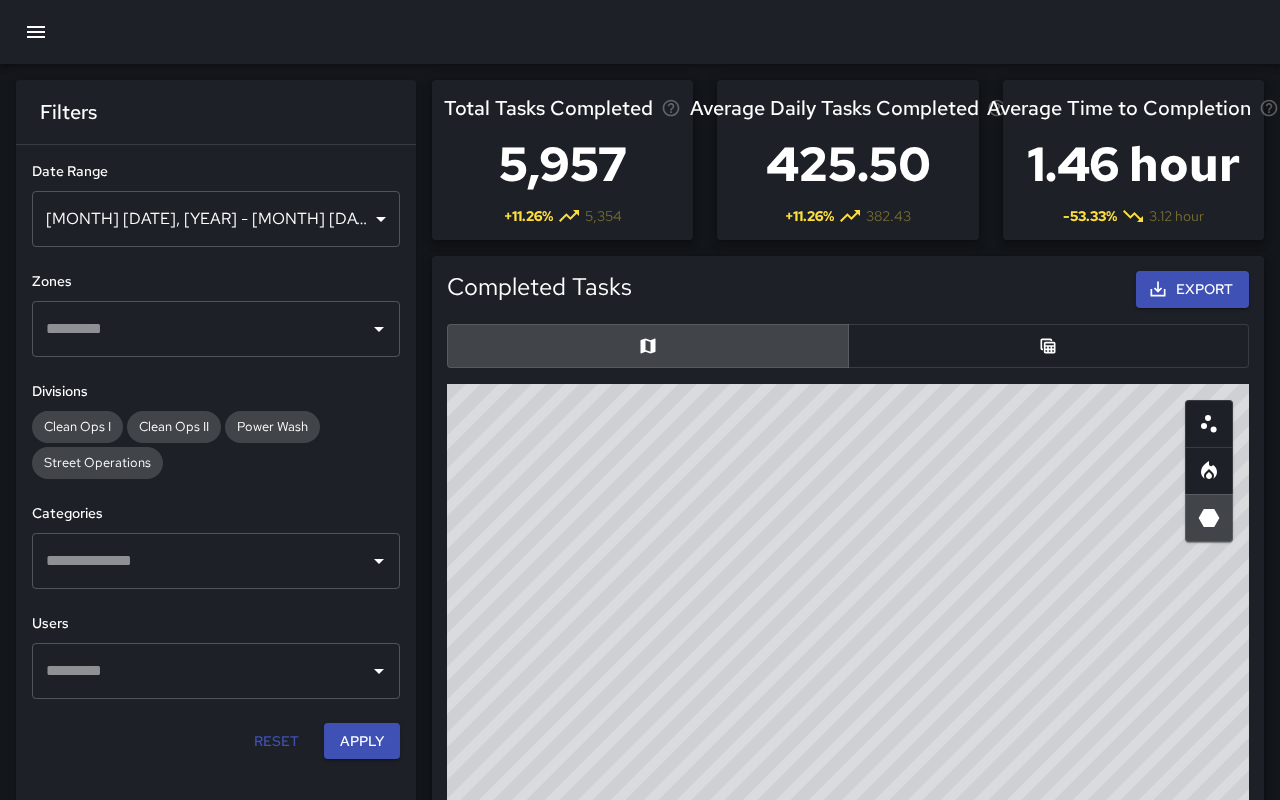 drag, startPoint x: 844, startPoint y: 531, endPoint x: 873, endPoint y: 307, distance: 225.86943 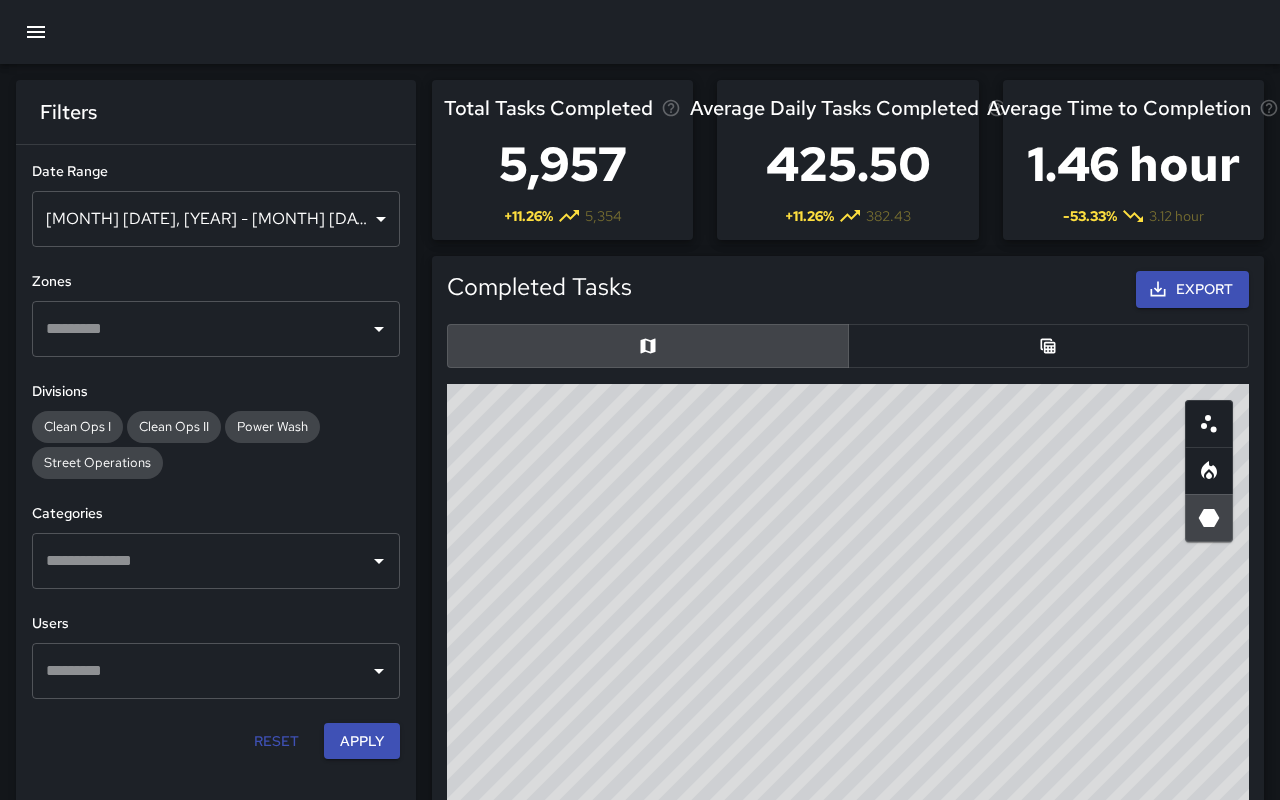 drag, startPoint x: 845, startPoint y: 584, endPoint x: 790, endPoint y: 661, distance: 94.62558 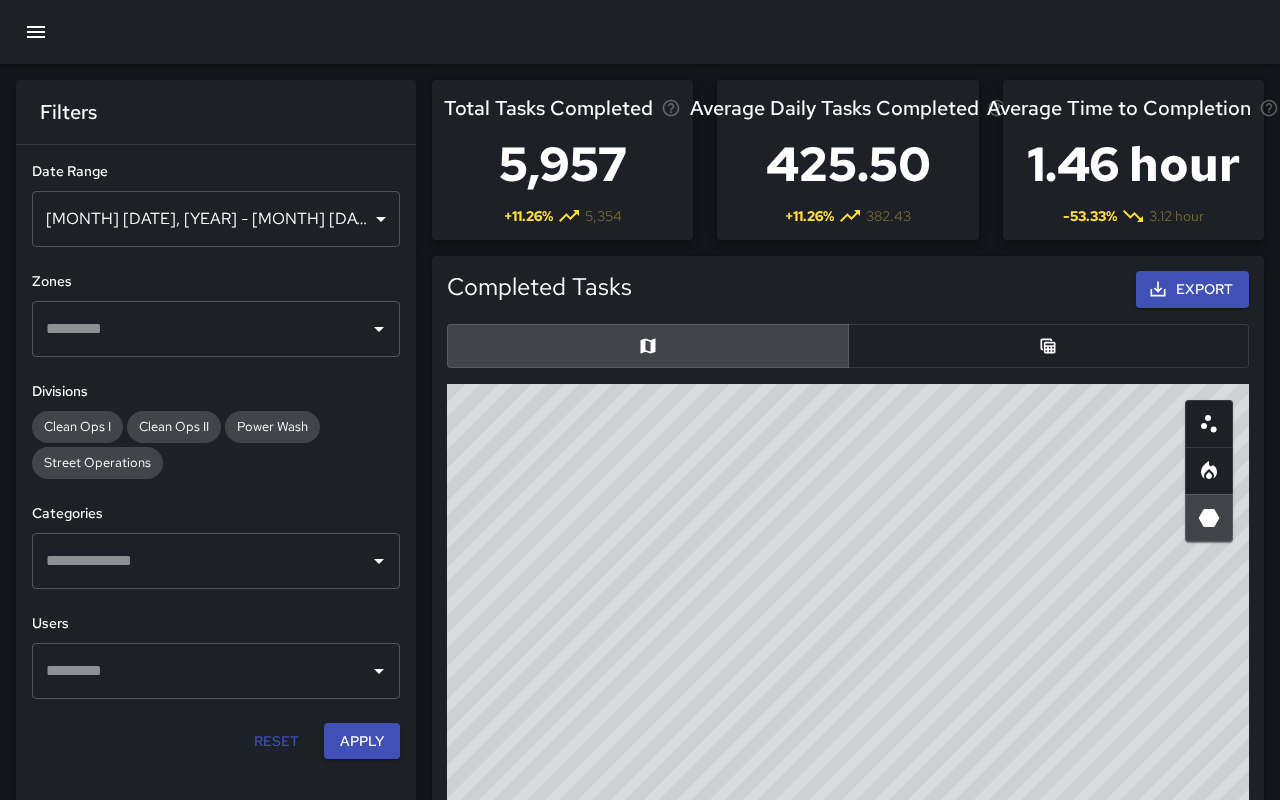 click on "© Mapbox   © OpenStreetMap   Improve this map" at bounding box center [848, 784] 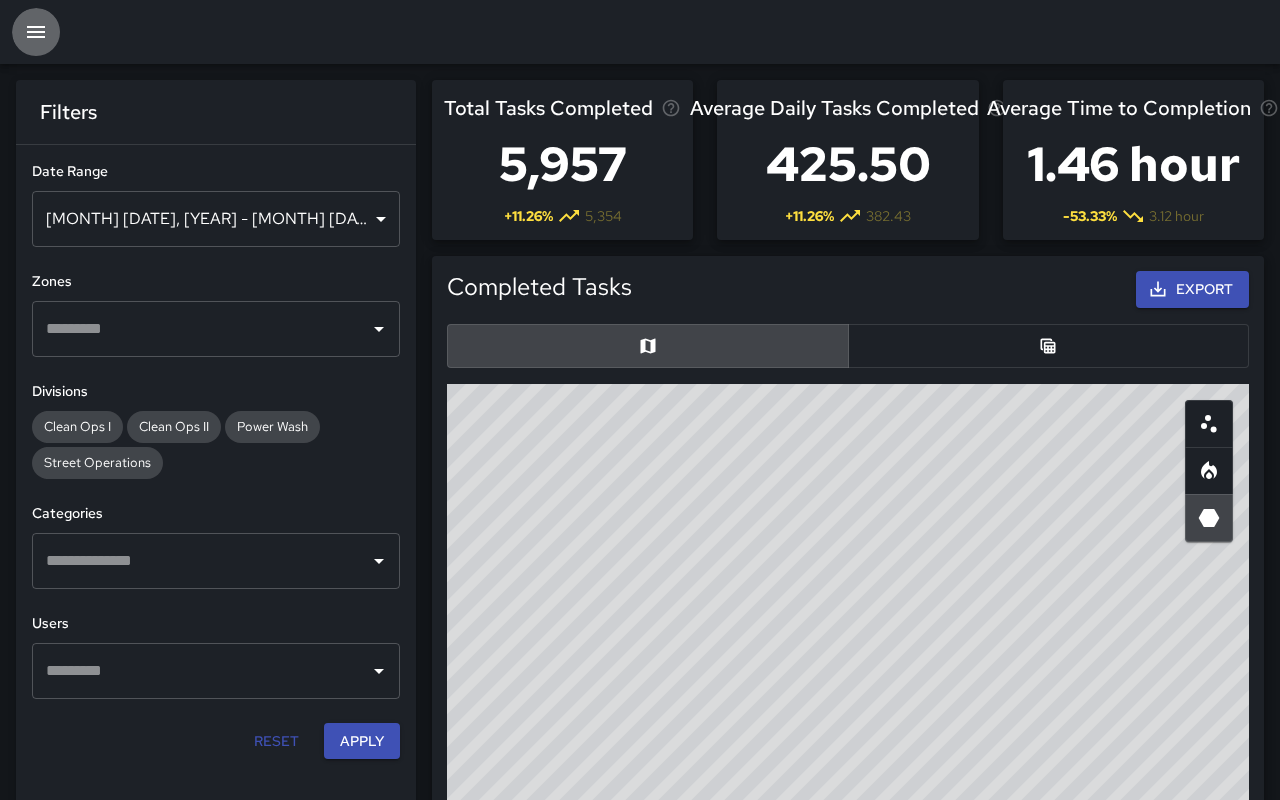 click 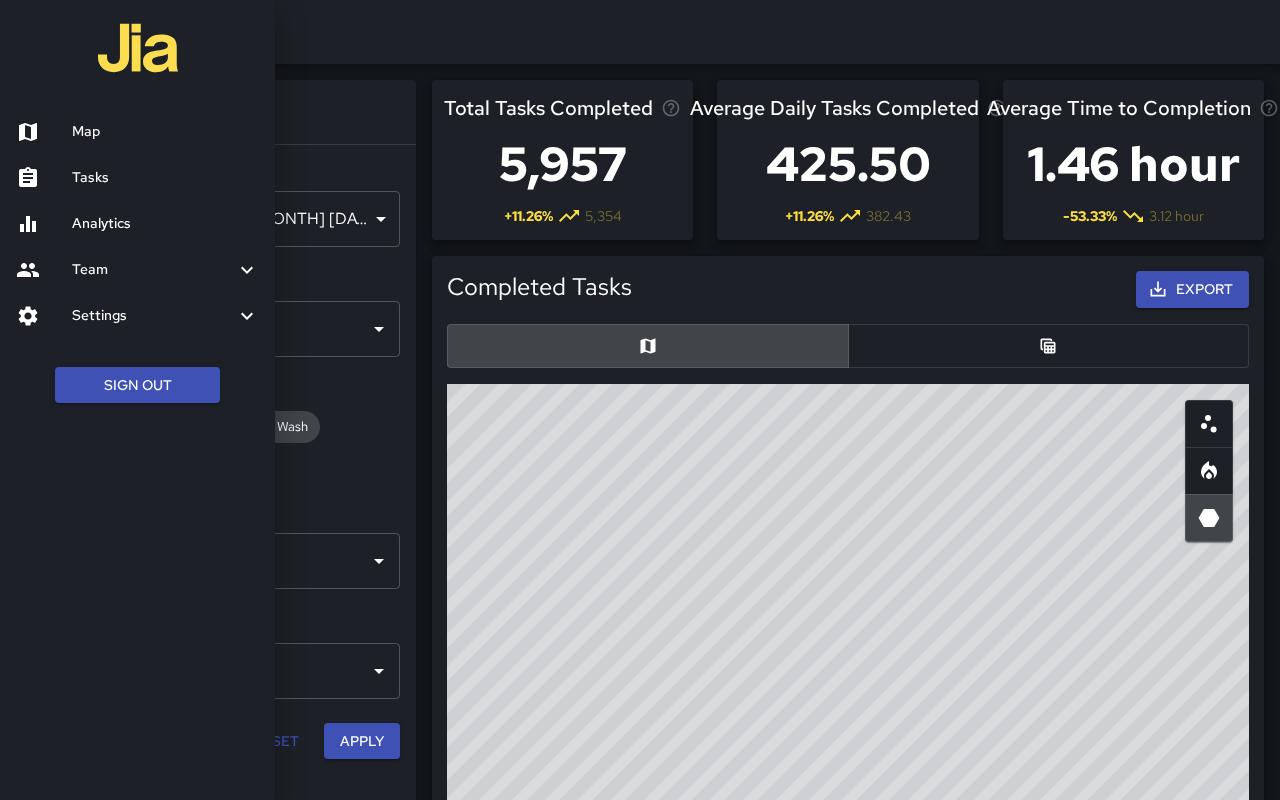 click on "Map" at bounding box center [165, 132] 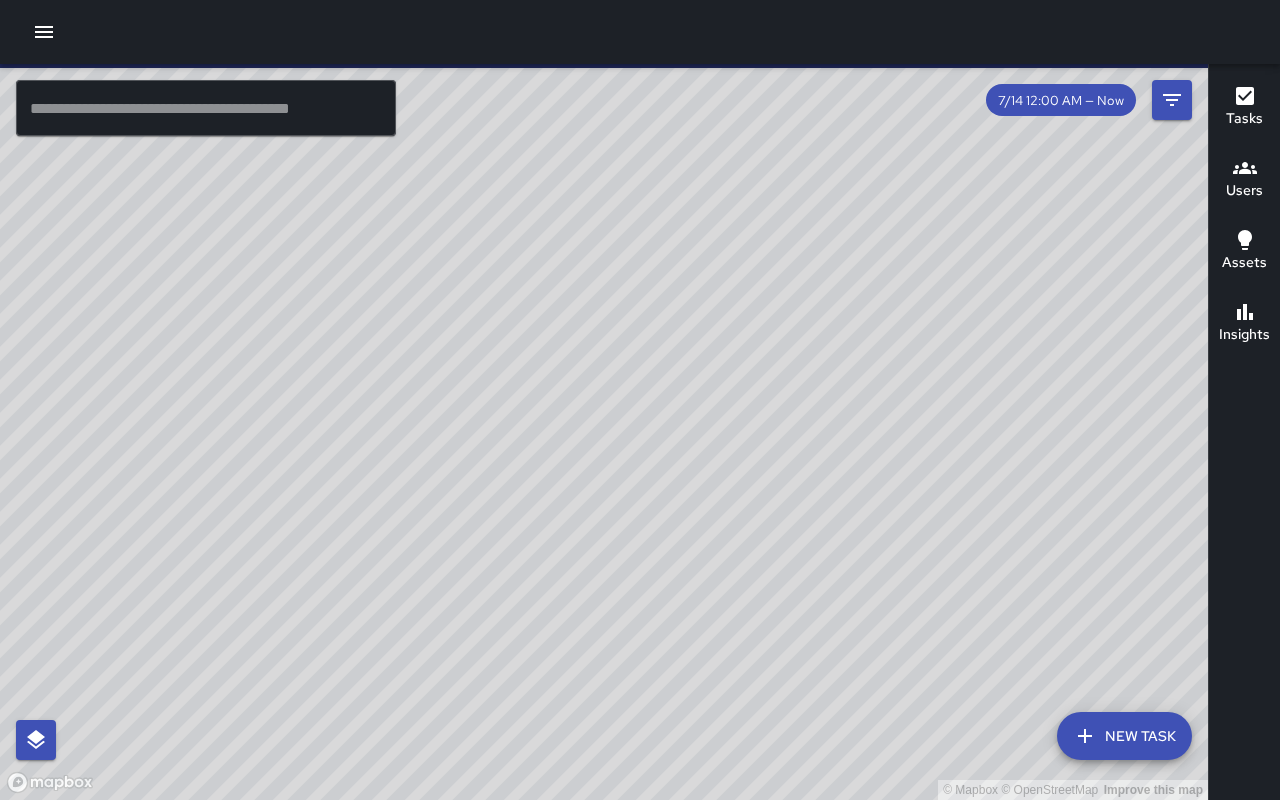 click 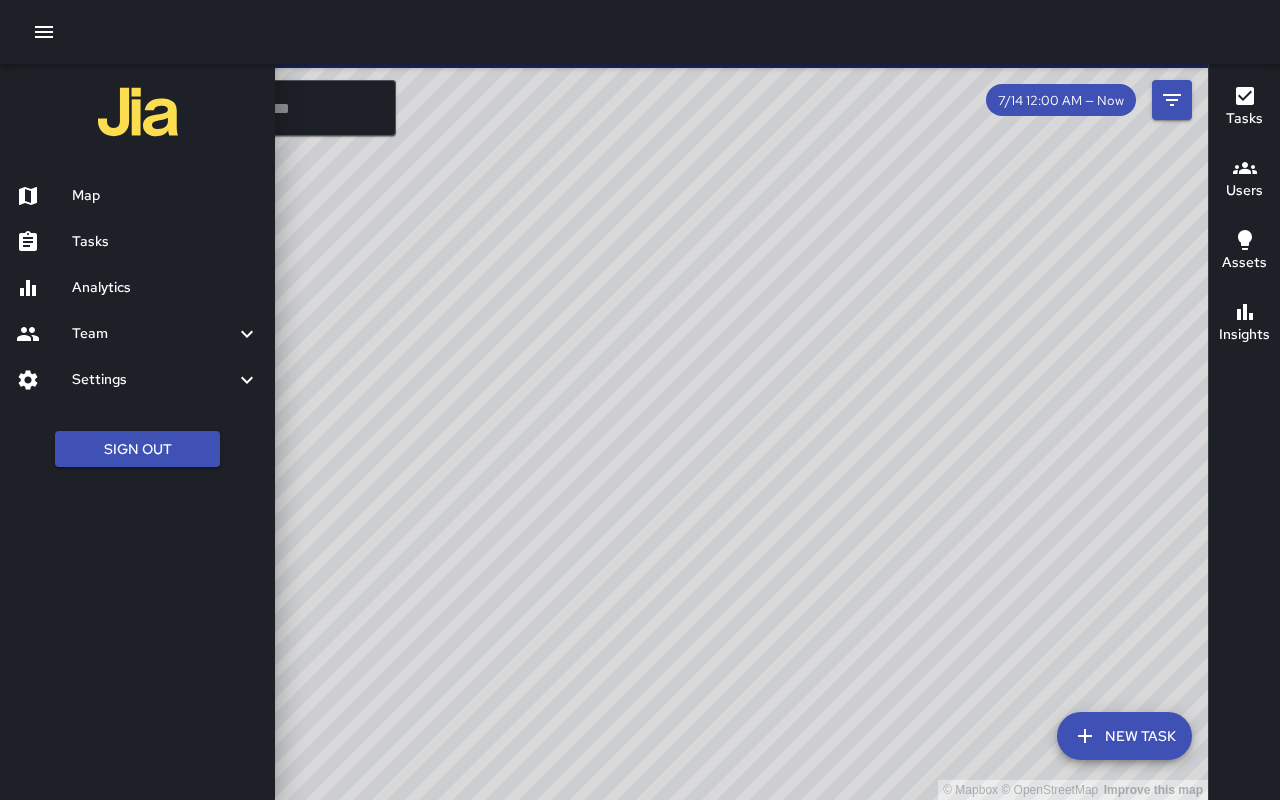 click on "Team" at bounding box center [153, 334] 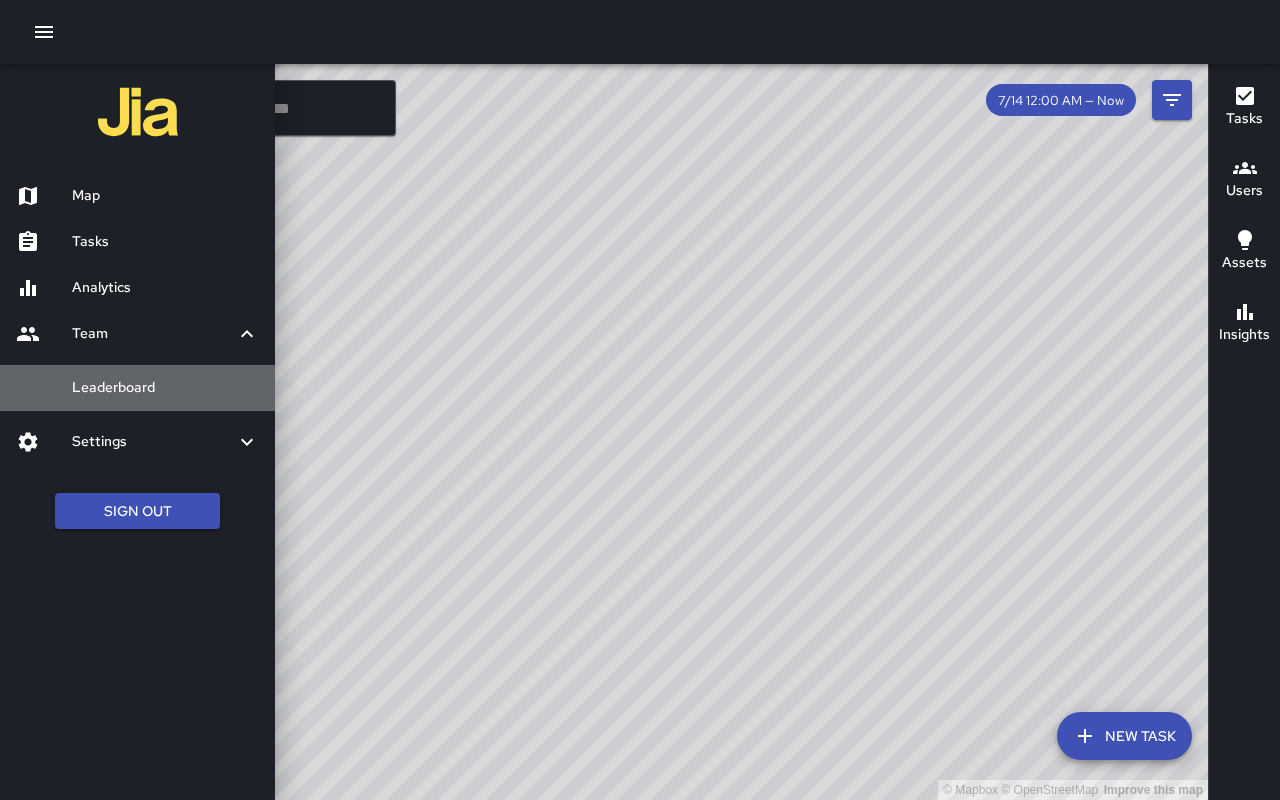 click on "Leaderboard" at bounding box center (165, 388) 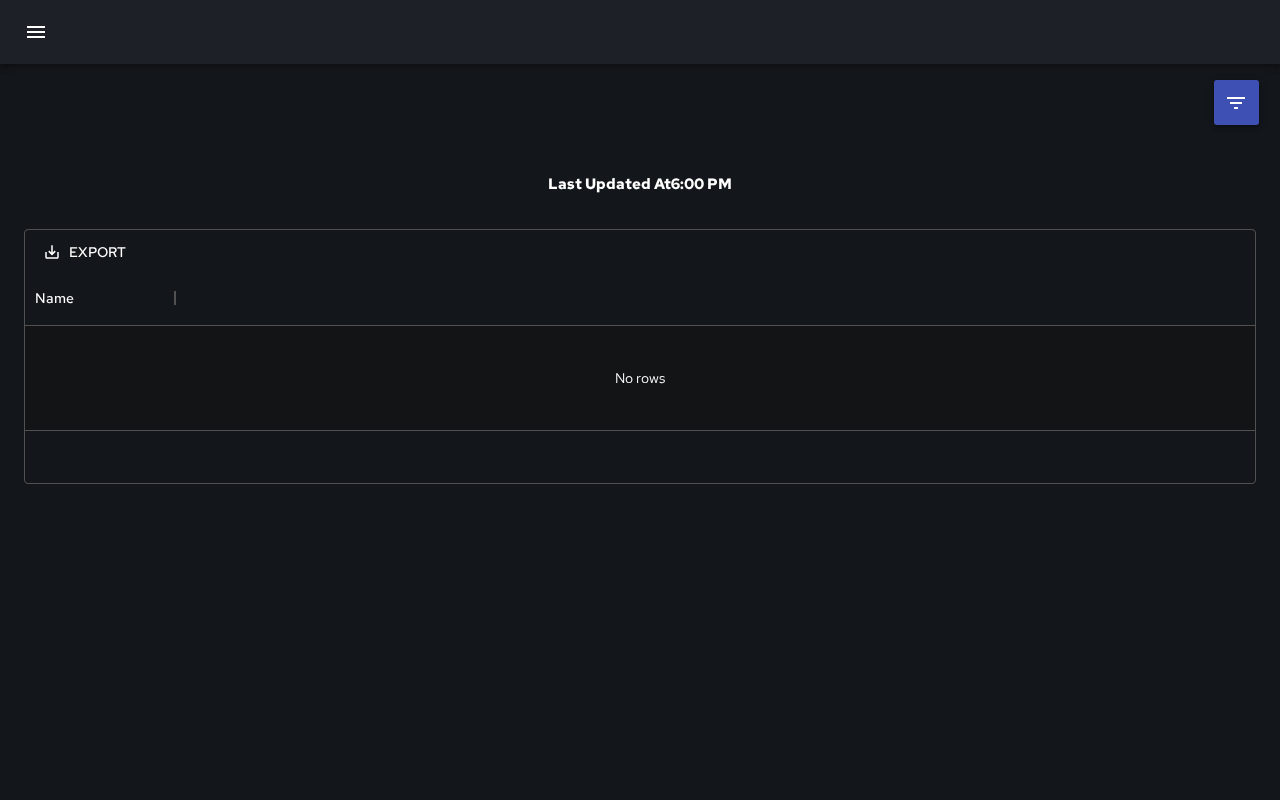 scroll, scrollTop: 1, scrollLeft: 1, axis: both 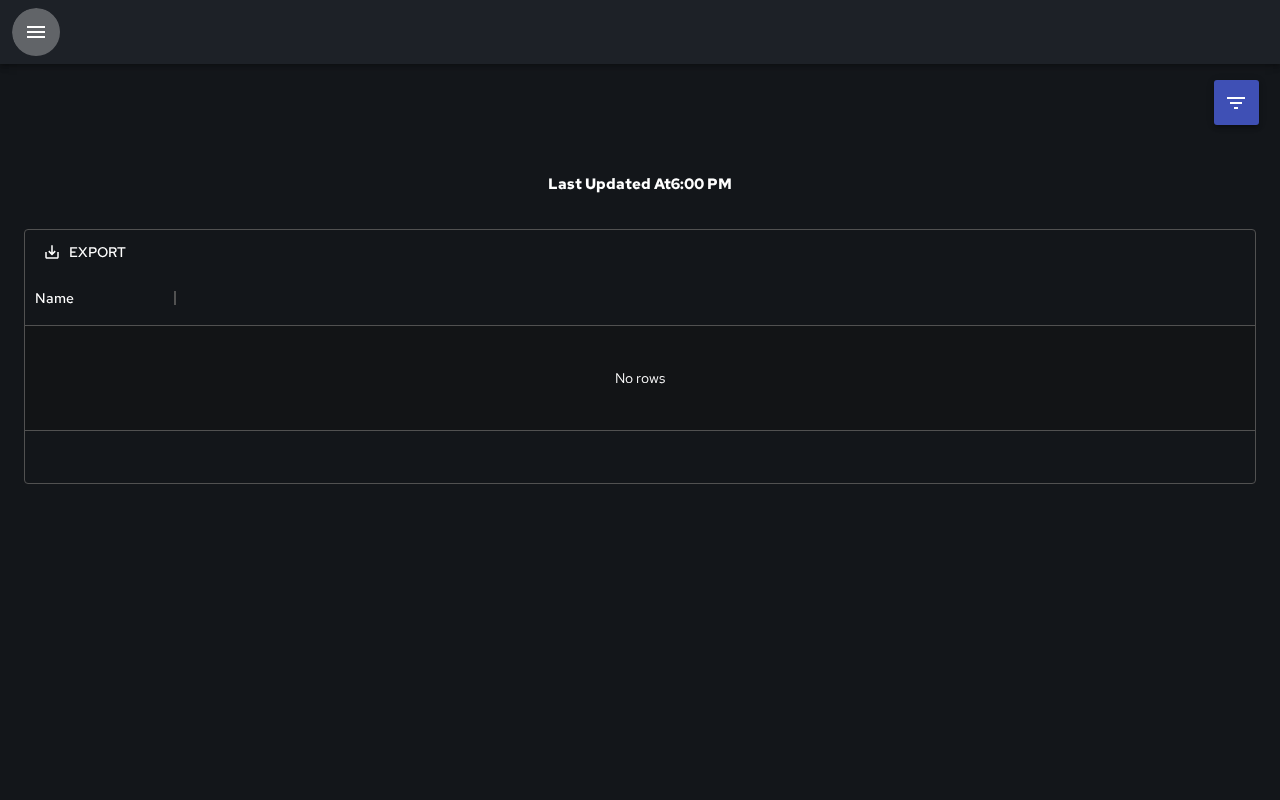 click 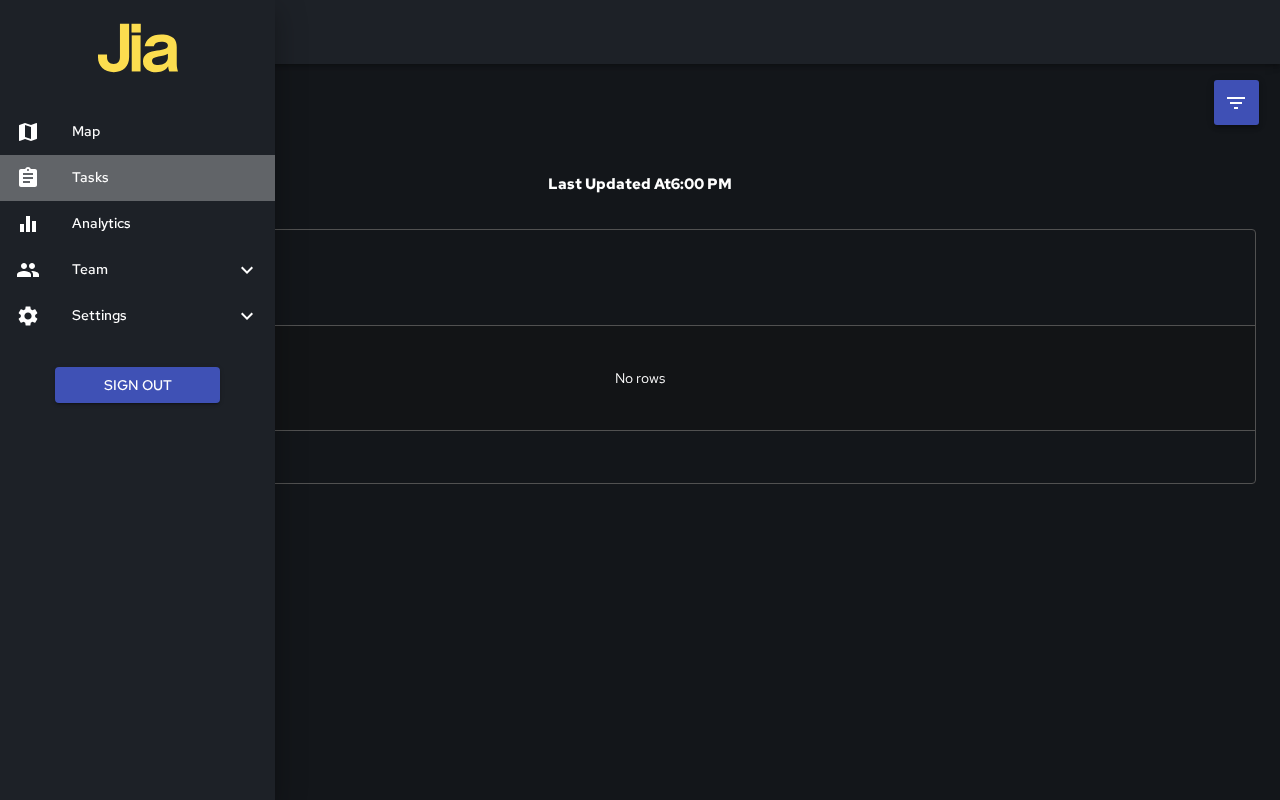 click on "Tasks" at bounding box center [165, 178] 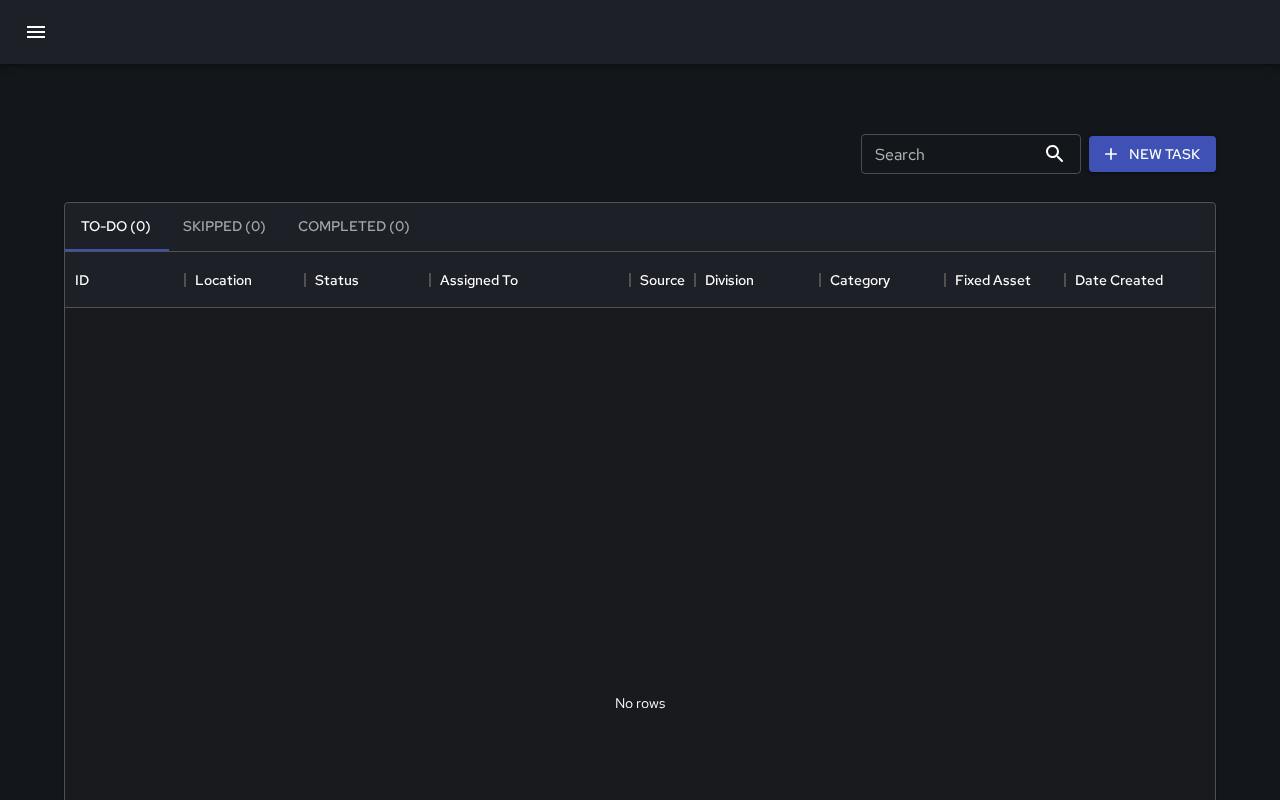 scroll, scrollTop: 1, scrollLeft: 1, axis: both 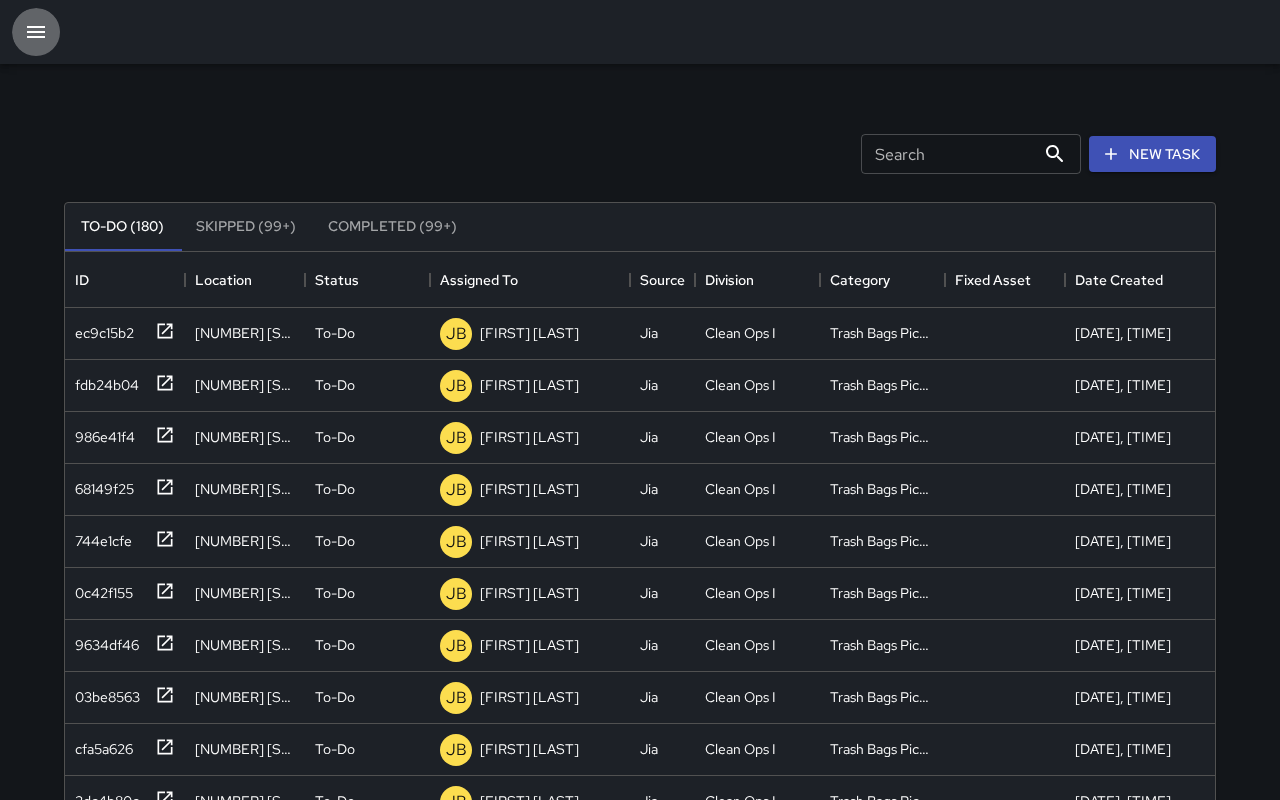 click 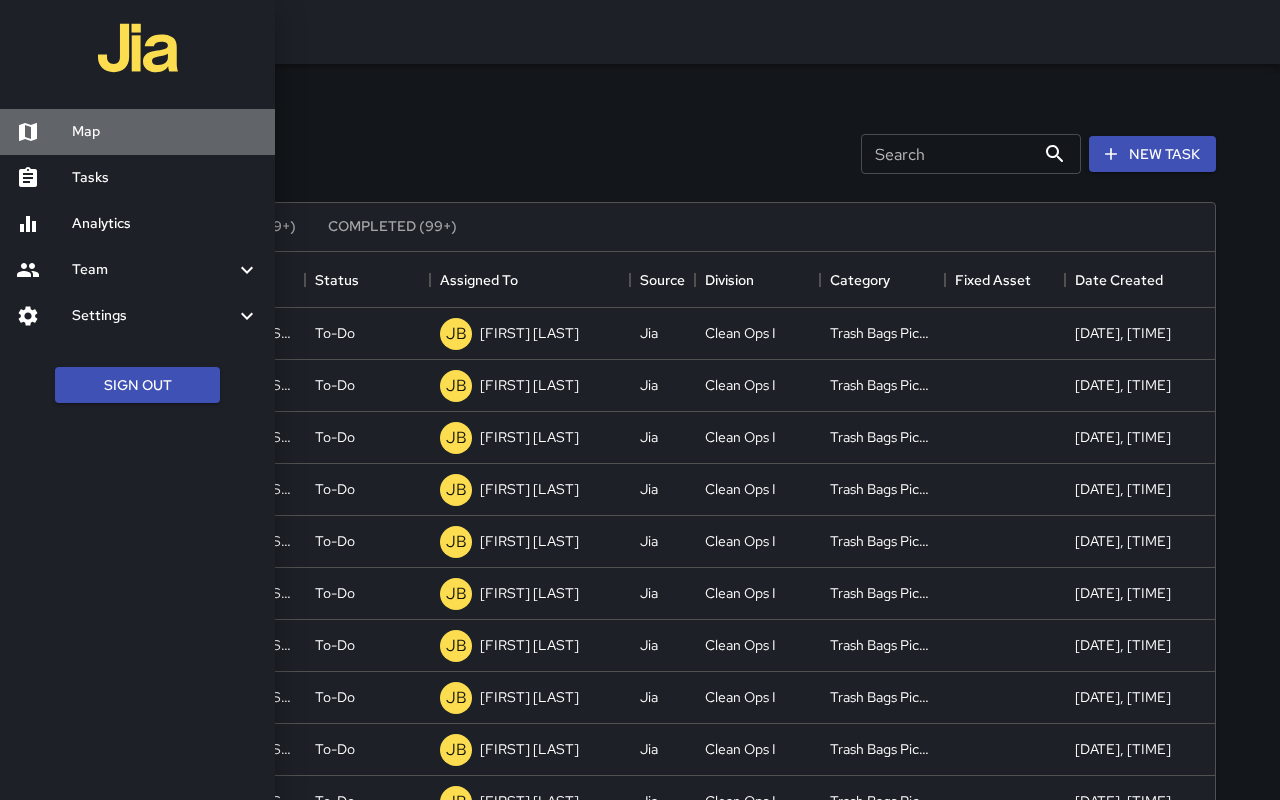 click on "Map" at bounding box center (165, 132) 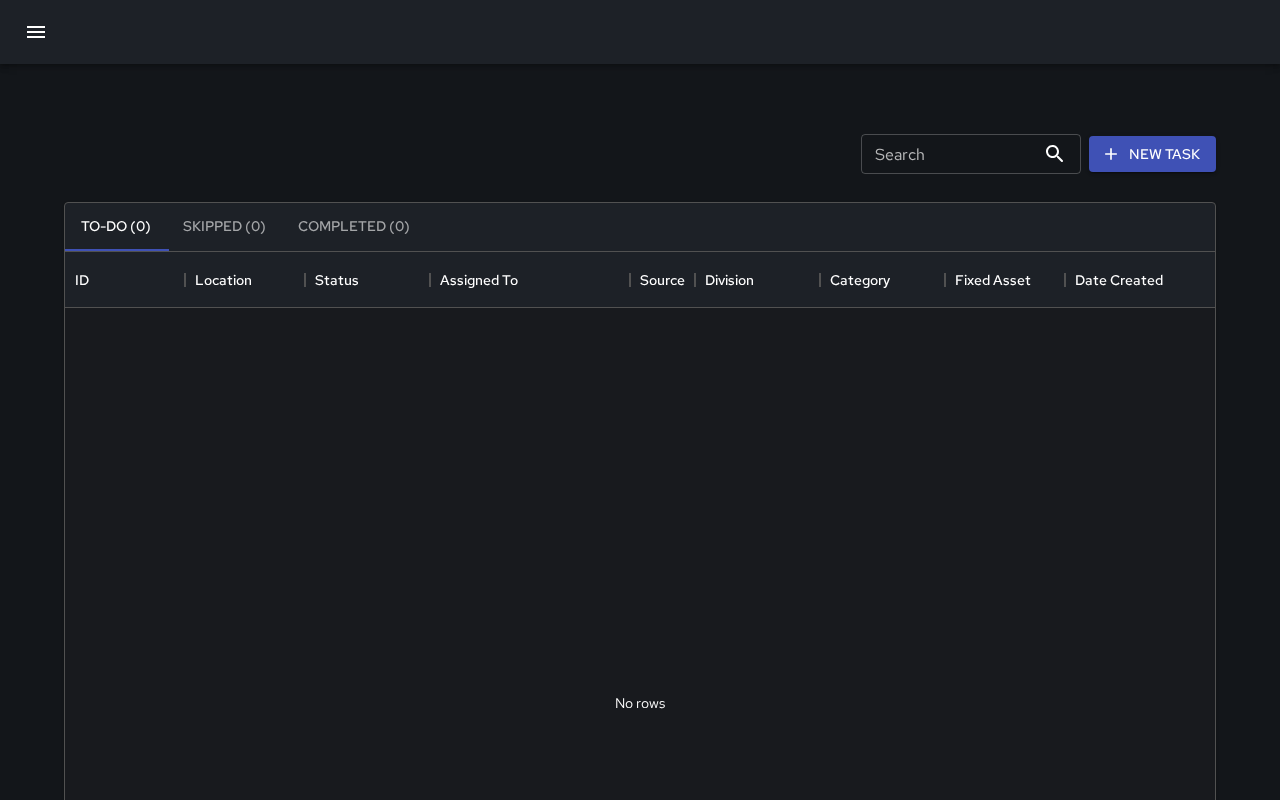 scroll, scrollTop: 1, scrollLeft: 1, axis: both 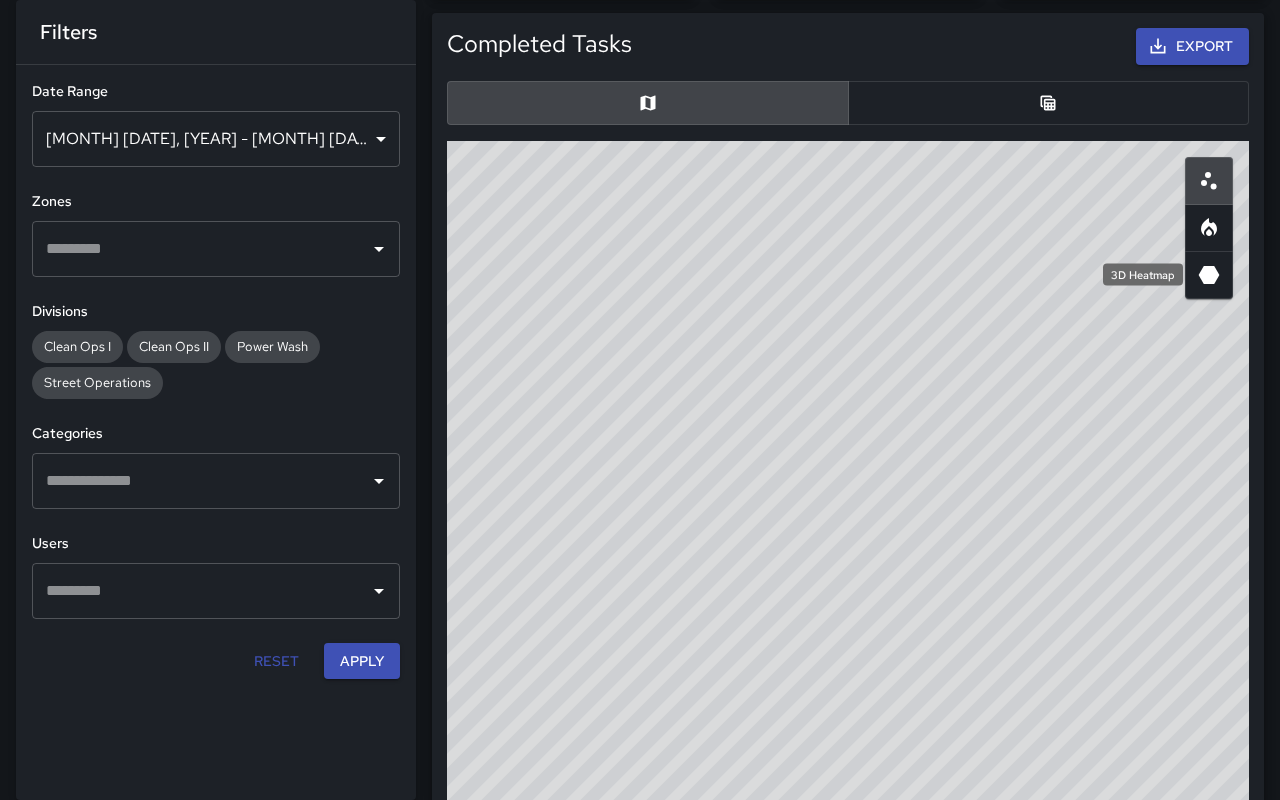 click 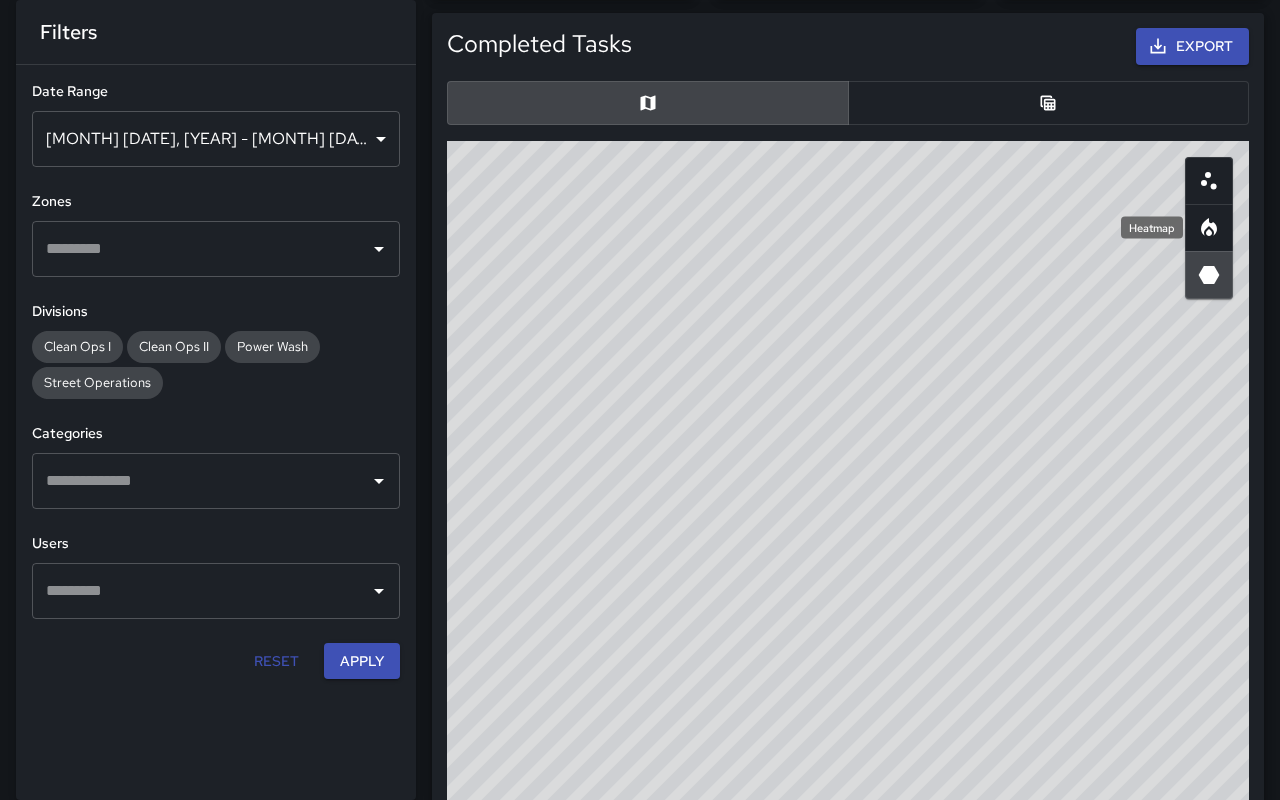 click 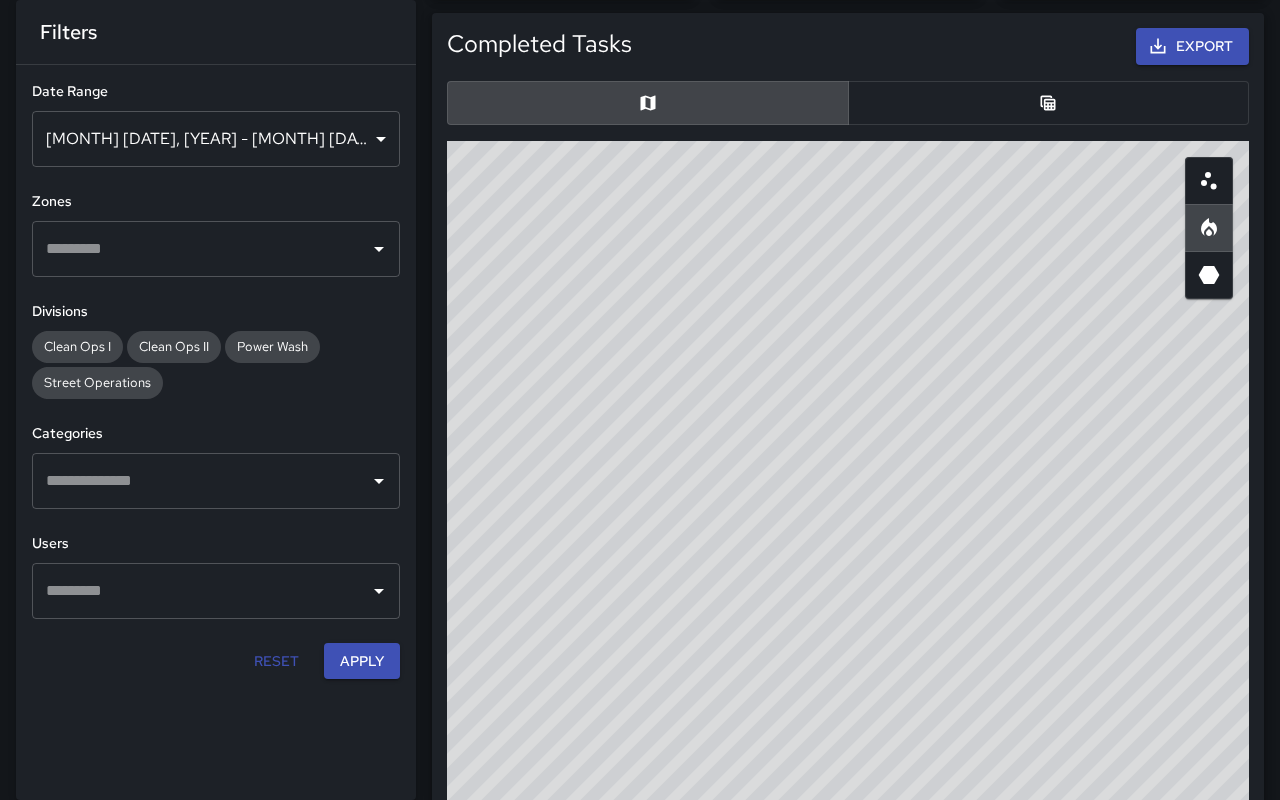 click on "[MONTH] [DATE], [YEAR] - [MONTH] [DATE], [YEAR]" at bounding box center [216, 139] 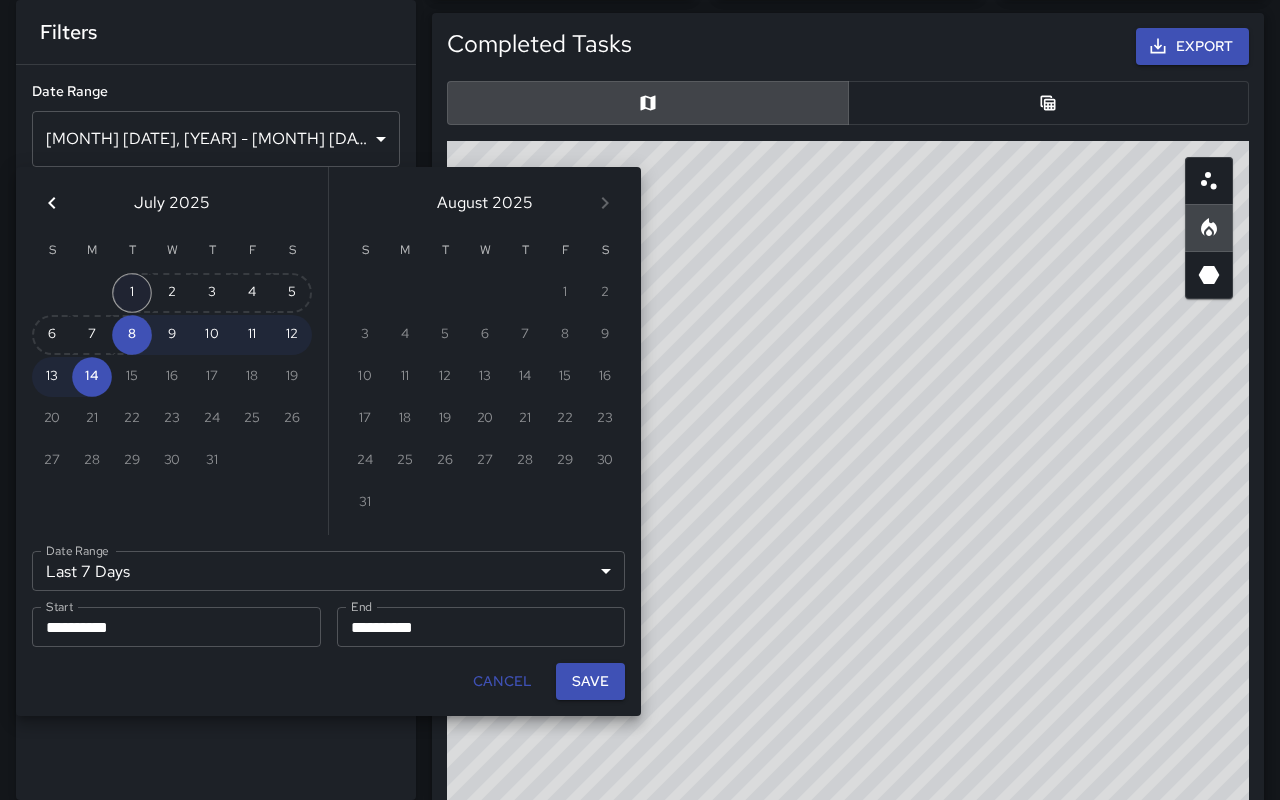 click on "1" at bounding box center (132, 293) 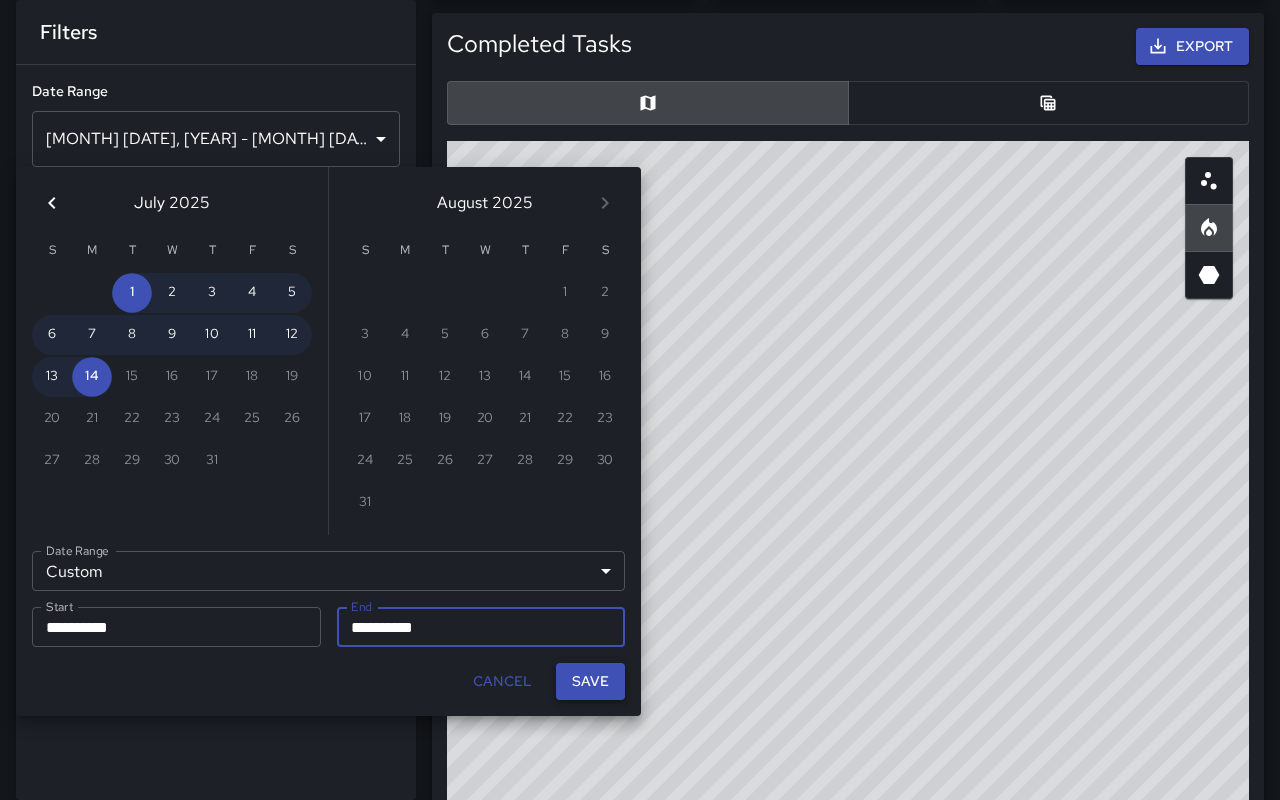 click on "Save" at bounding box center (590, 681) 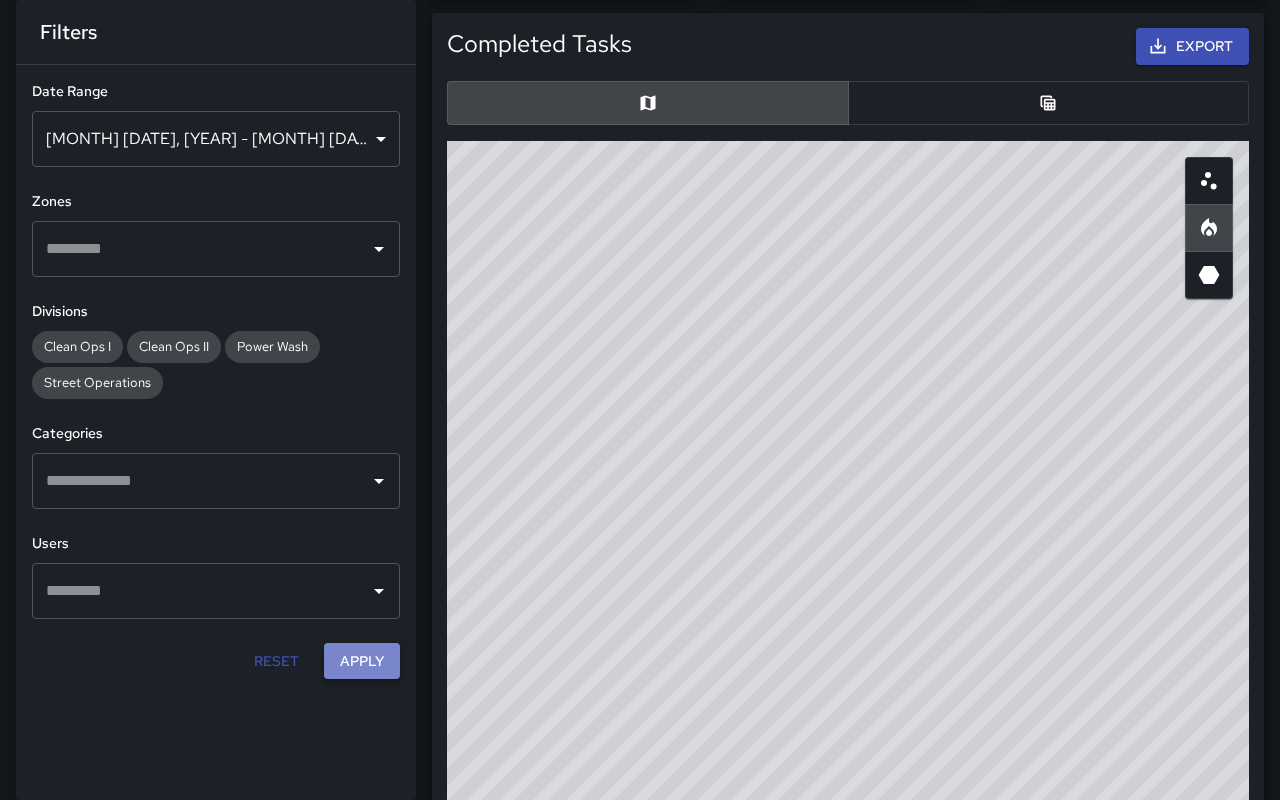 click on "Apply" at bounding box center [362, 661] 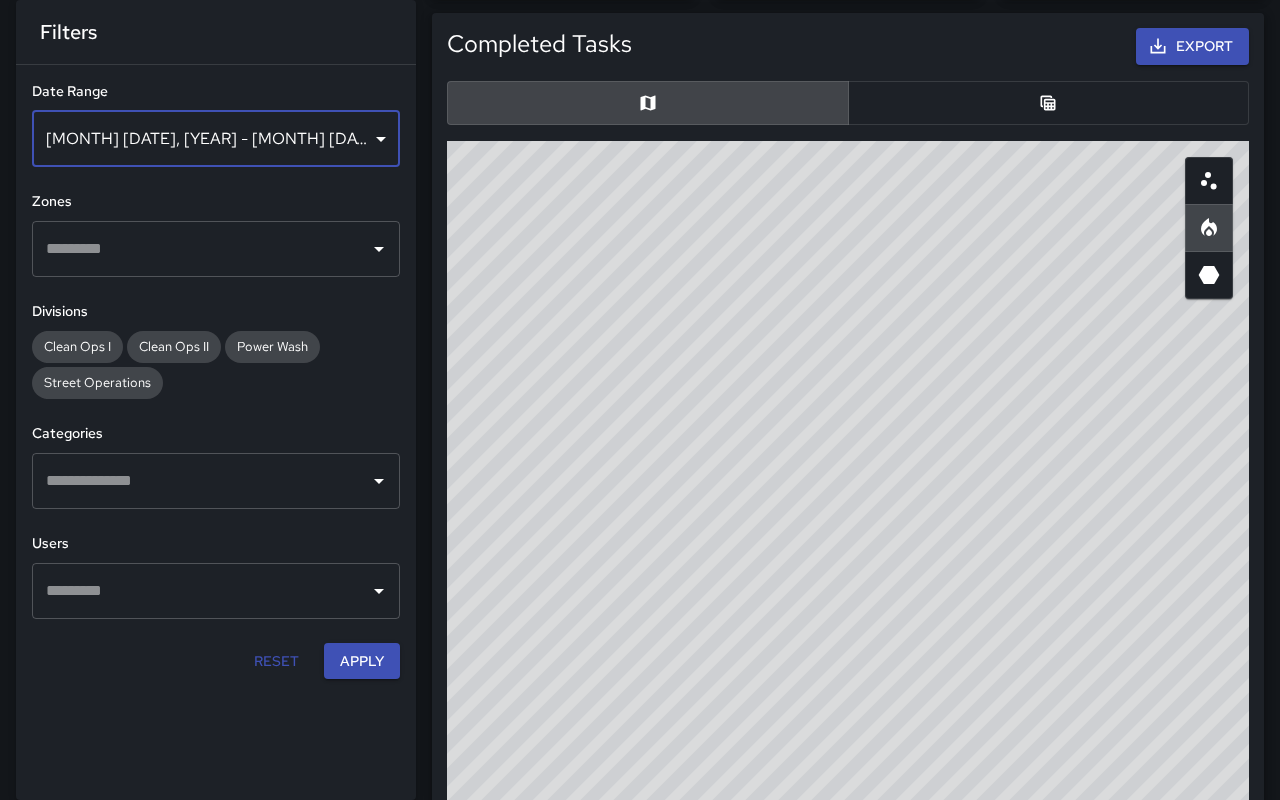 click on "[MONTH] [DATE], [YEAR] - [MONTH] [DATE], [YEAR]" at bounding box center [216, 139] 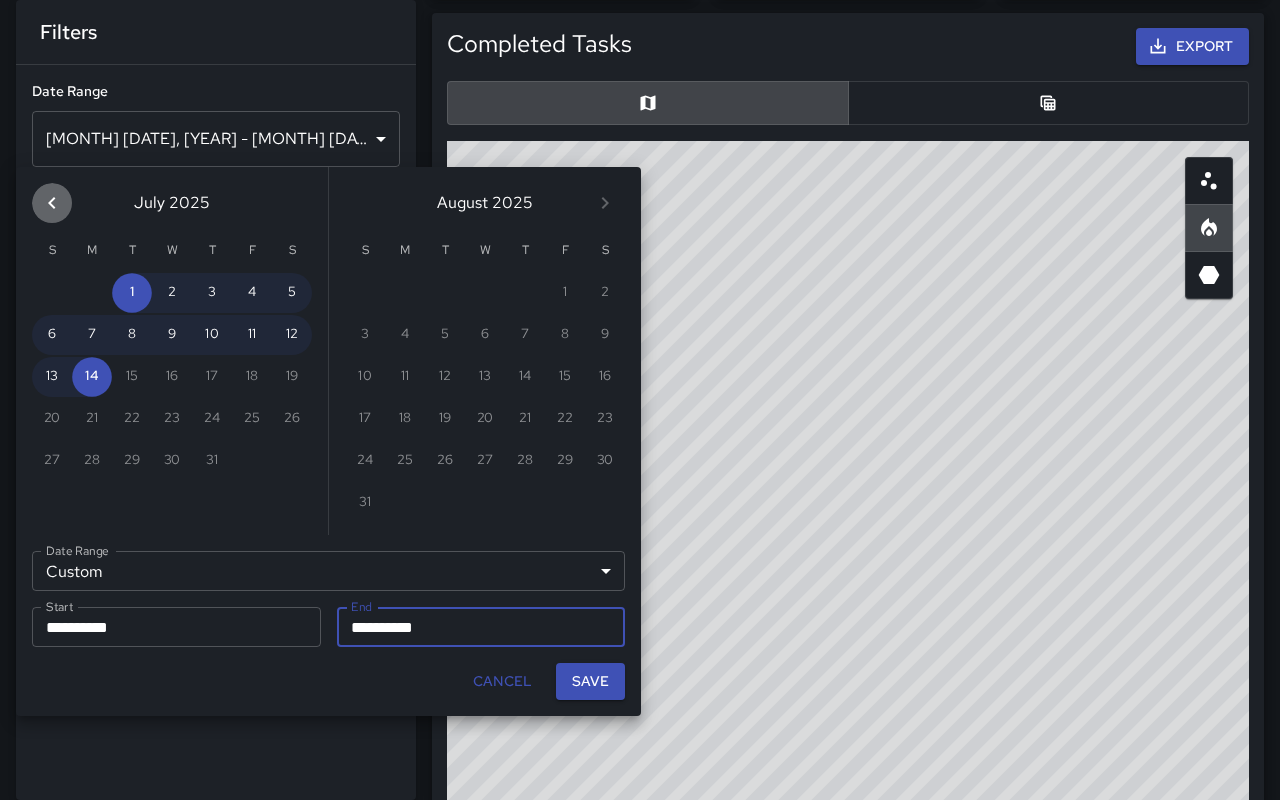 click 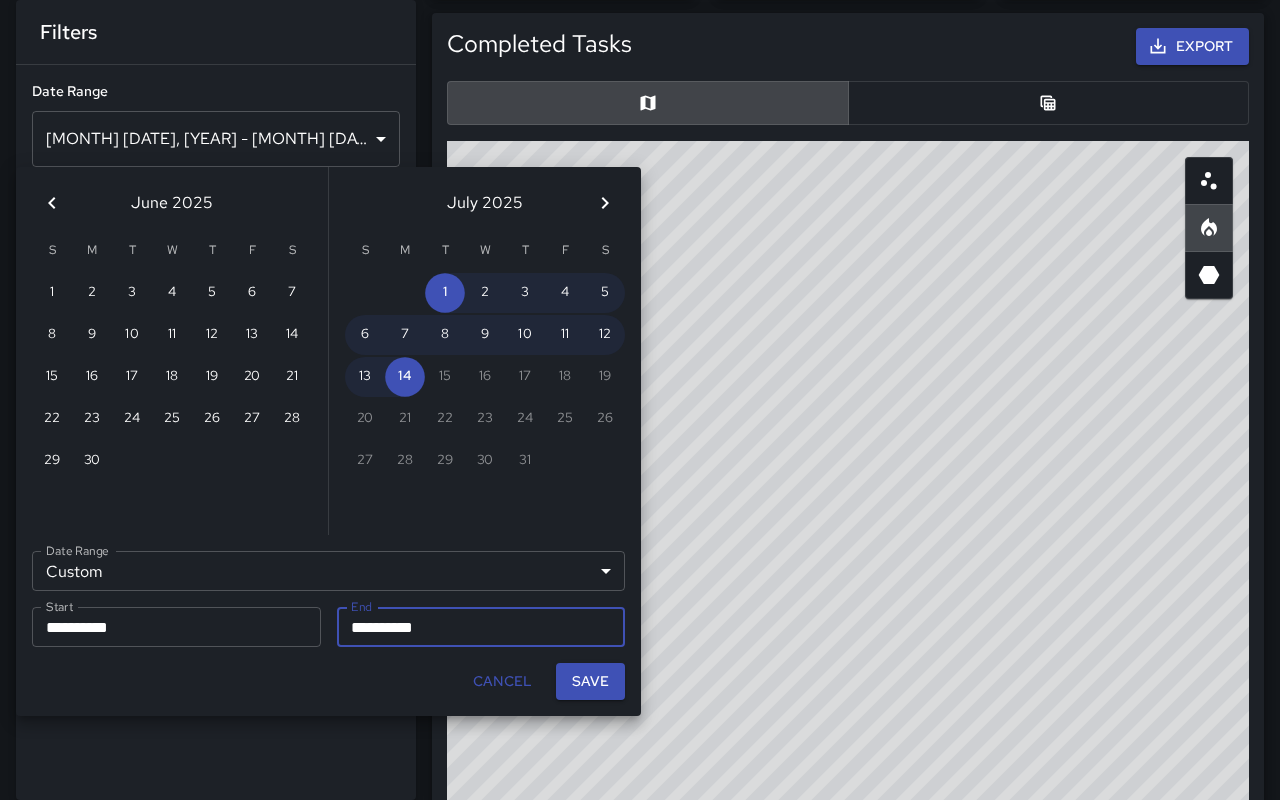 click 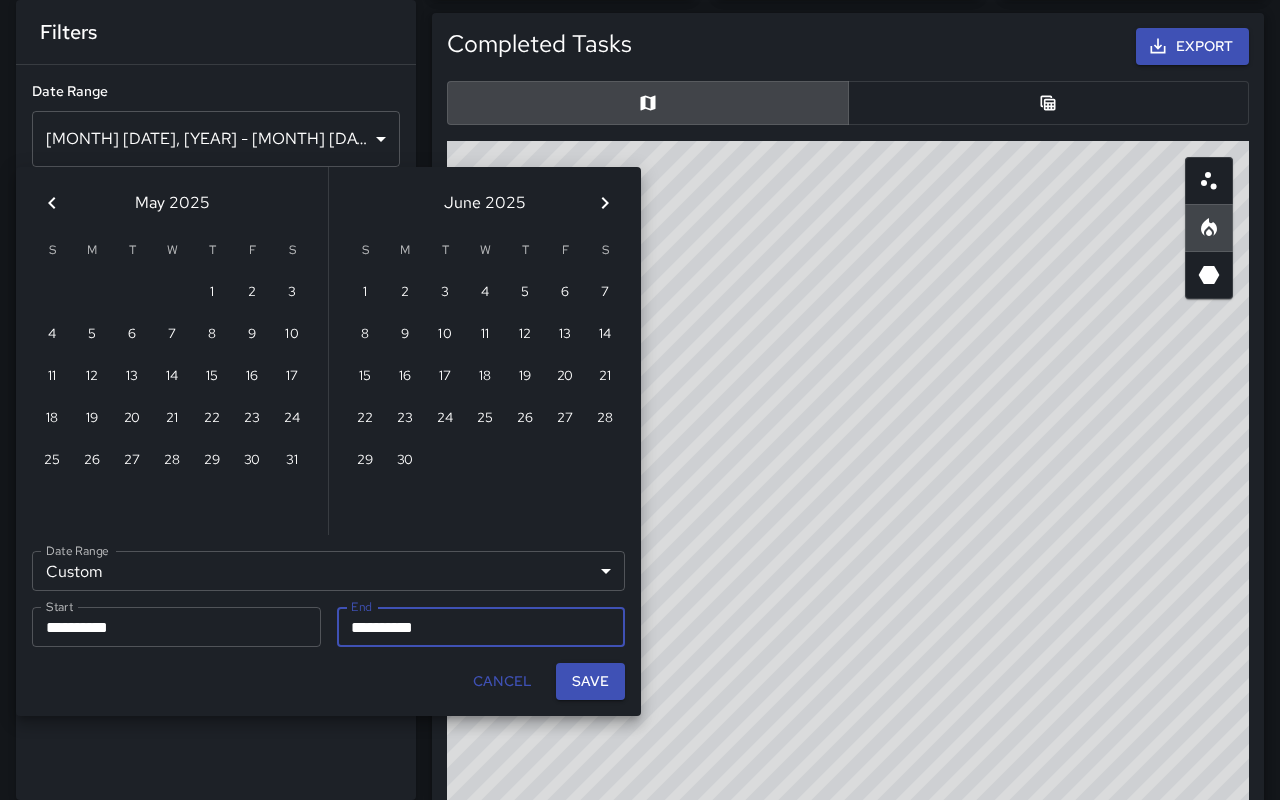 click 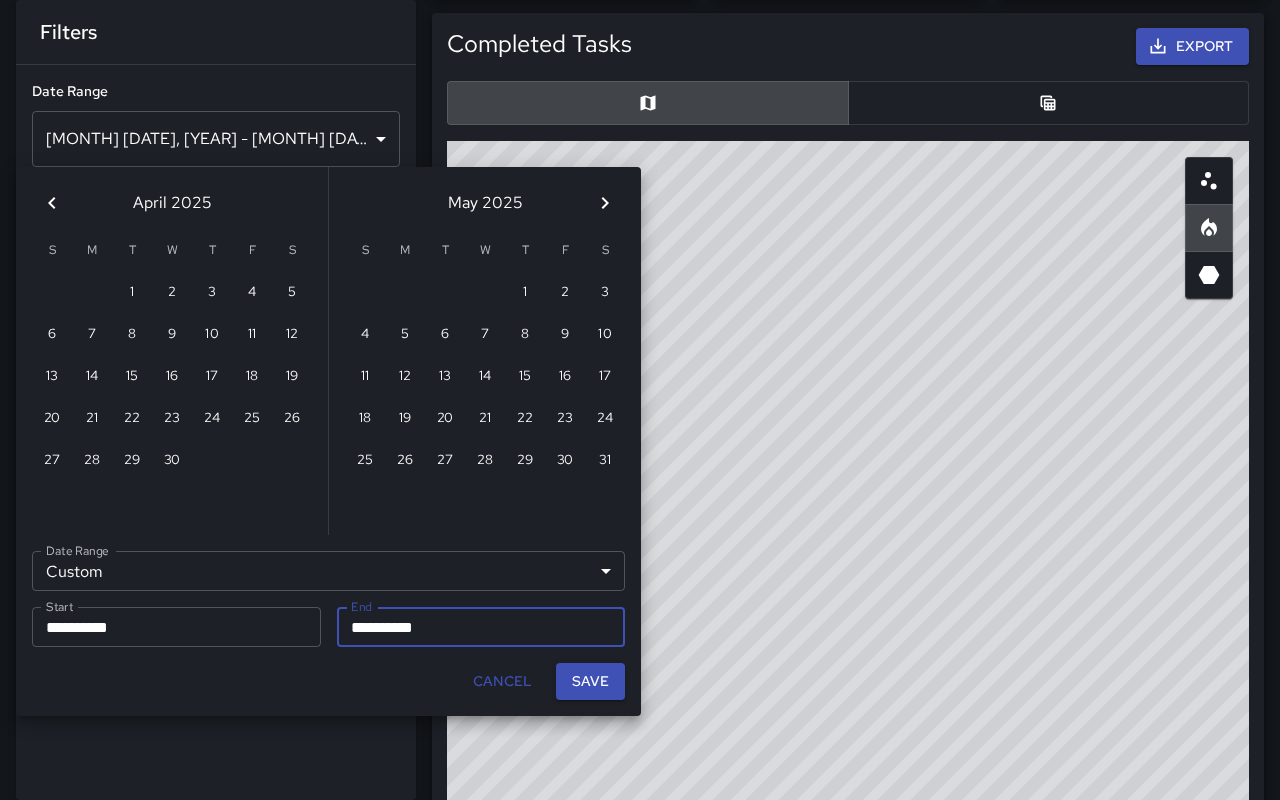click 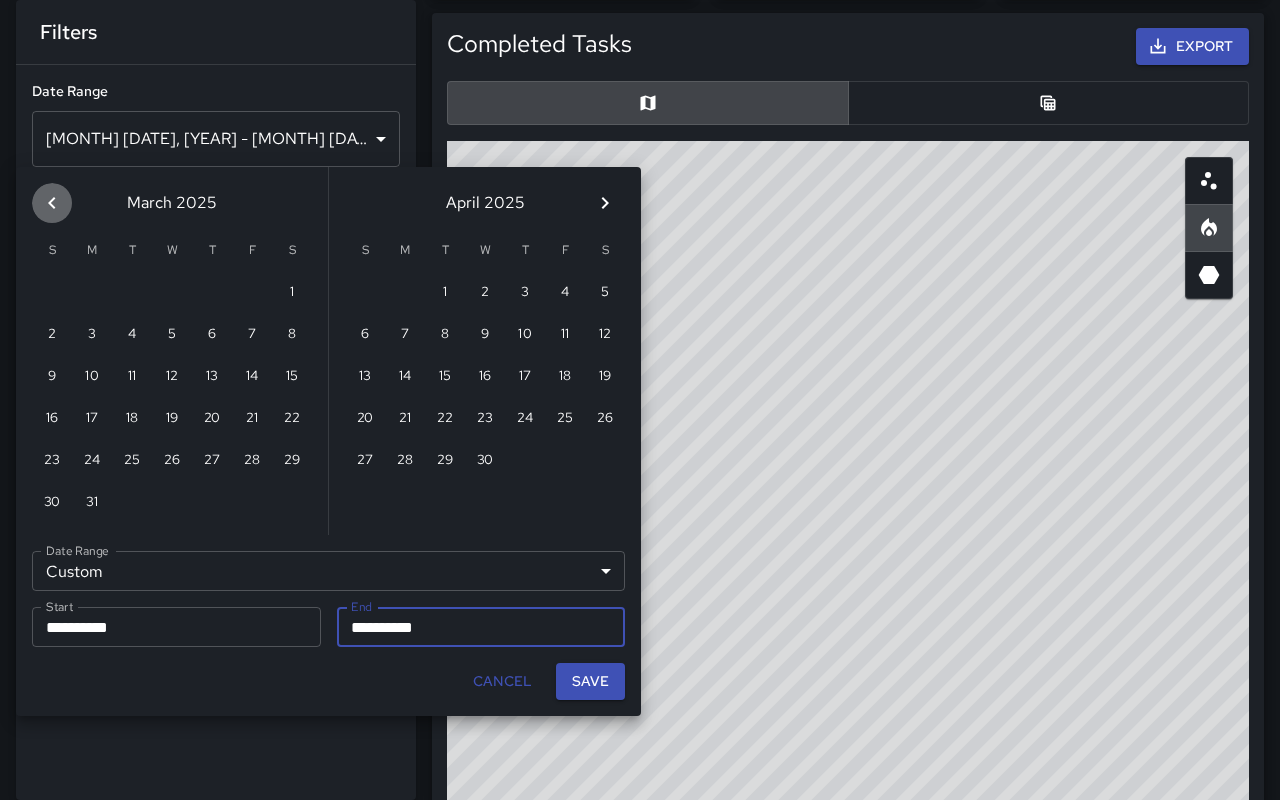 click 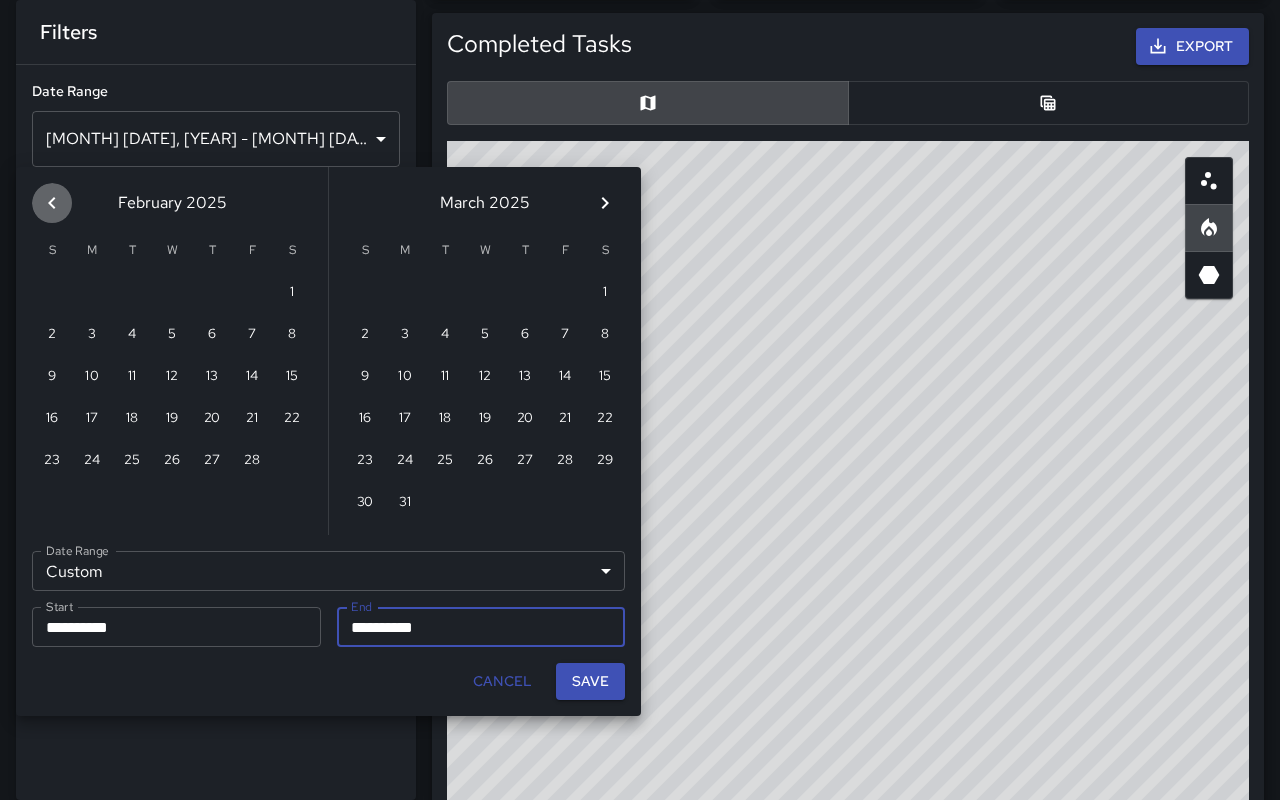 click 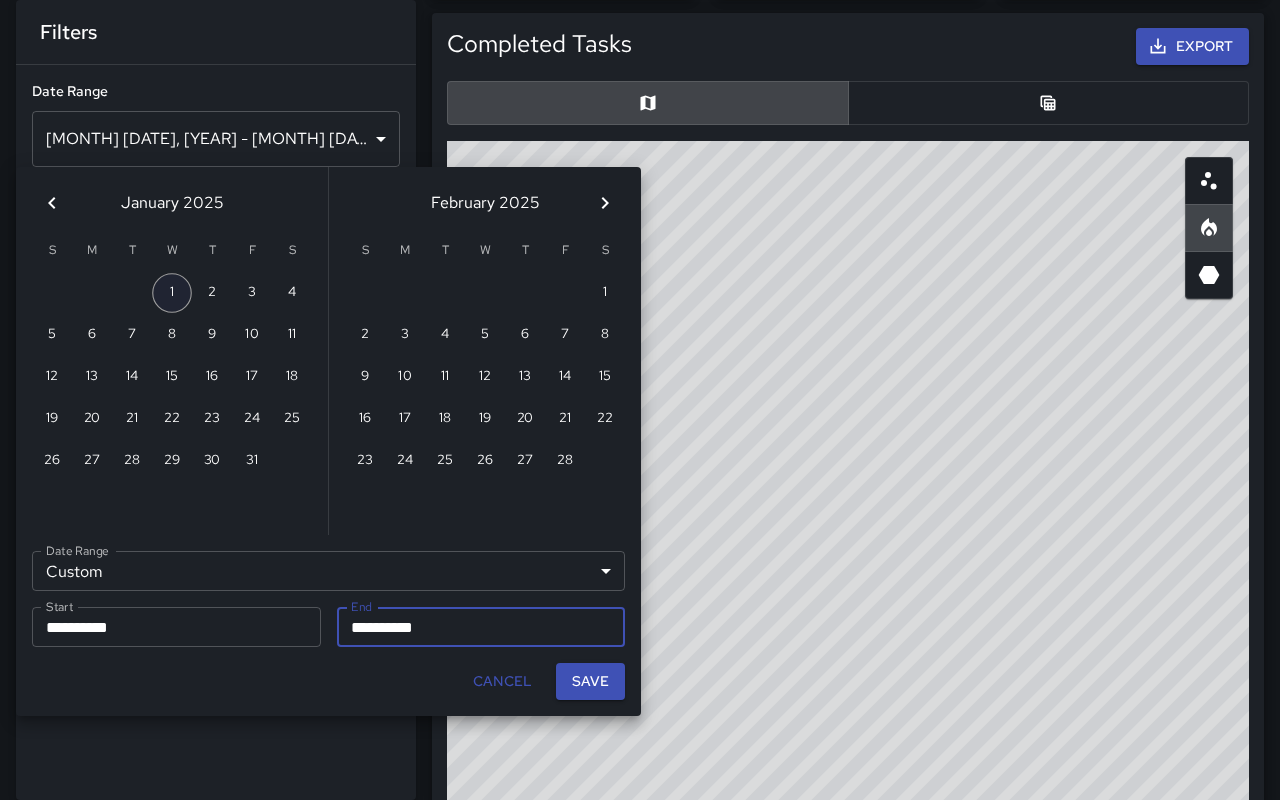 click on "1" at bounding box center (172, 293) 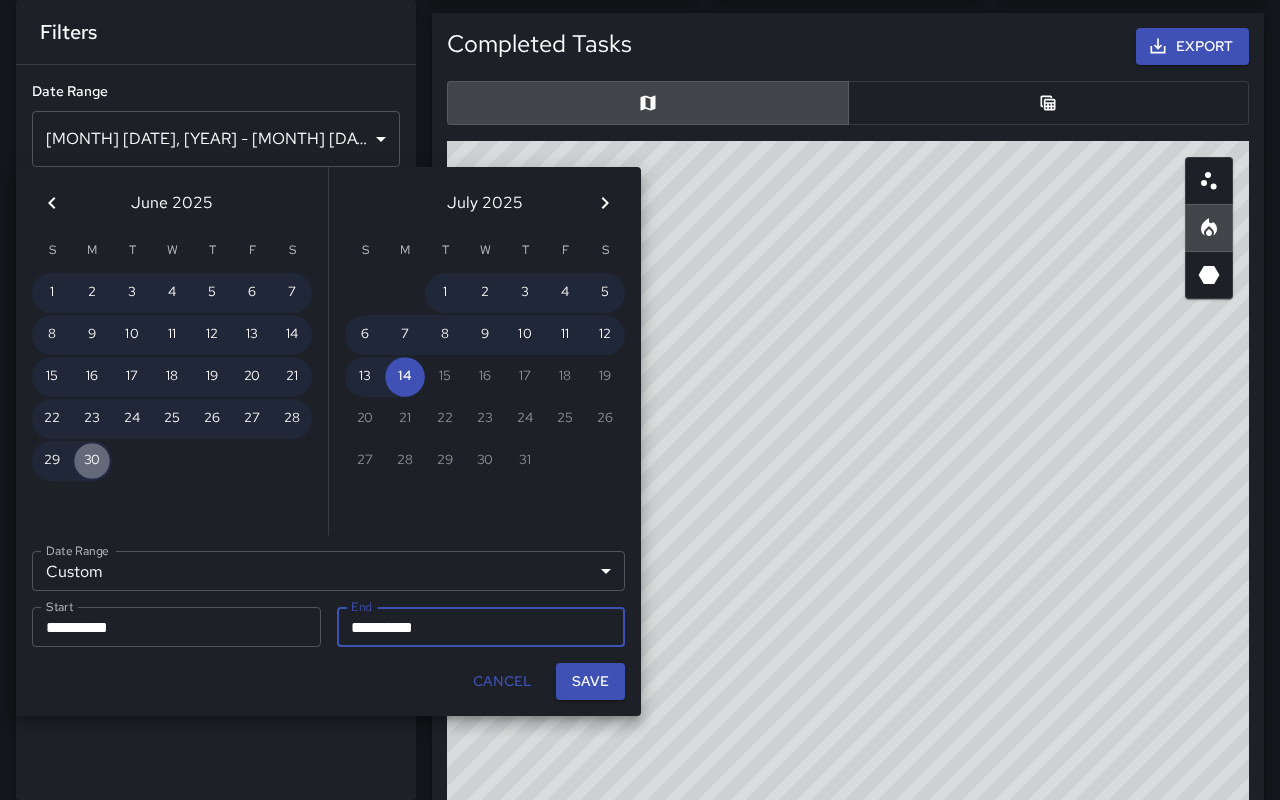 click on "30" at bounding box center (92, 461) 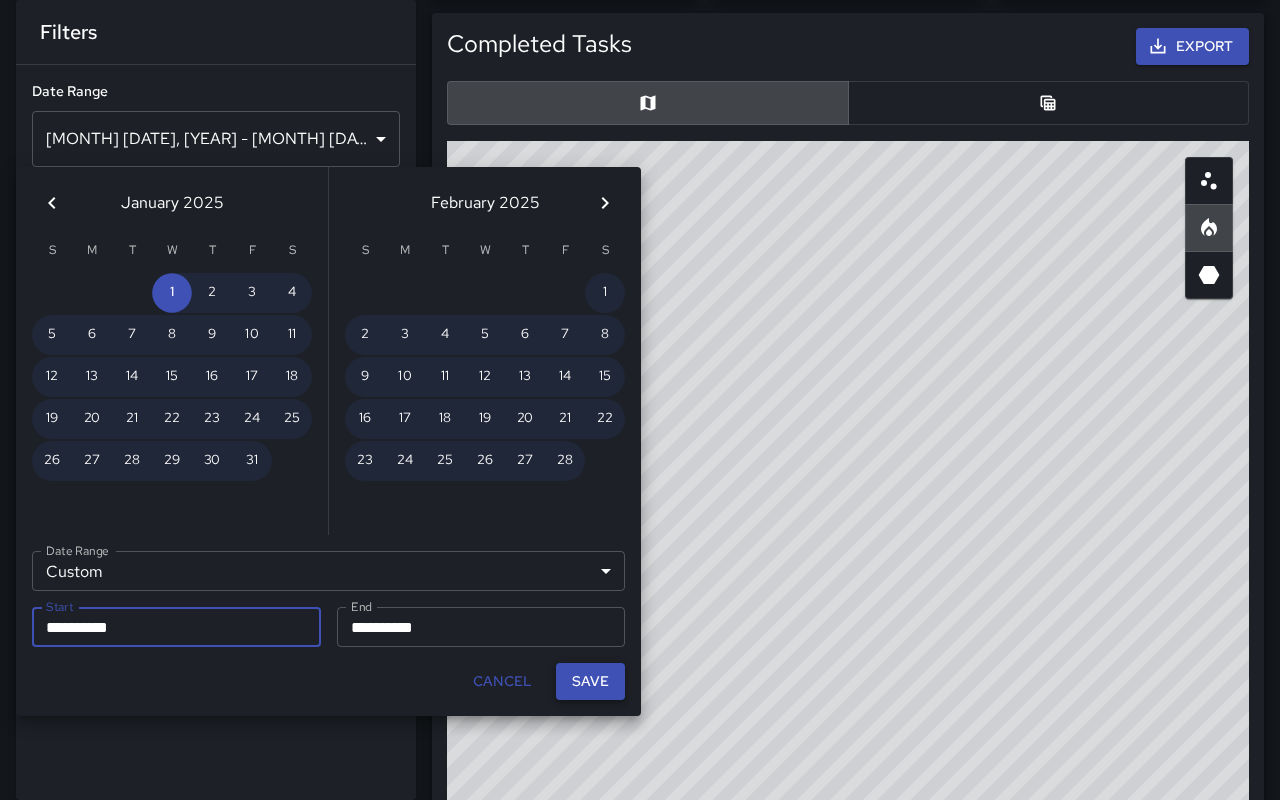 click on "Save" at bounding box center [590, 681] 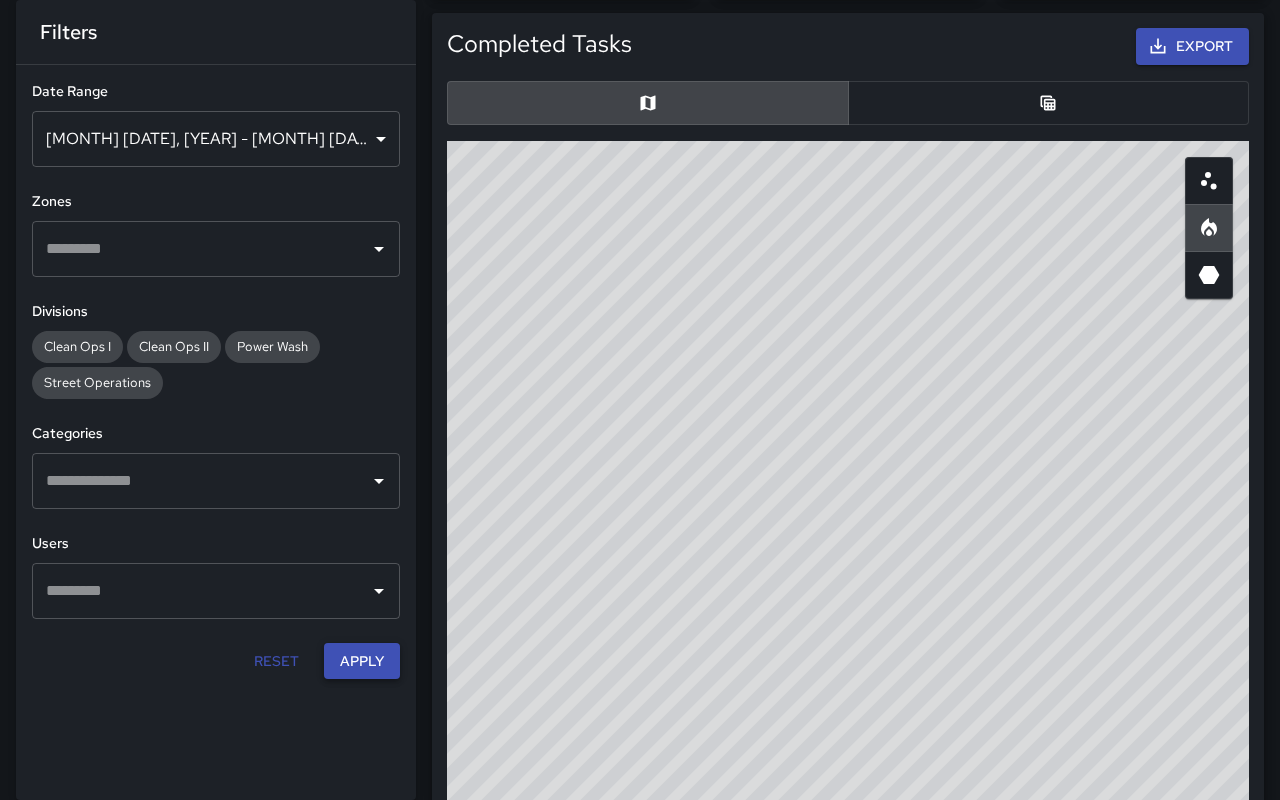 click on "Apply" at bounding box center [362, 661] 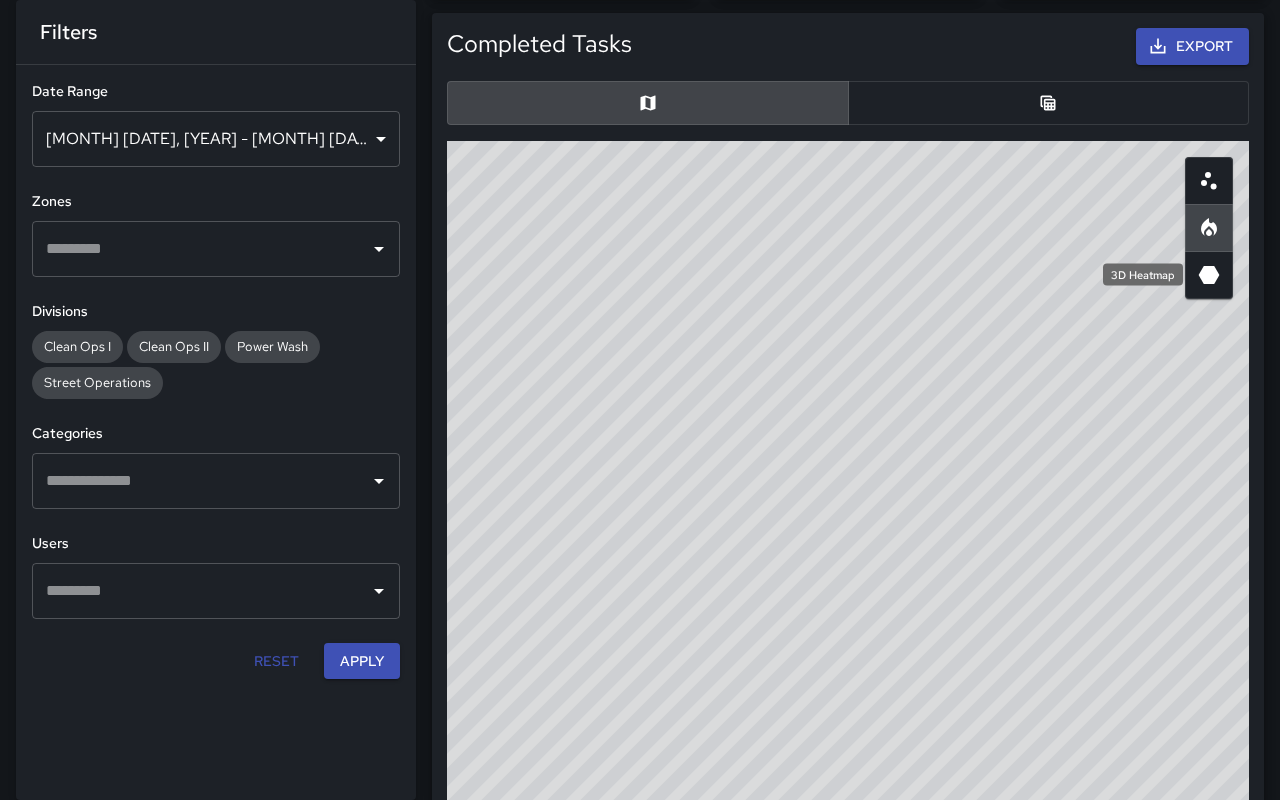 click 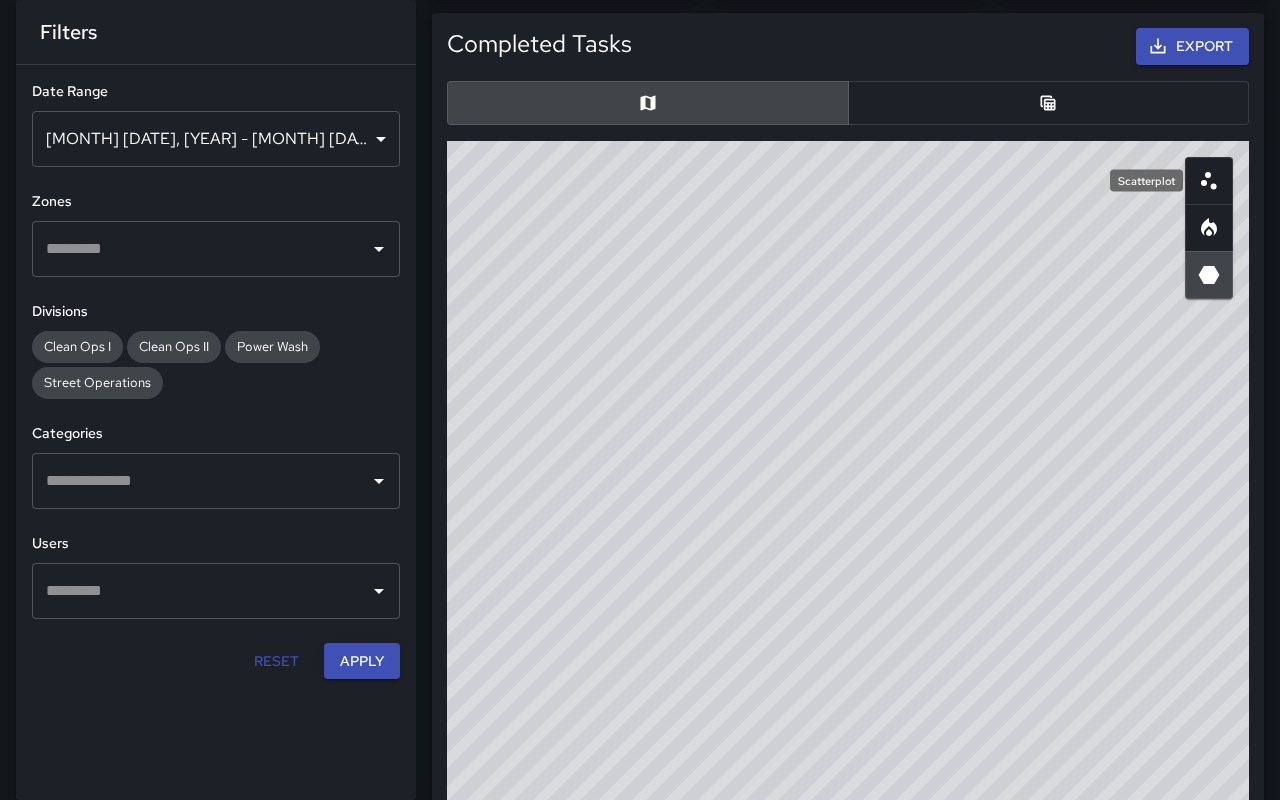 click 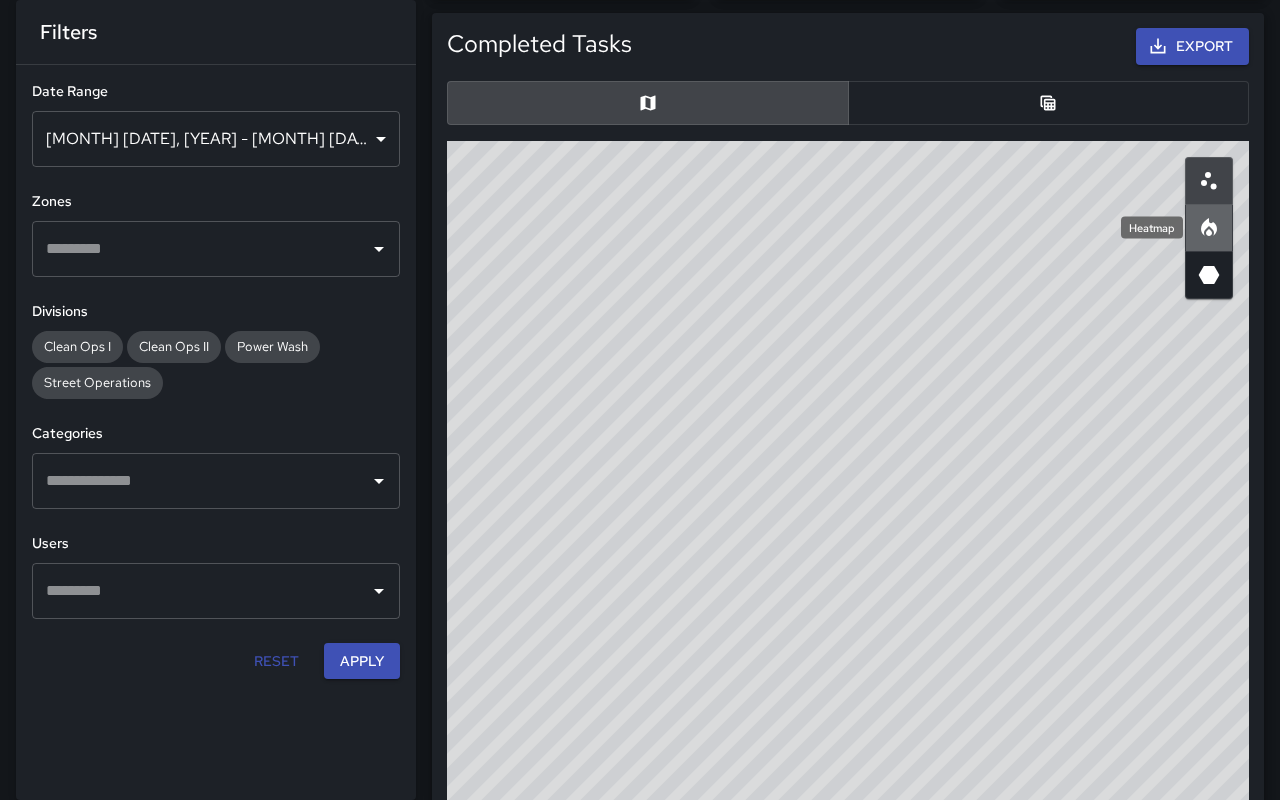 click 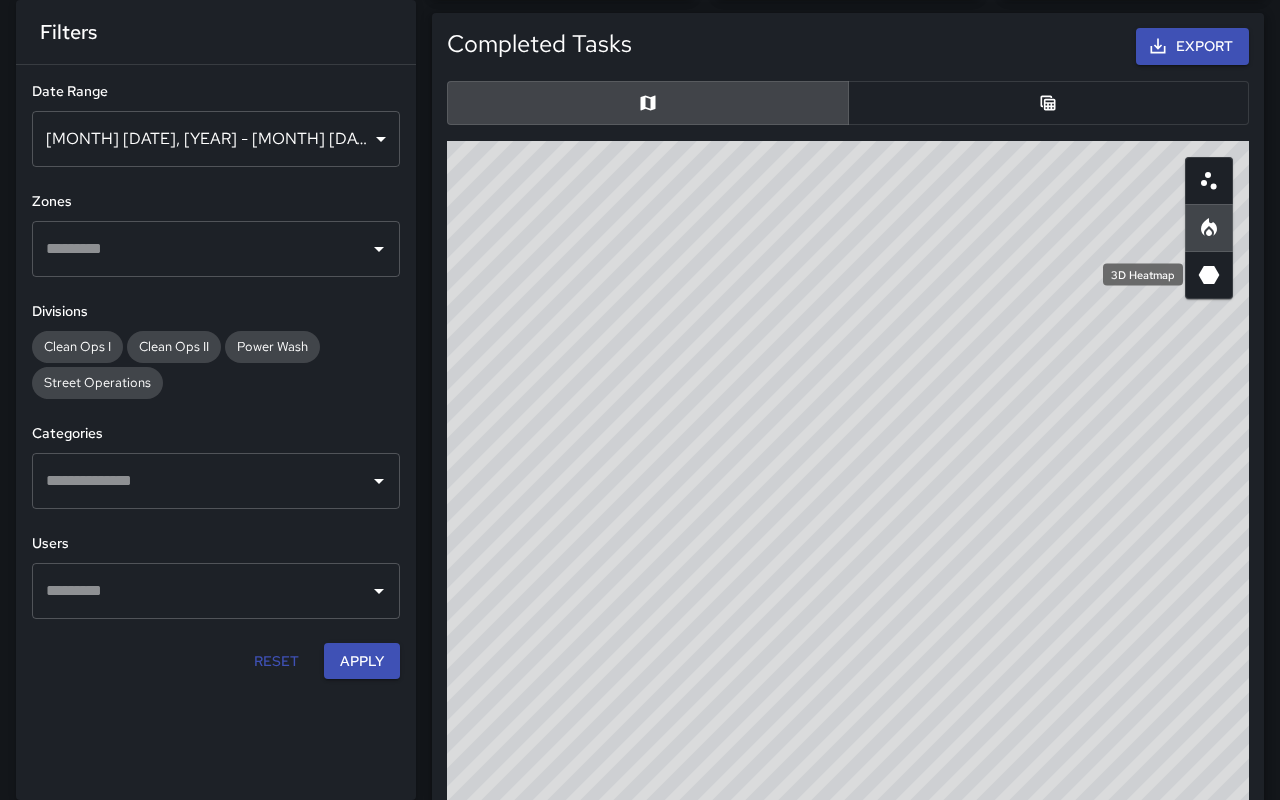 click 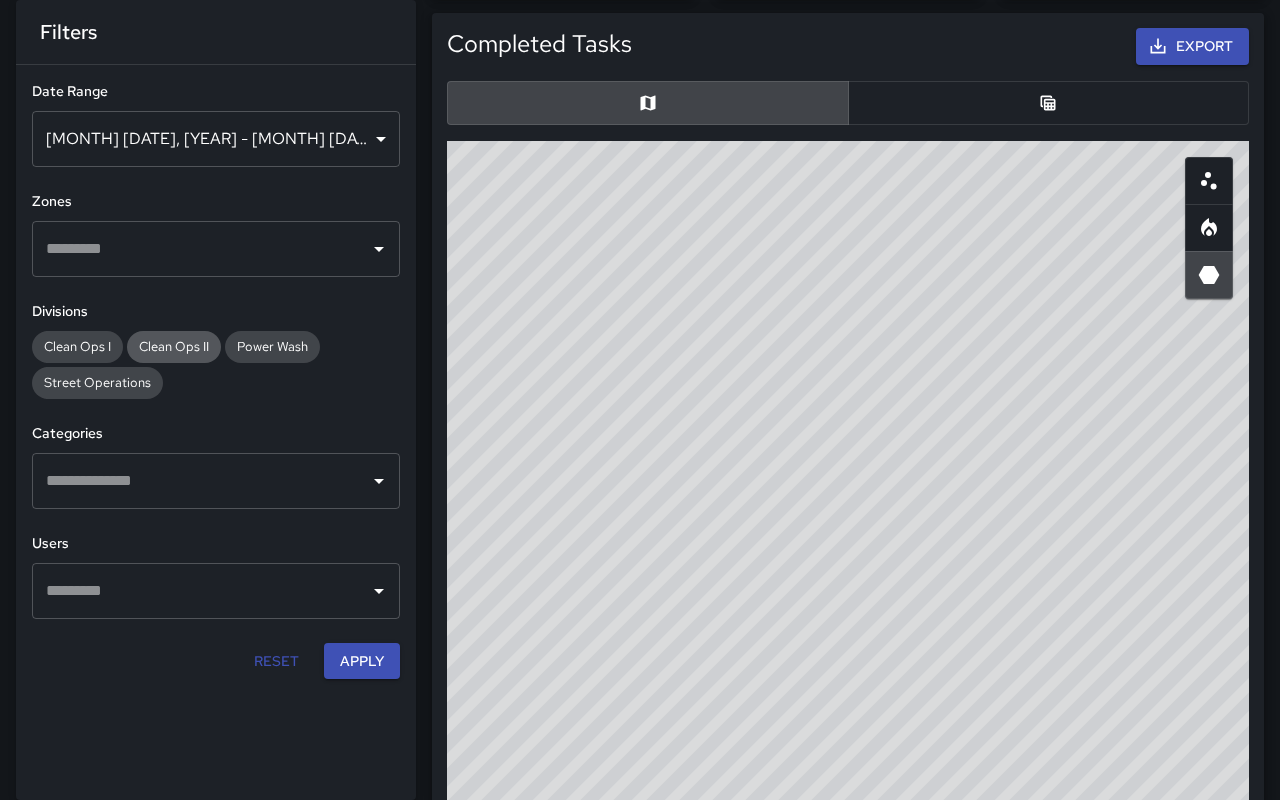 click on "Clean Ops II" at bounding box center [174, 346] 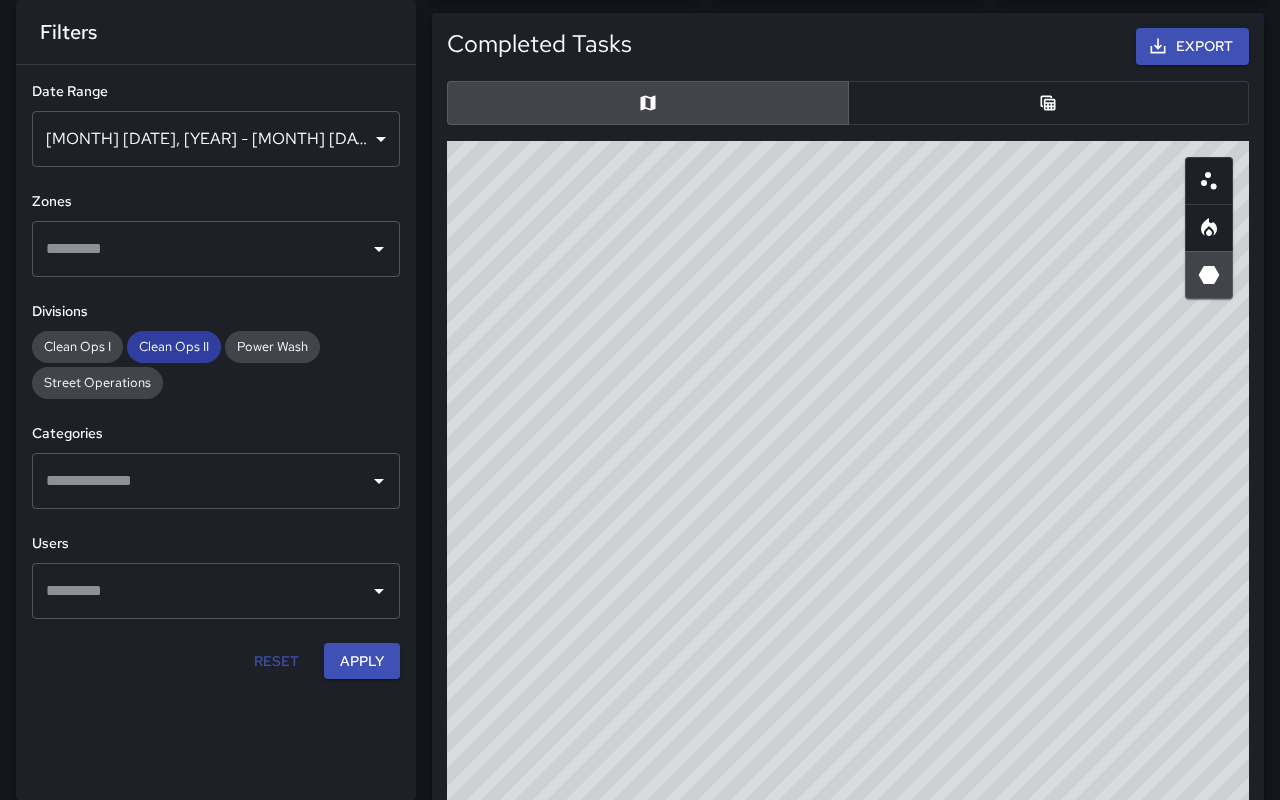 click on "Clean Ops II" at bounding box center (174, 346) 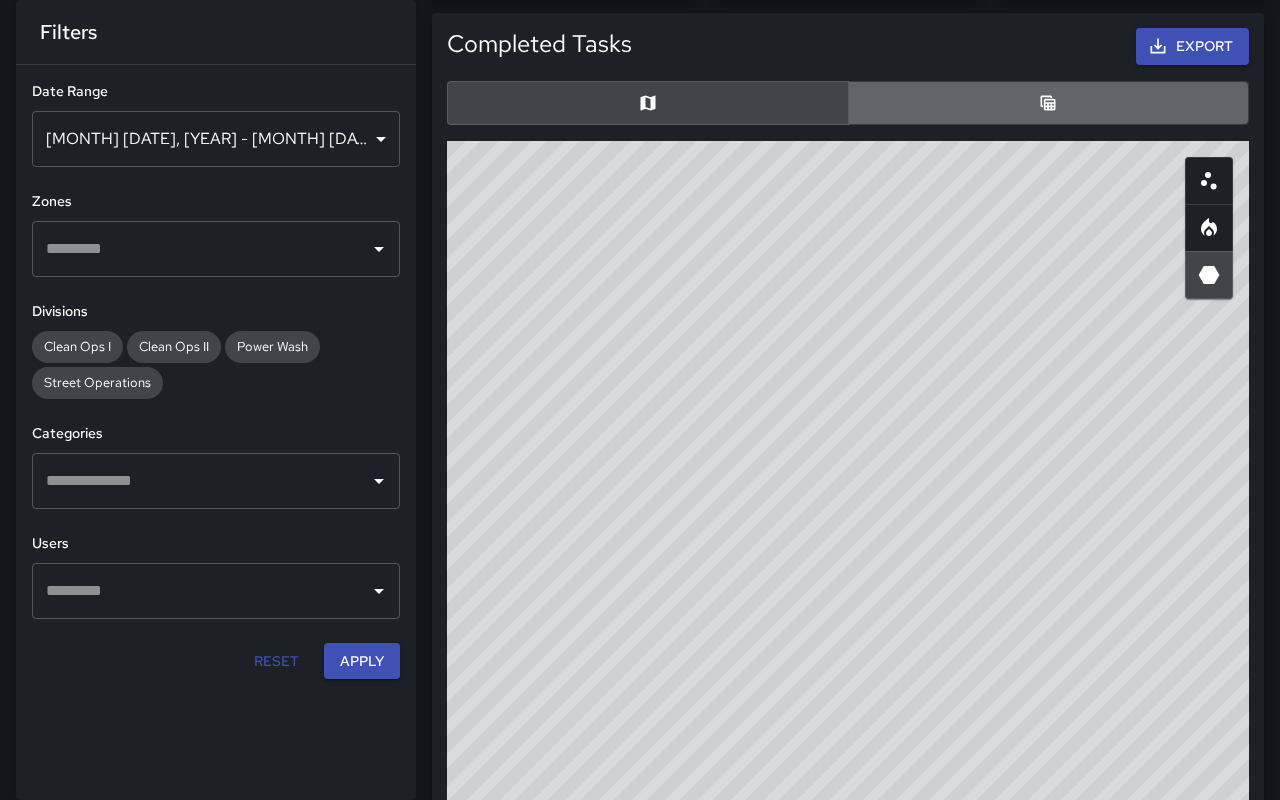 click at bounding box center [1049, 103] 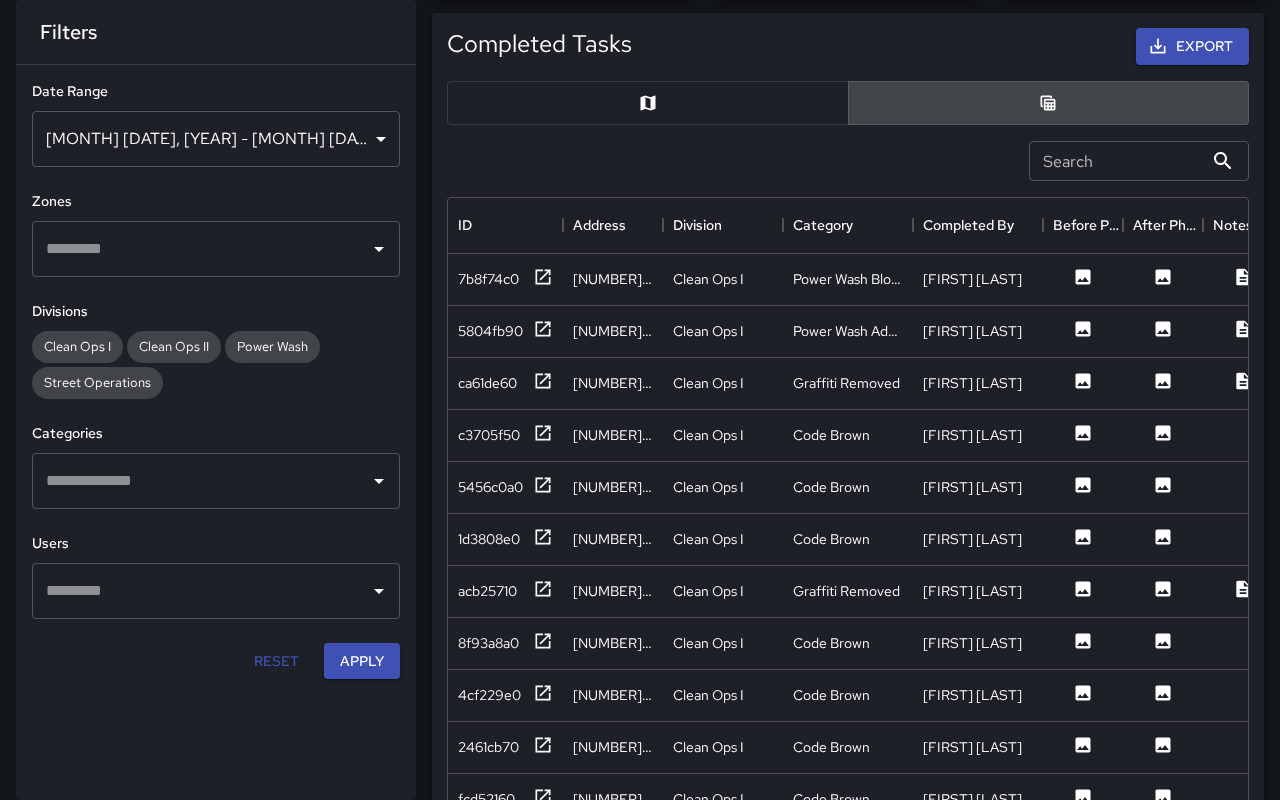 scroll, scrollTop: 745, scrollLeft: 800, axis: both 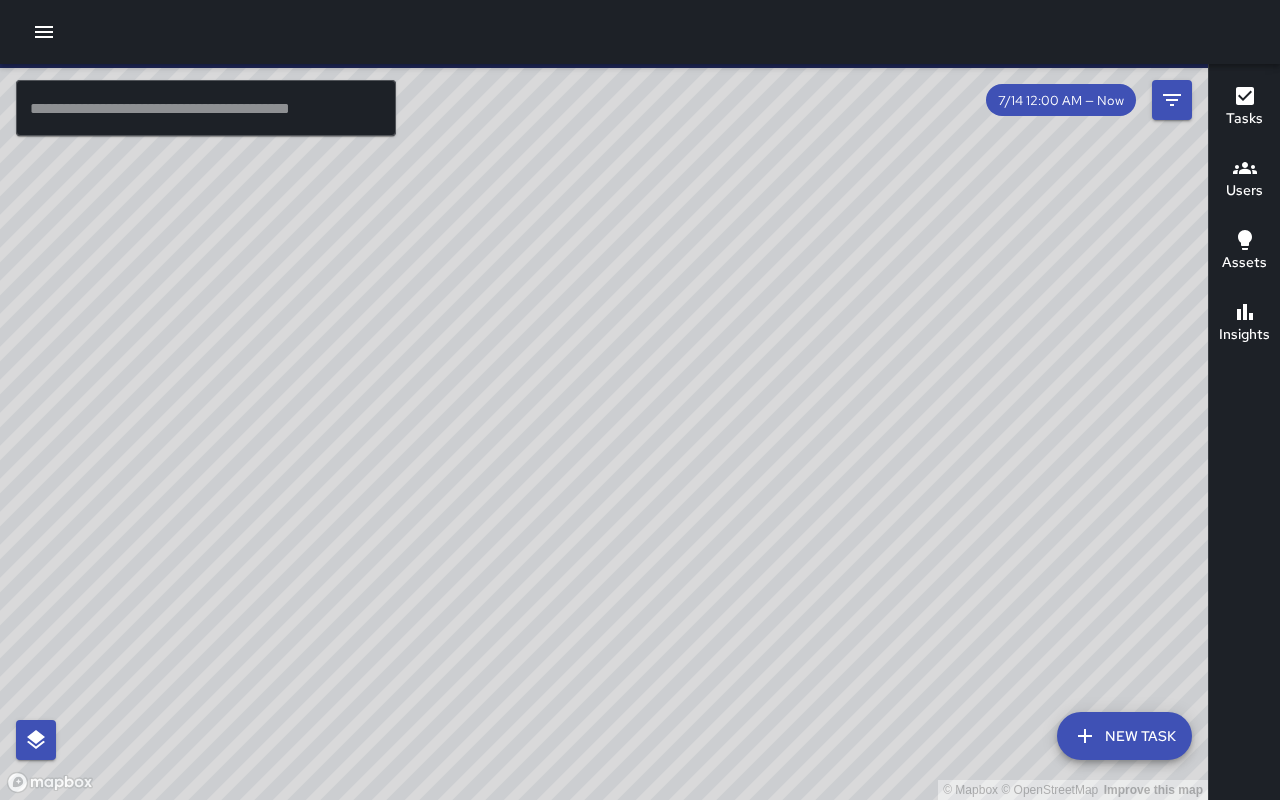 click 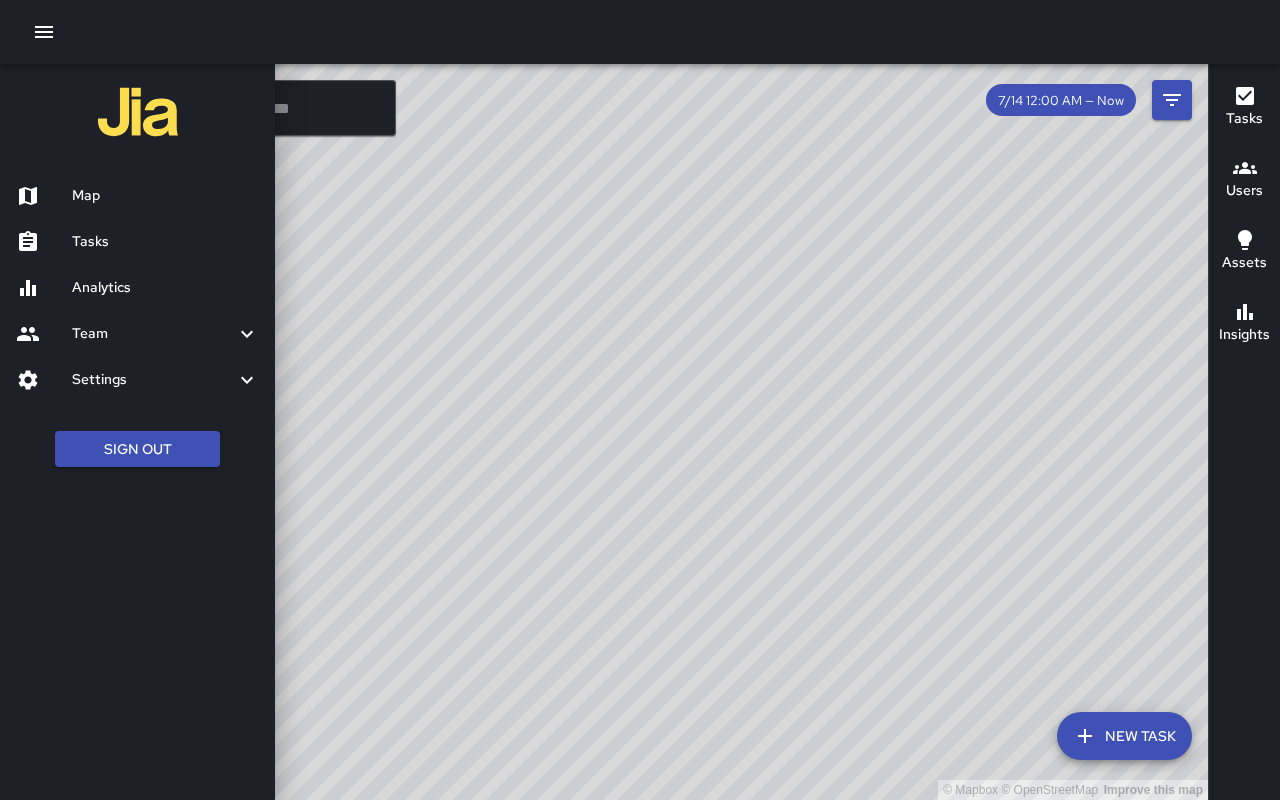 click on "New Task" at bounding box center [1124, 736] 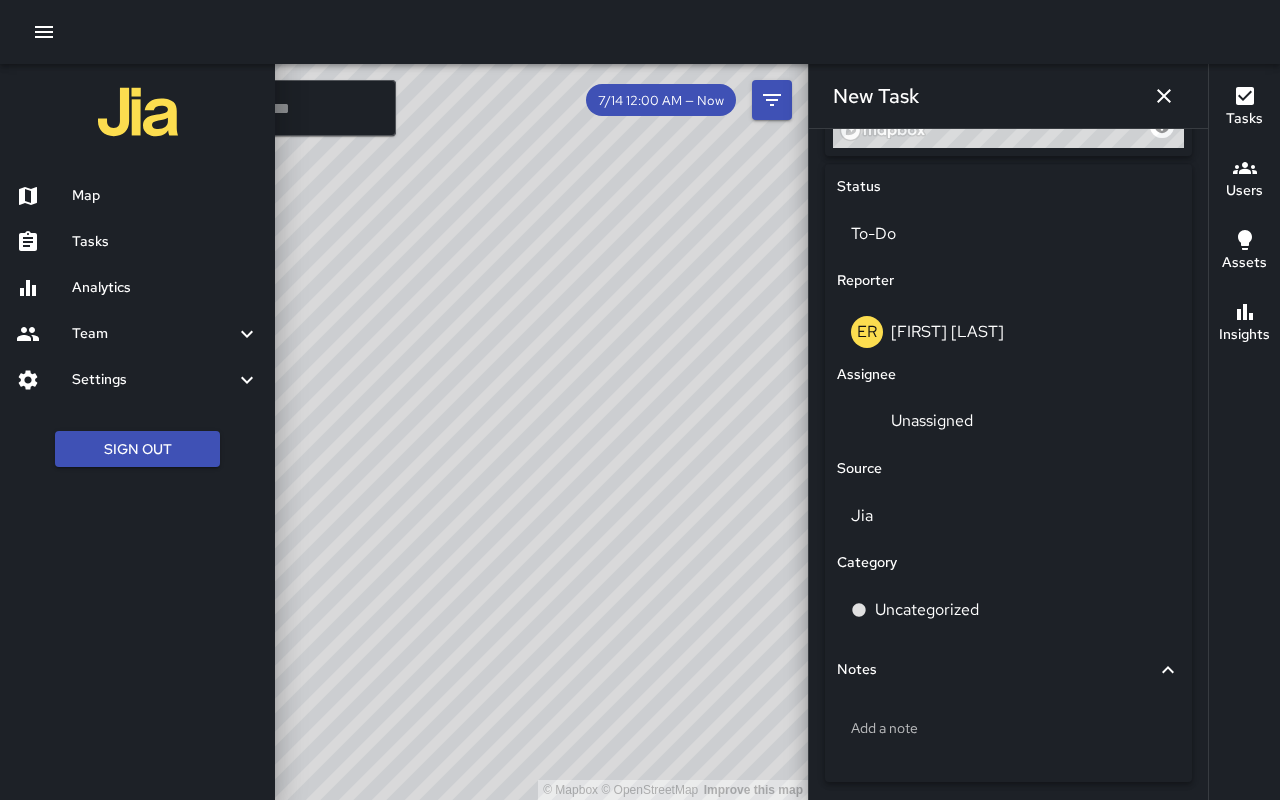 scroll, scrollTop: 984, scrollLeft: 0, axis: vertical 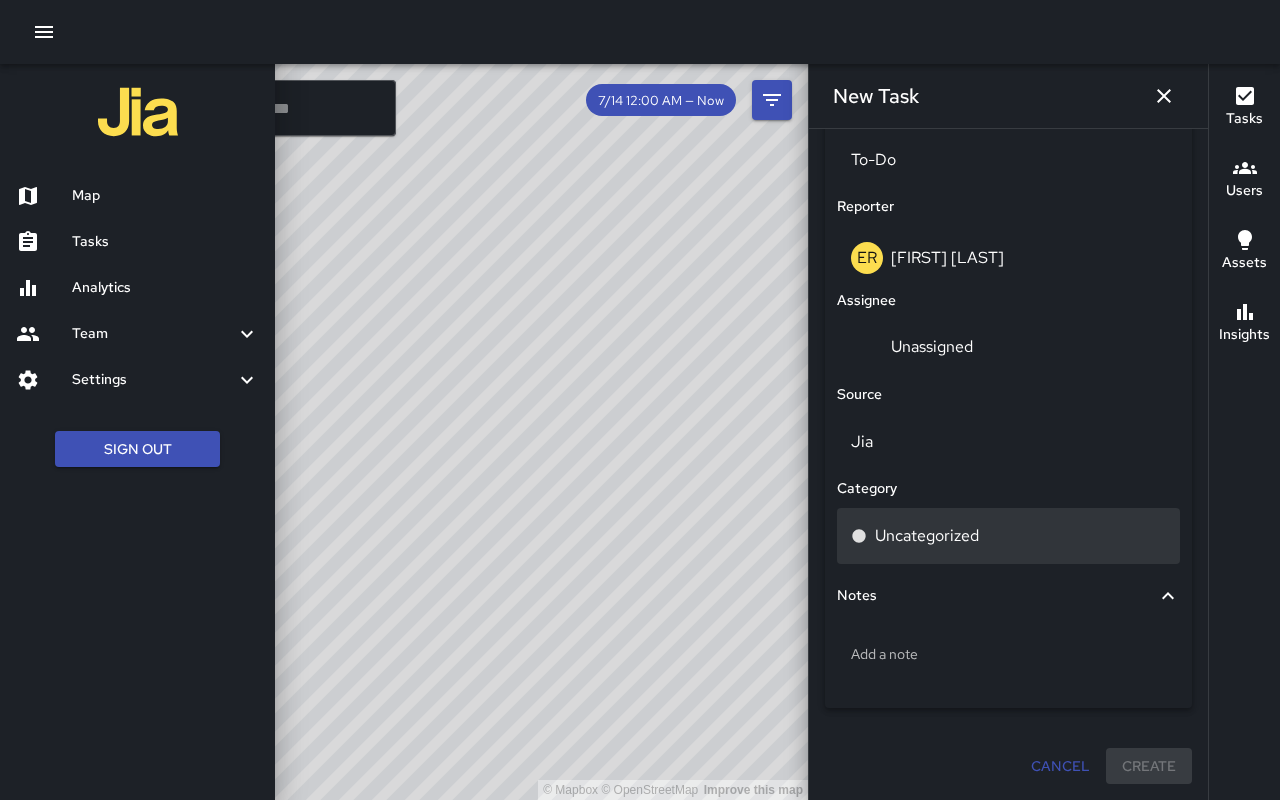 click on "Uncategorized" at bounding box center (927, 536) 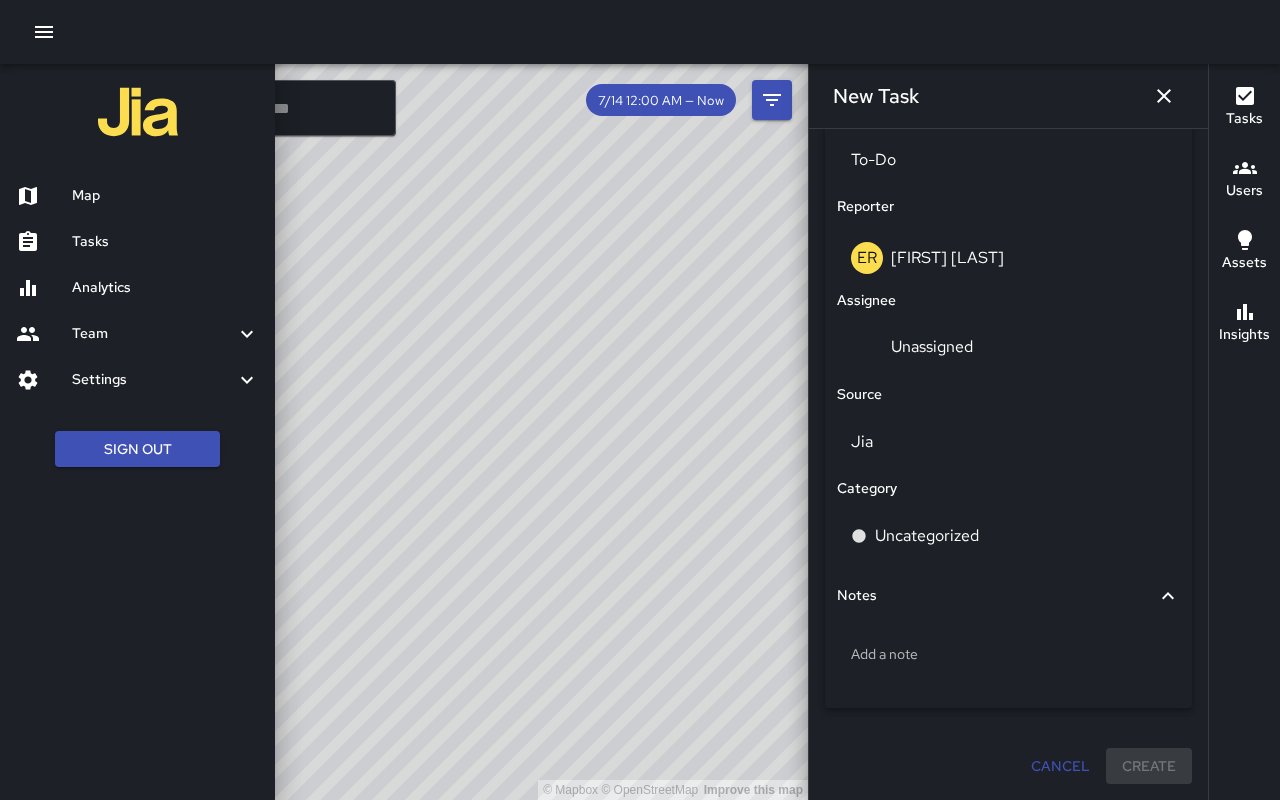click on "Uncategorized" at bounding box center [927, 536] 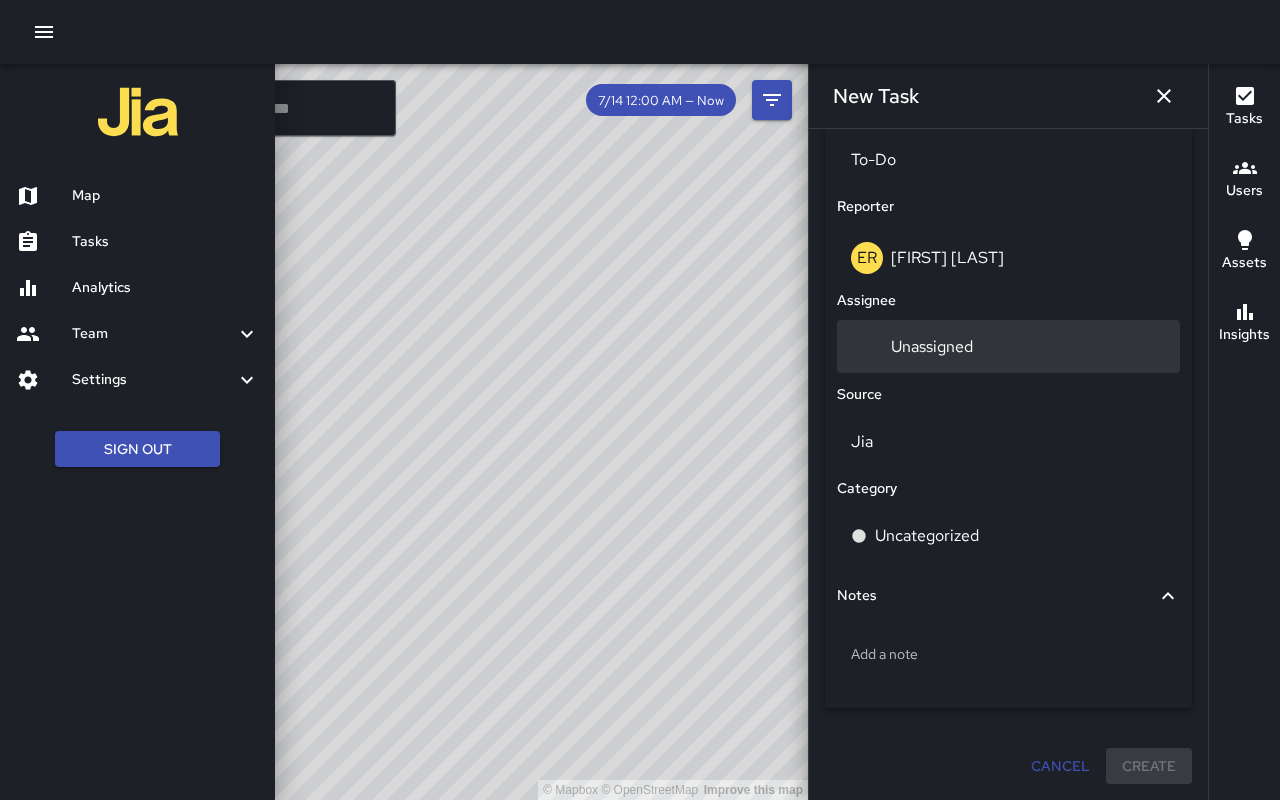 click on "Unassigned" at bounding box center (916, 346) 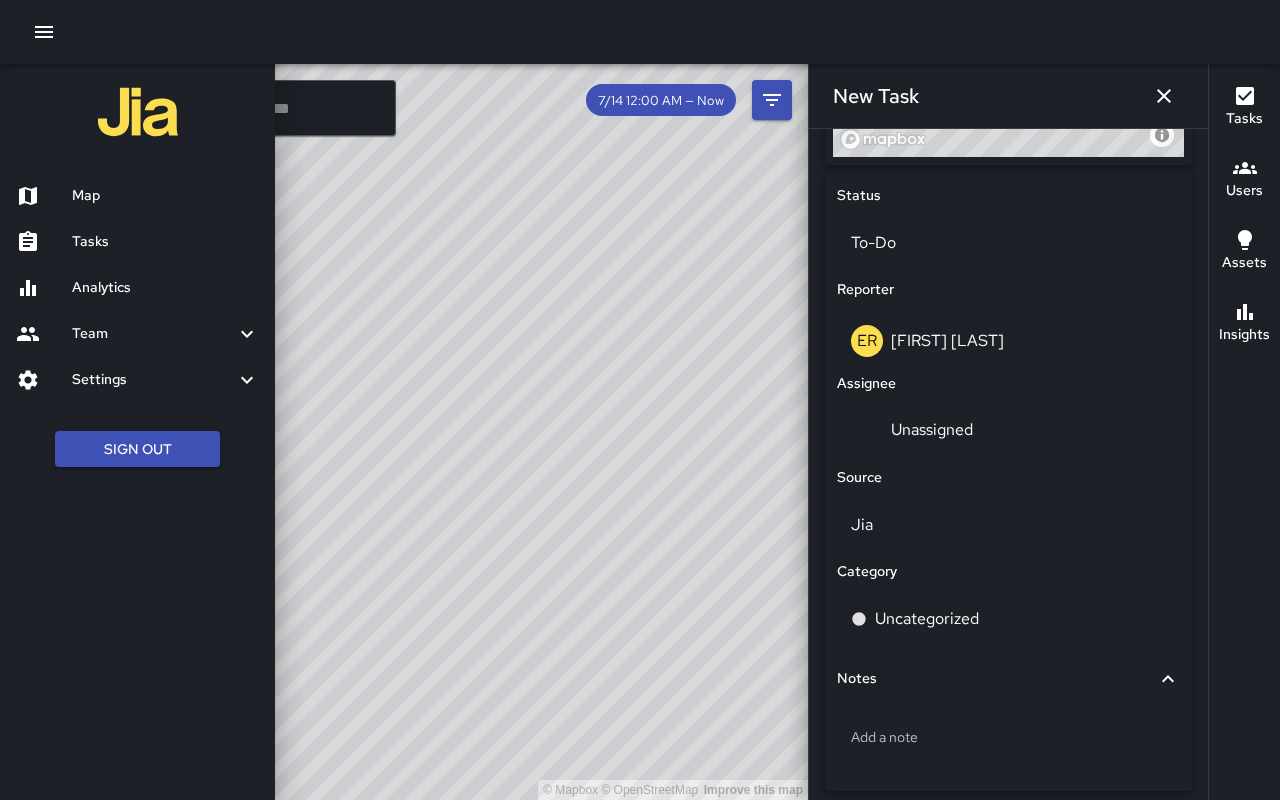 scroll, scrollTop: 984, scrollLeft: 0, axis: vertical 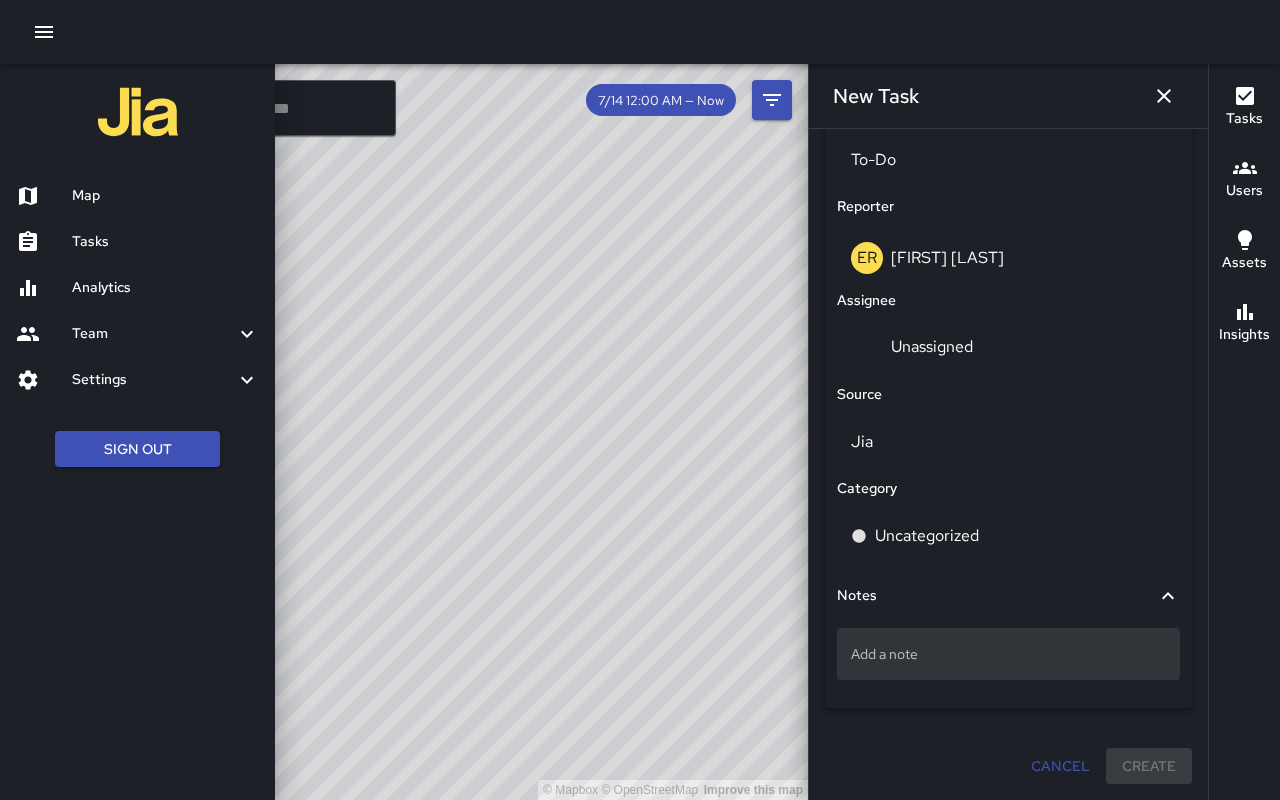 click on "Add a note" at bounding box center [1008, 654] 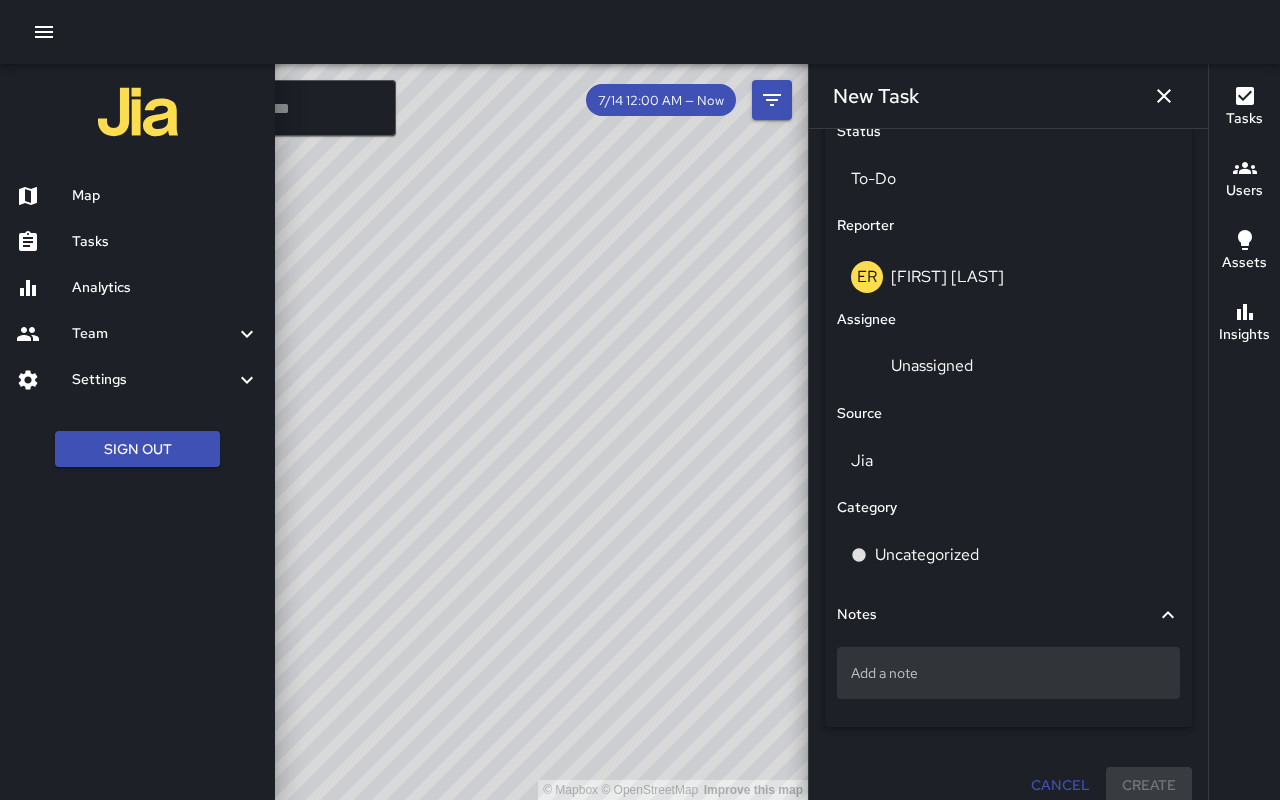 click on "Add a note" at bounding box center (1008, 673) 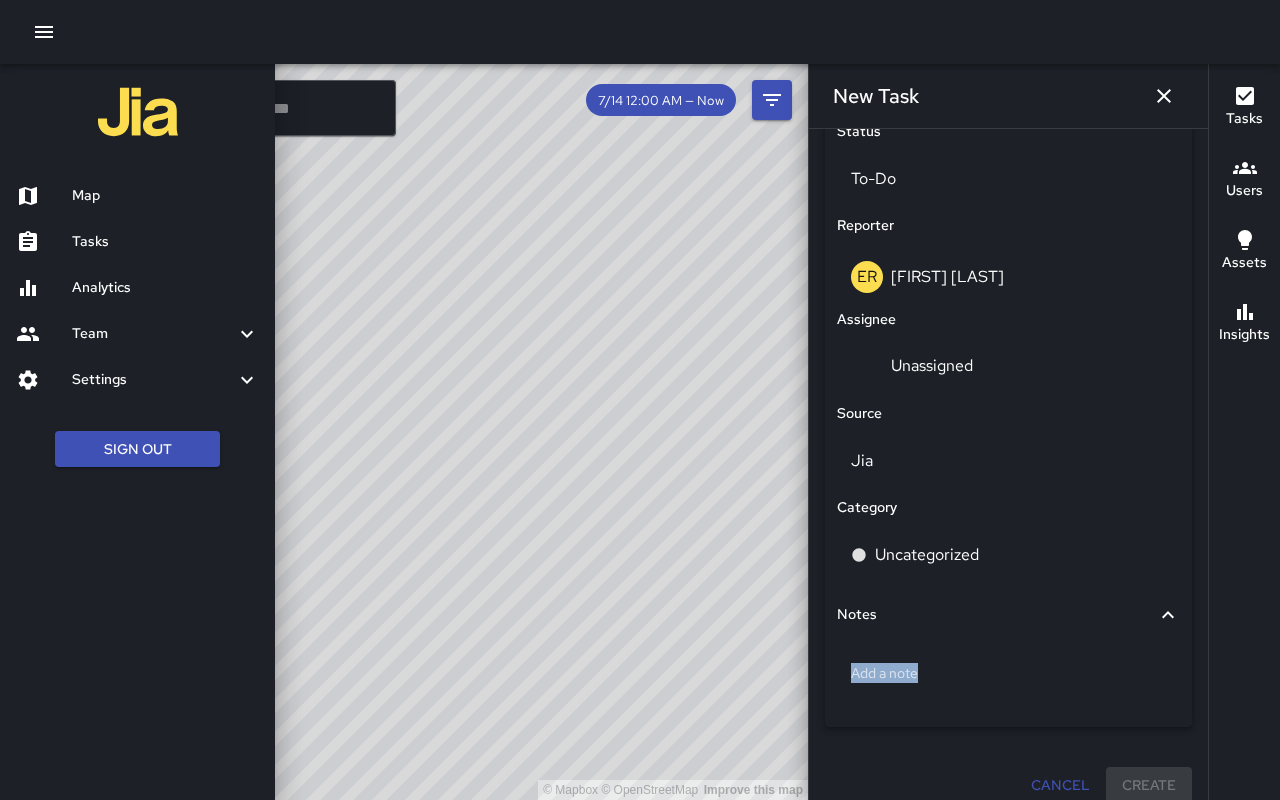 click on "Add a note" at bounding box center [1008, 673] 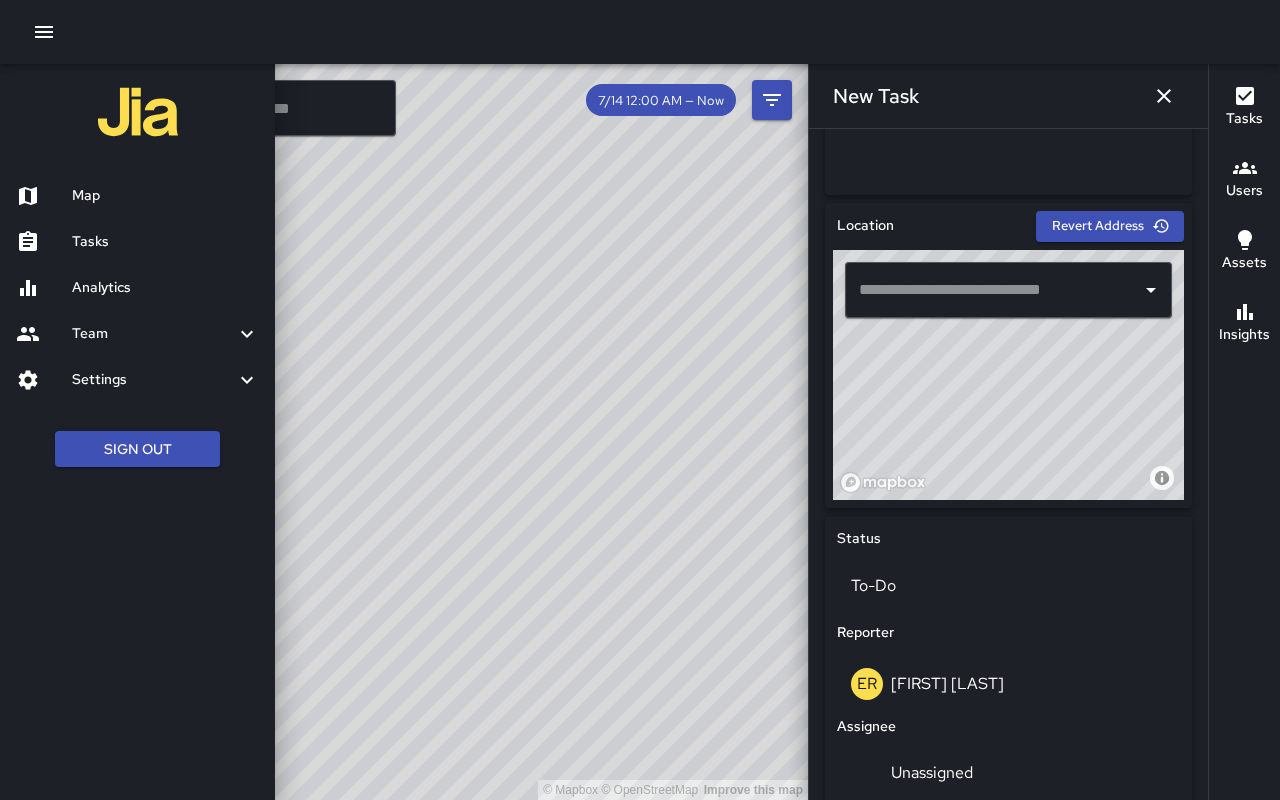 scroll, scrollTop: 556, scrollLeft: 0, axis: vertical 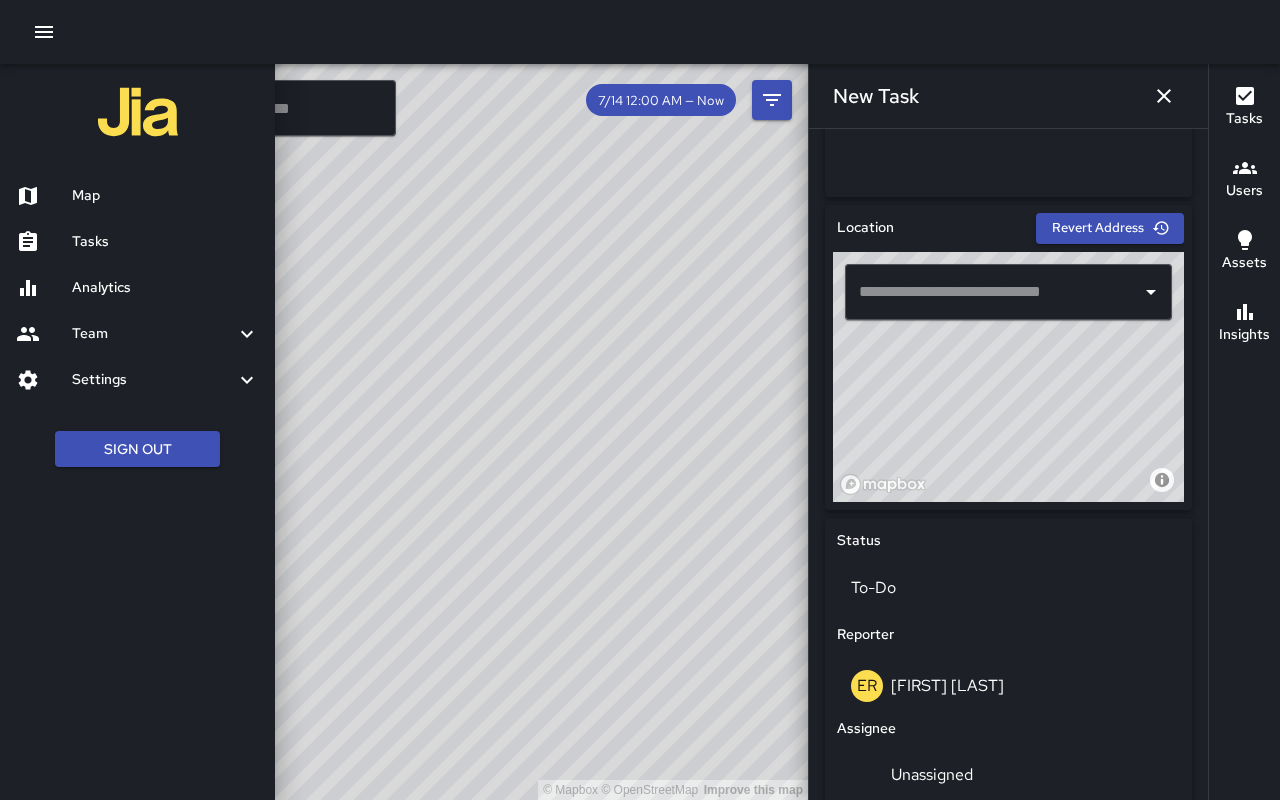 click at bounding box center [993, 292] 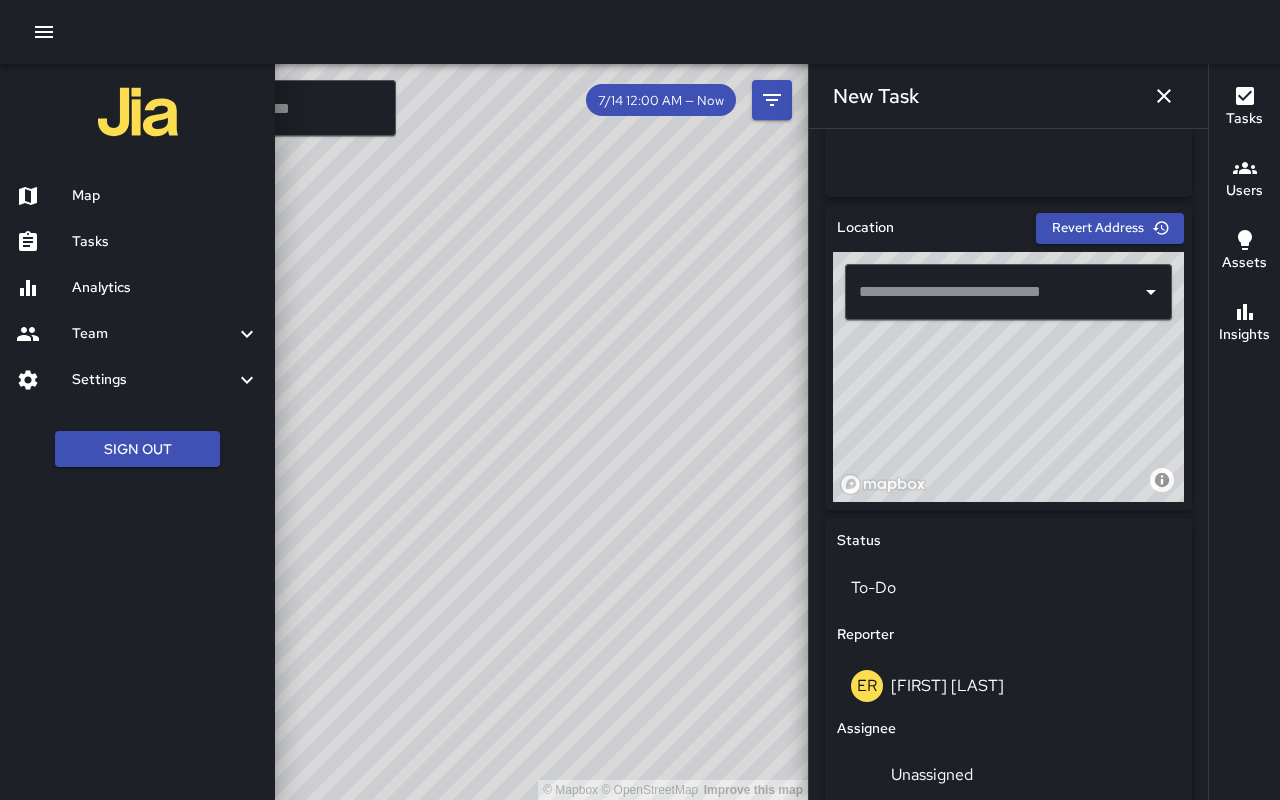 drag, startPoint x: 1063, startPoint y: 440, endPoint x: 983, endPoint y: 346, distance: 123.4342 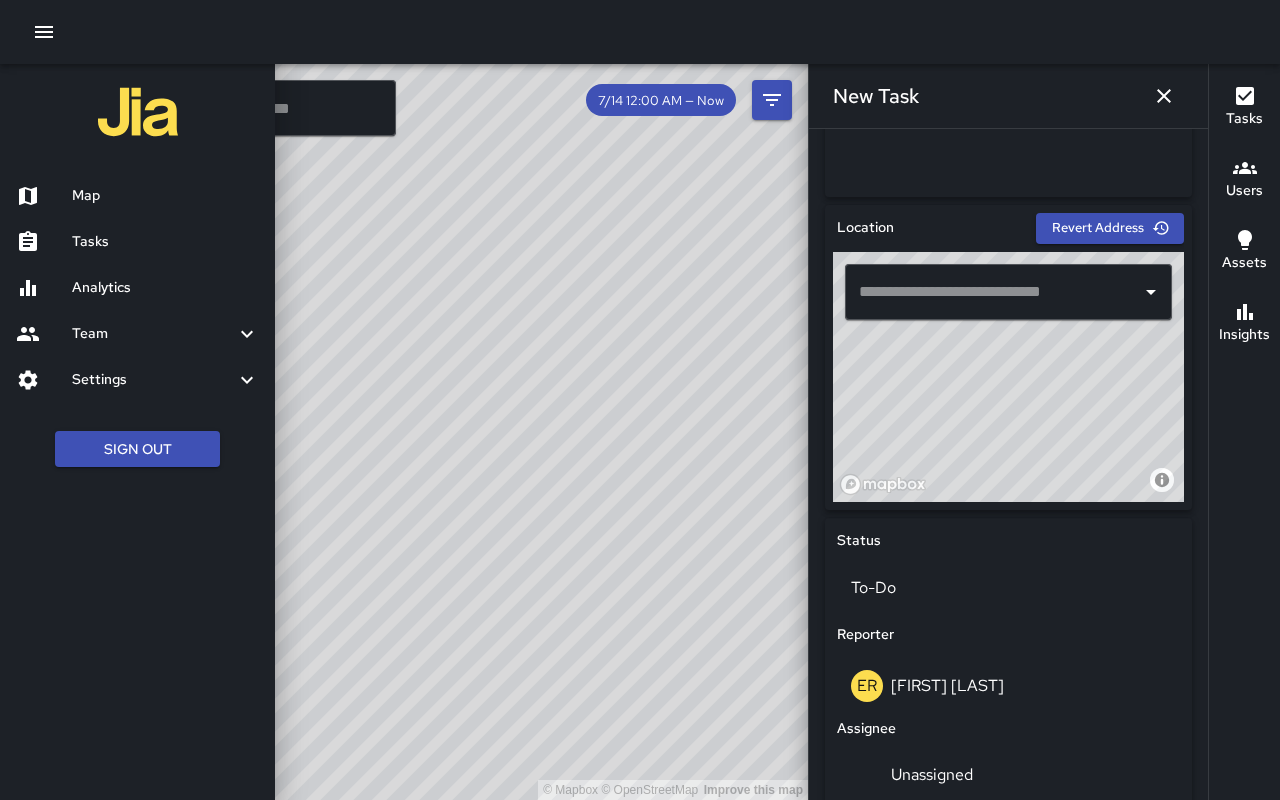 click on "© Mapbox   © OpenStreetMap   Improve this map" at bounding box center (1008, 377) 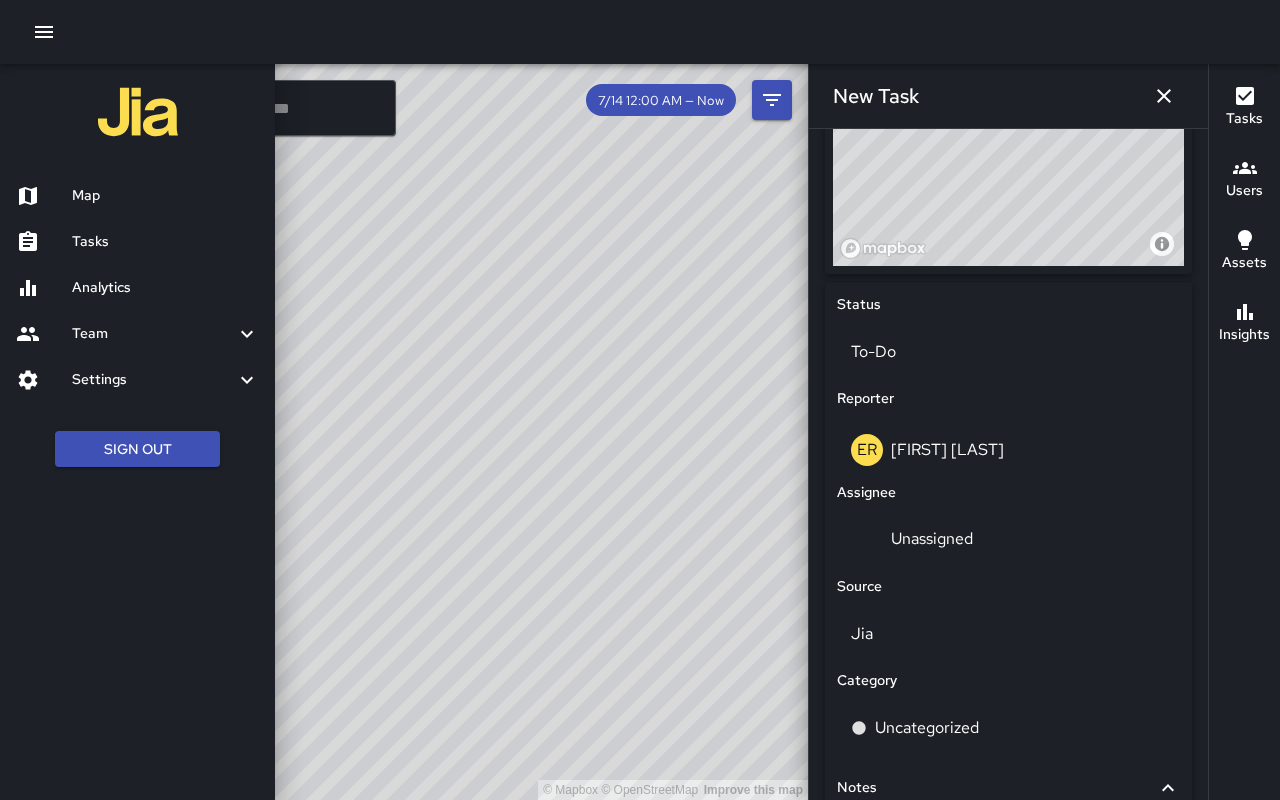 scroll, scrollTop: 815, scrollLeft: 0, axis: vertical 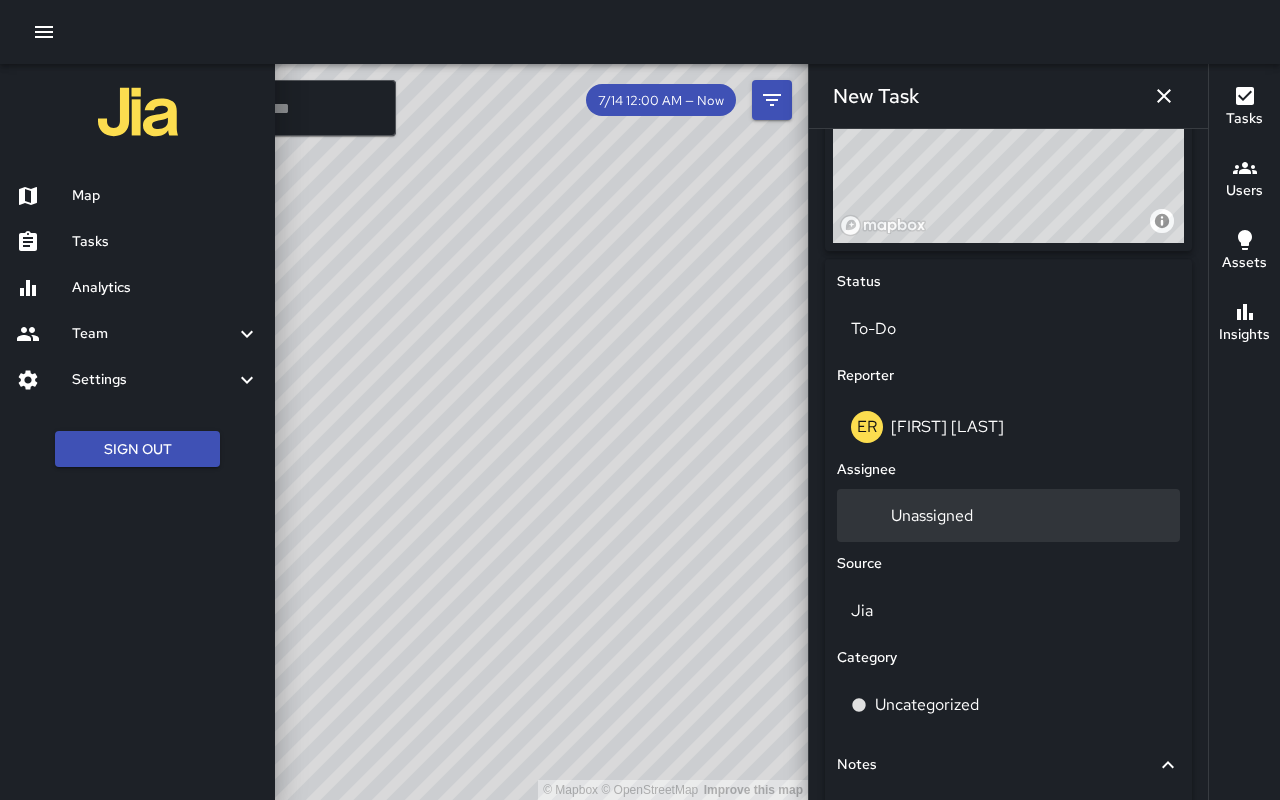 click on "Unassigned" at bounding box center (932, 515) 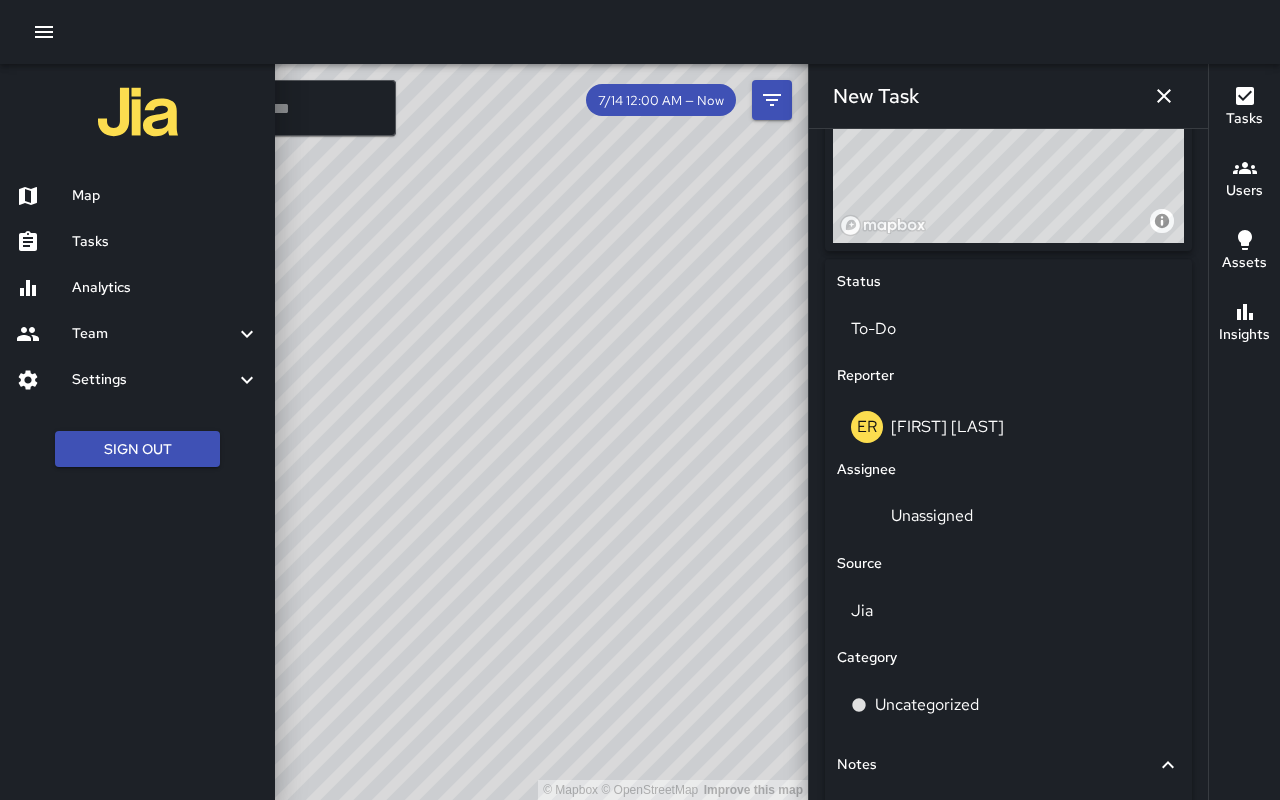 click on "Unassigned" at bounding box center (932, 515) 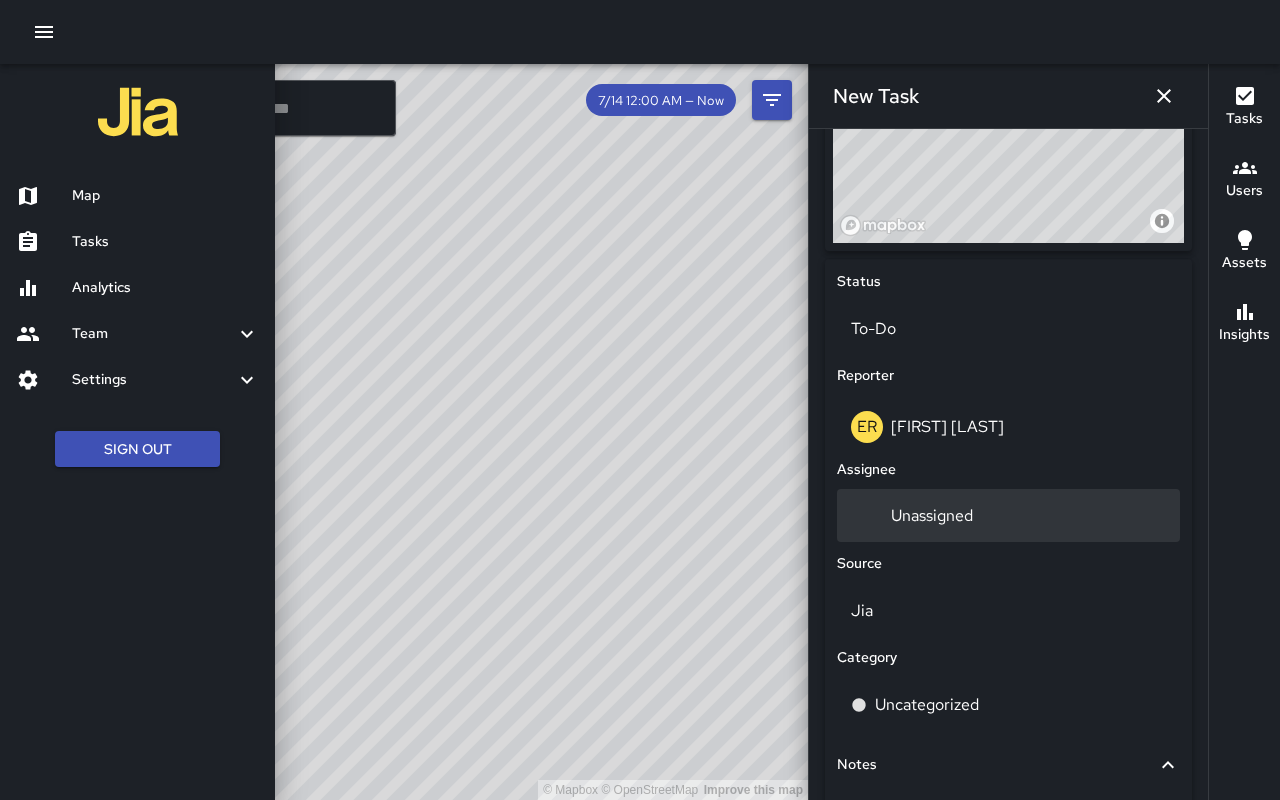 click on "Unassigned" at bounding box center [932, 515] 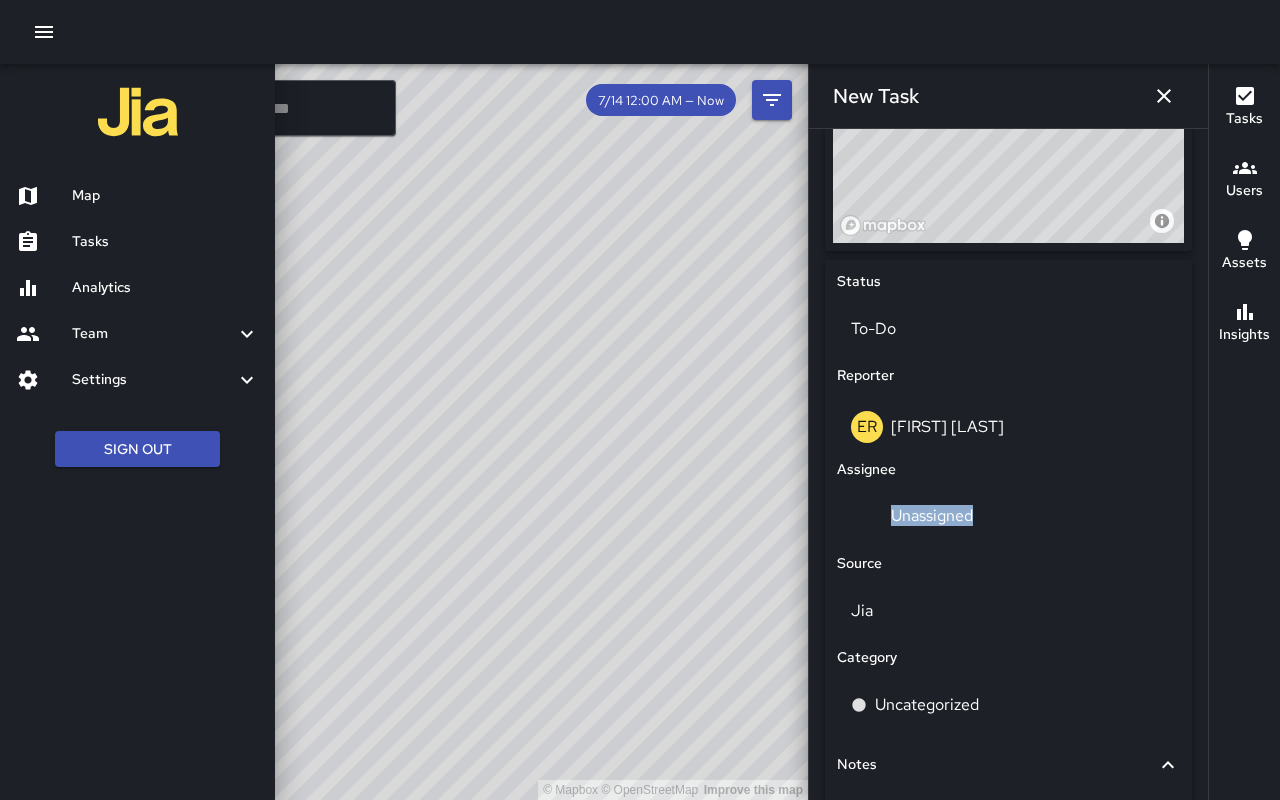 click on "Unassigned" at bounding box center [932, 515] 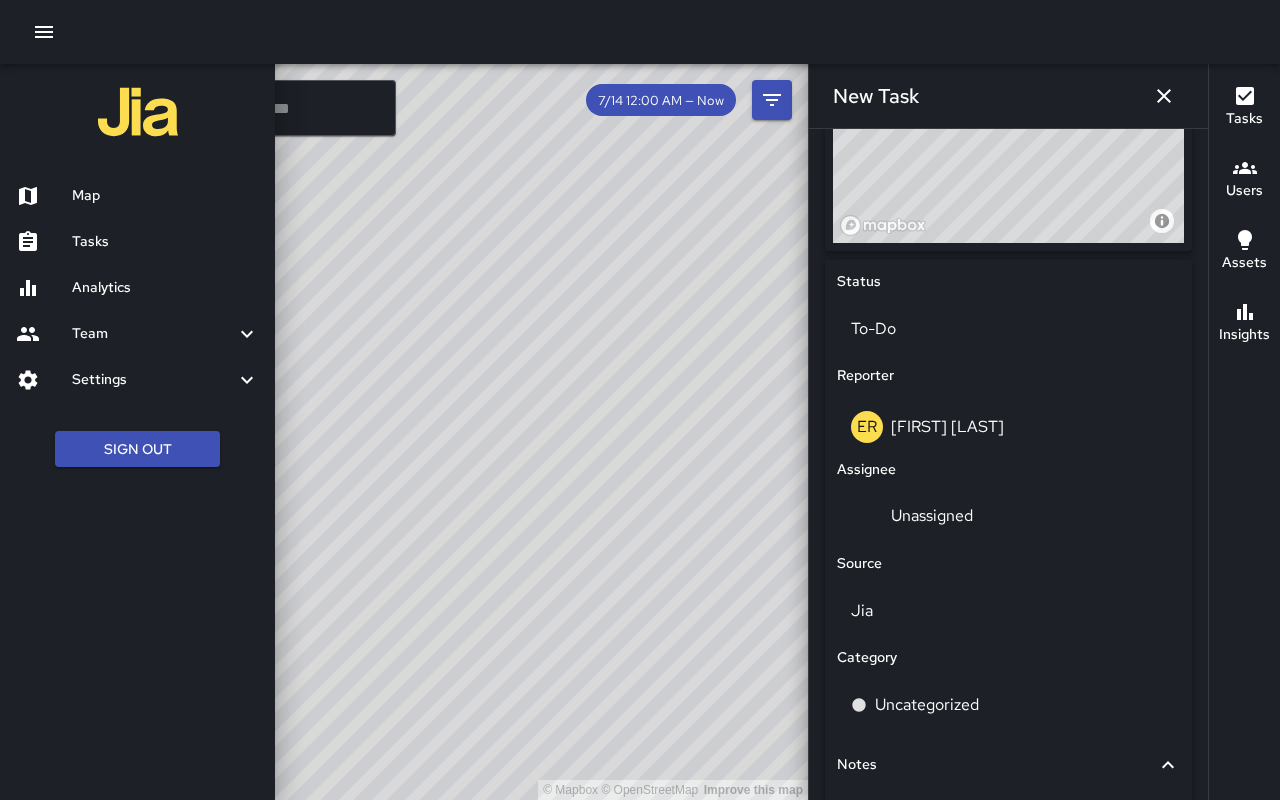 click on "Unassigned" at bounding box center [932, 515] 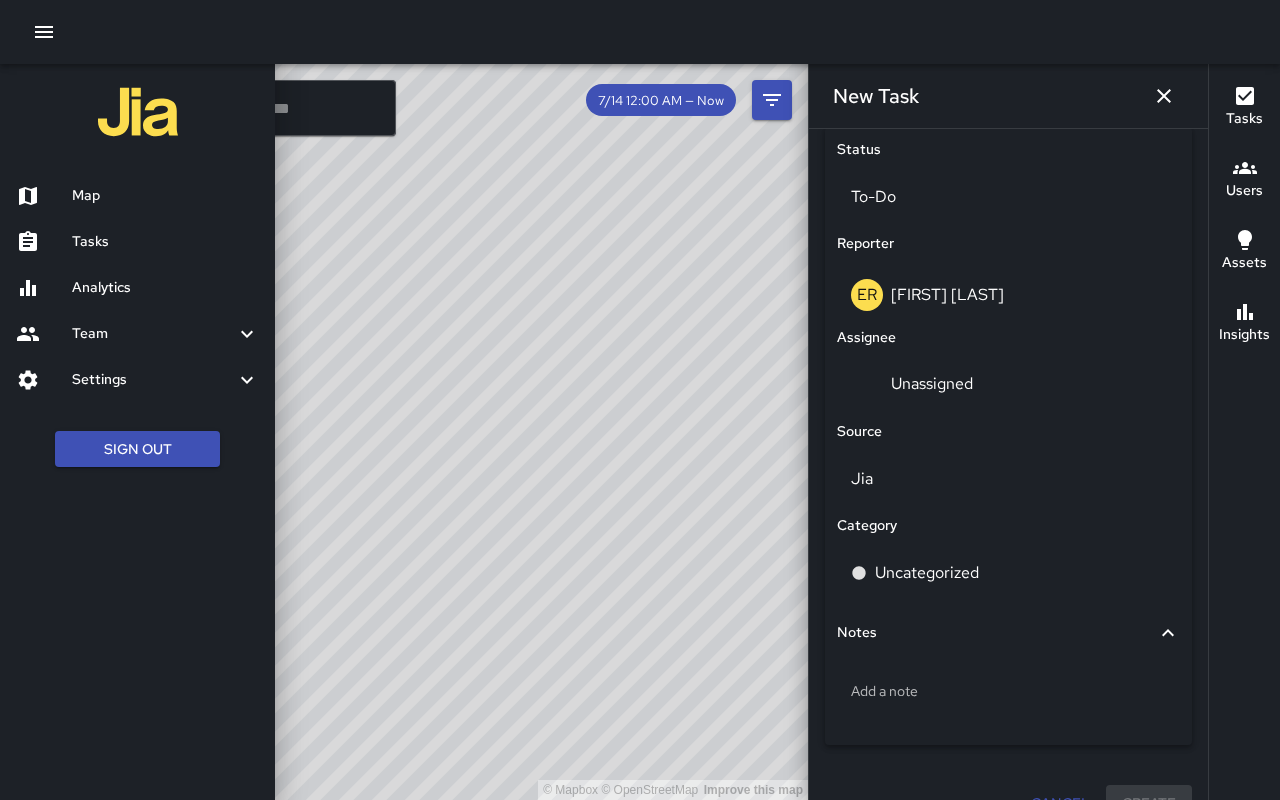 scroll, scrollTop: 984, scrollLeft: 0, axis: vertical 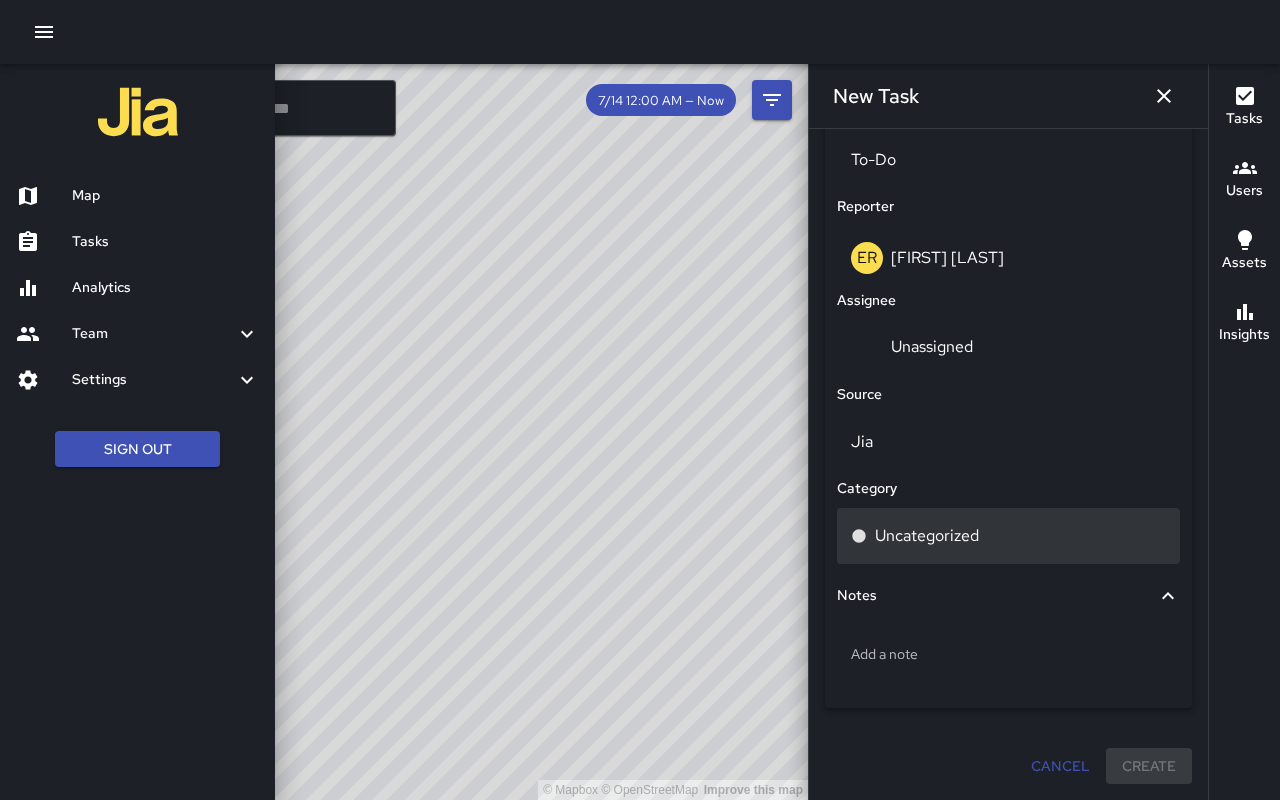 click on "Uncategorized" at bounding box center [1008, 536] 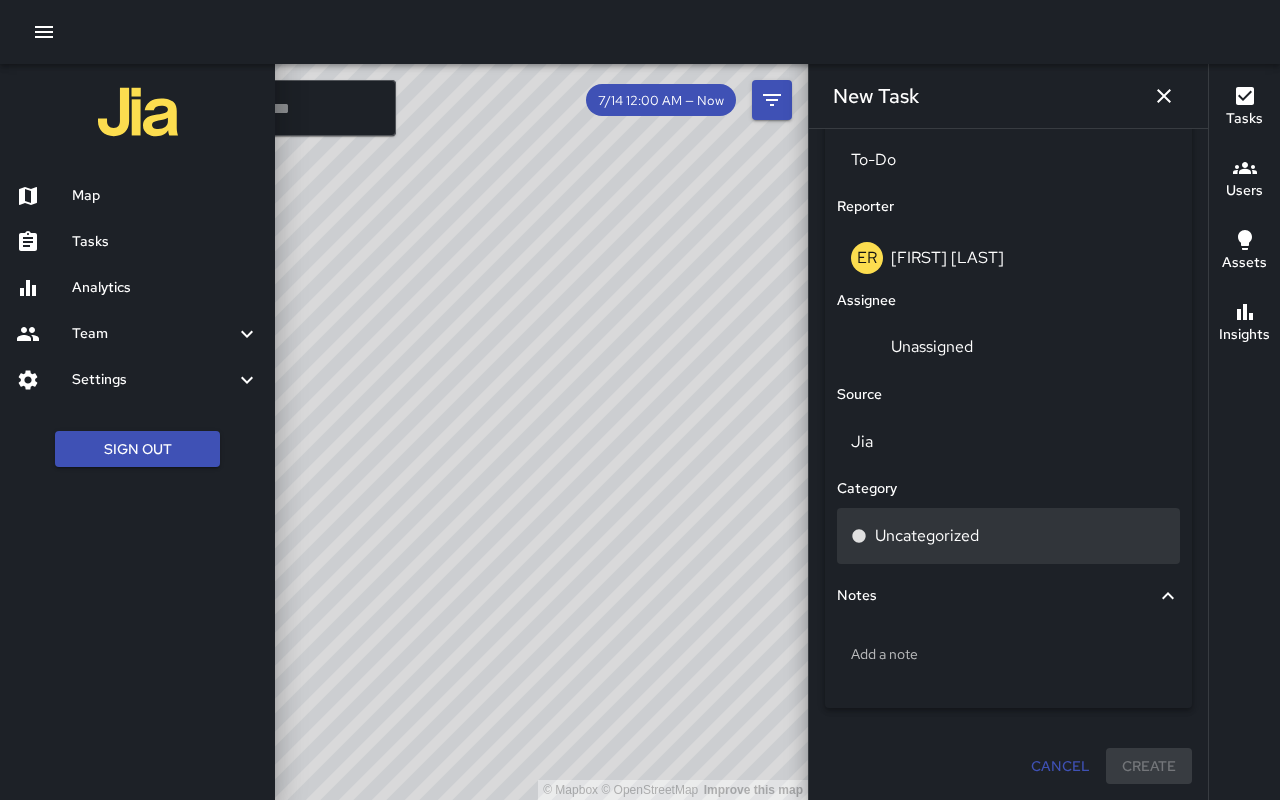 click on "Uncategorized" at bounding box center [927, 536] 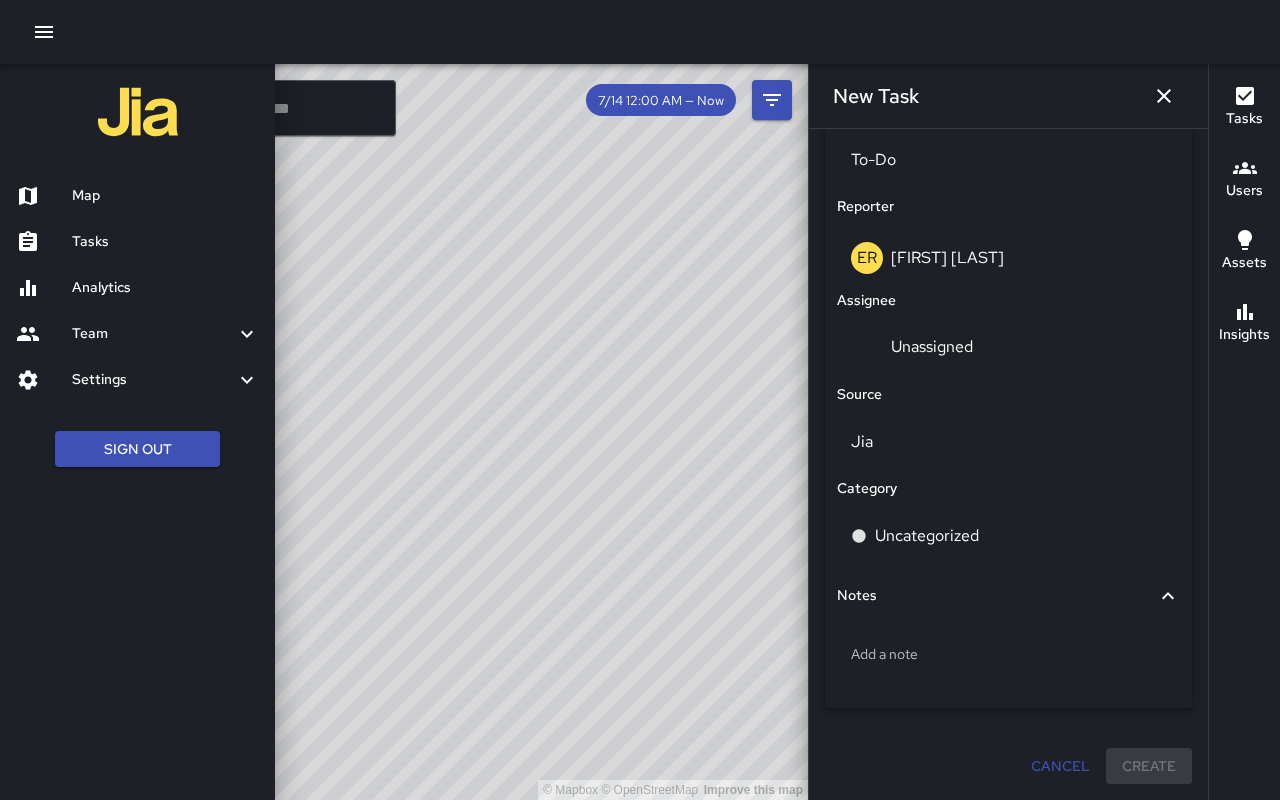 click on "Notes" at bounding box center [996, 596] 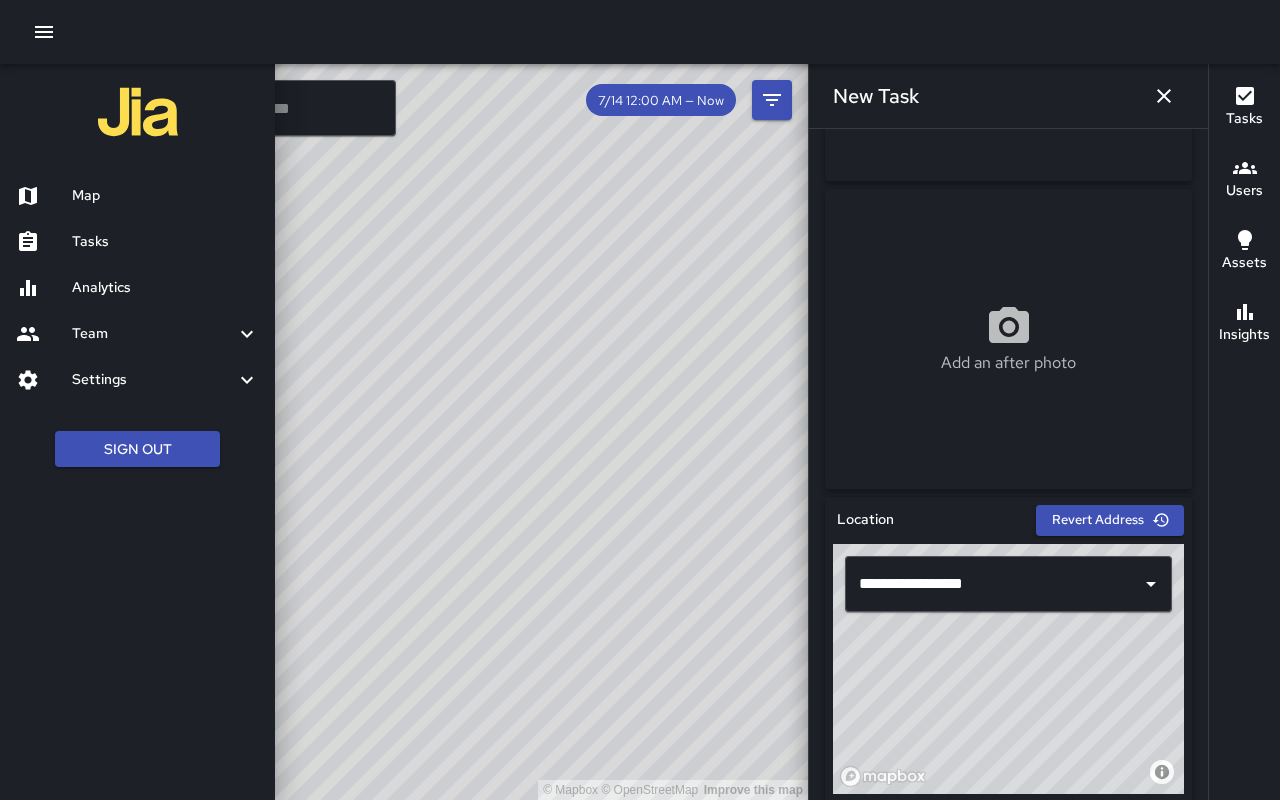 scroll, scrollTop: 0, scrollLeft: 0, axis: both 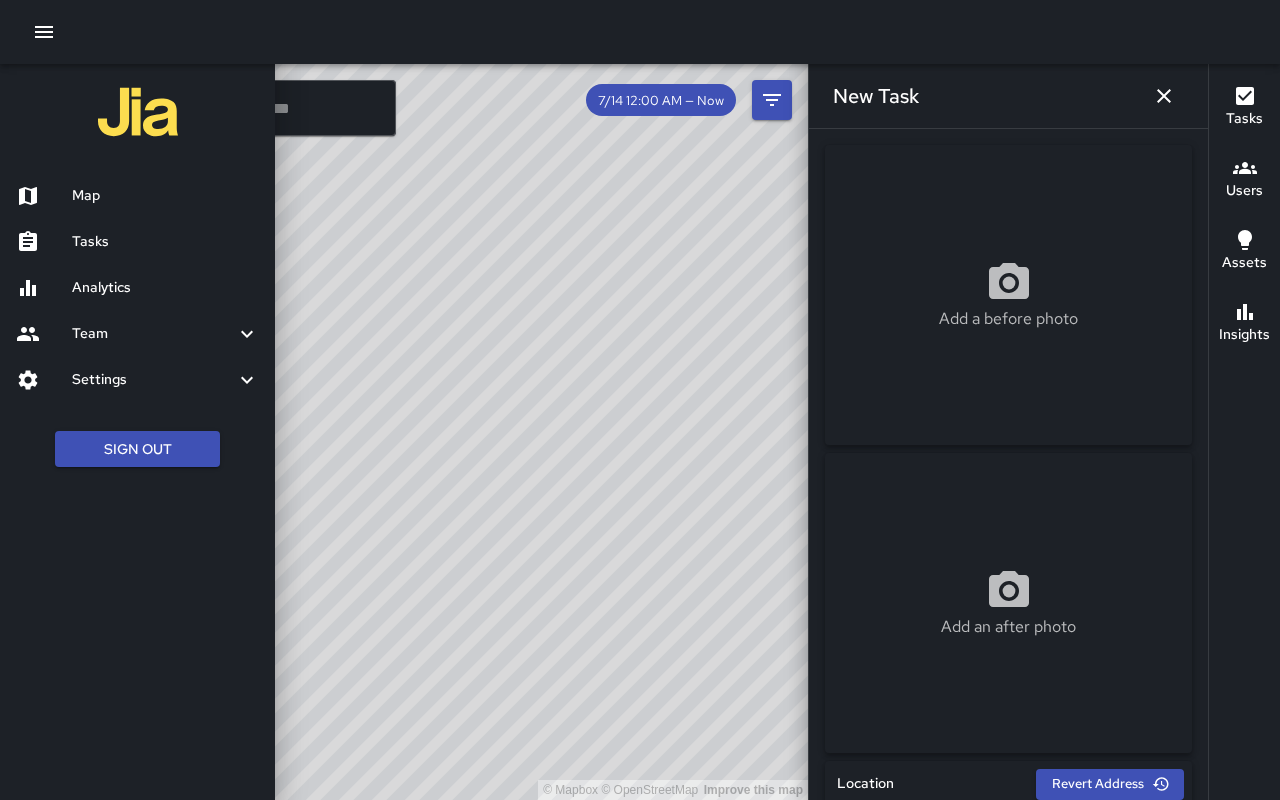 click 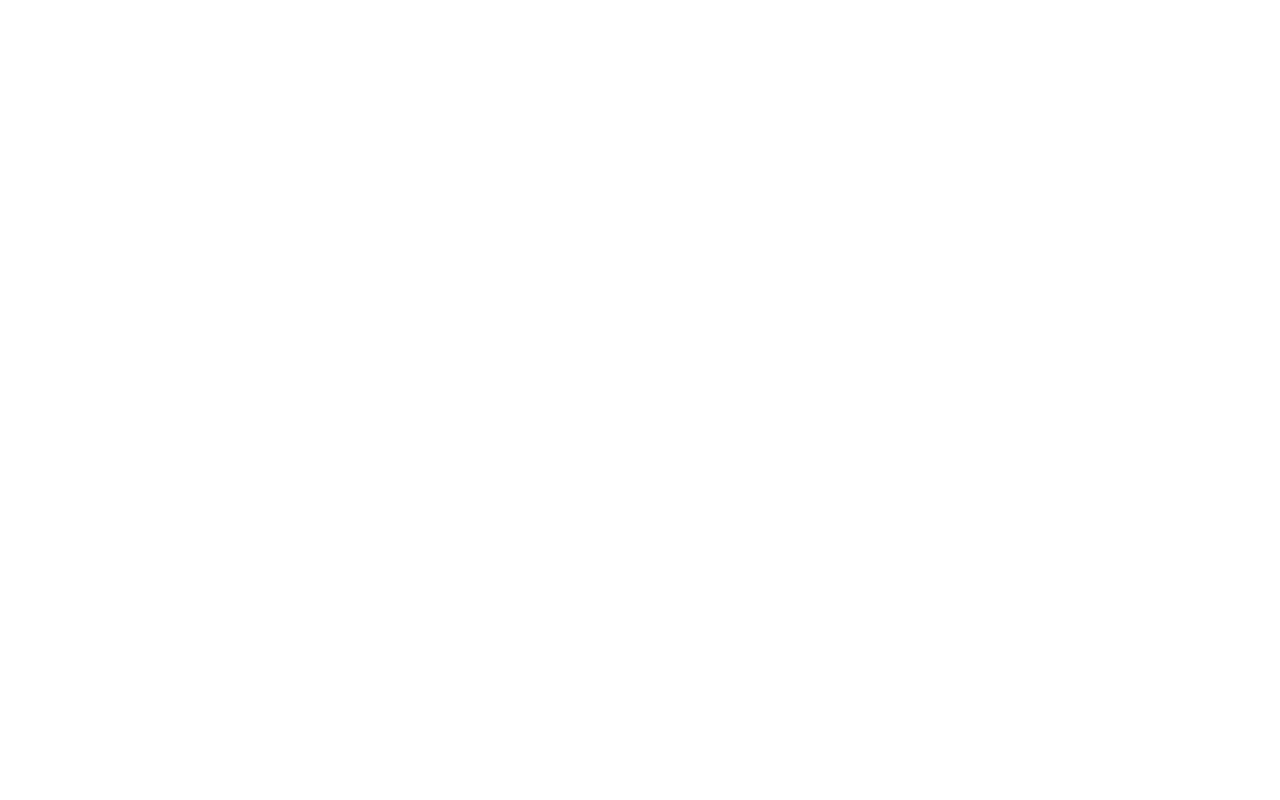 scroll, scrollTop: 0, scrollLeft: 0, axis: both 